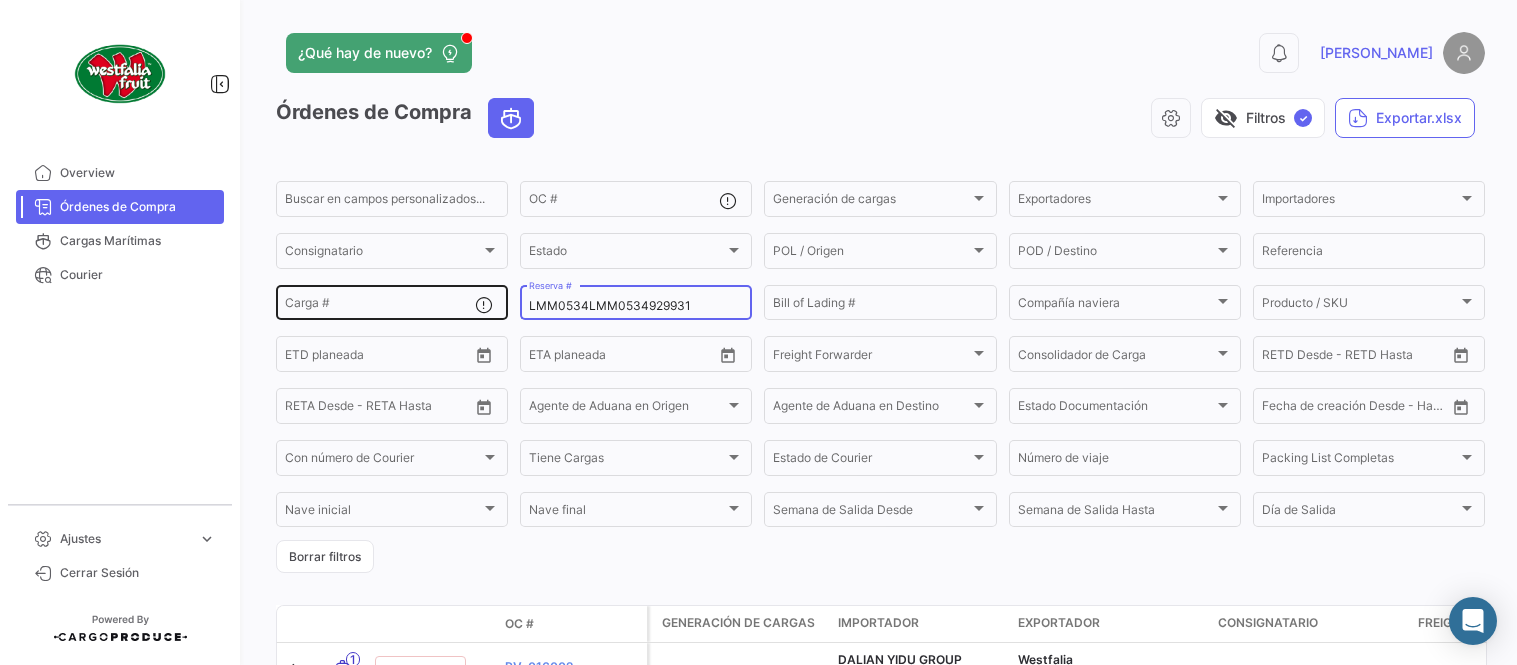 click on "Buscar en campos personalizados...  OC #  Generación de cargas Generación de cargas Exportadores Exportadores Importadores Importadores Consignatario Consignatario Estado Estado POL / Origen  POL / Origen  POD / Destino POD / Destino  Referencia  Carga # LMM0534LMM0534929931 Reserva # Bill of Lading # Compañía naviera Compañía naviera Producto / SKU Producto / SKU Desde –  ETD planeada  Desde –  ETA planeada  Freight Forwarder Freight Forwarder Consolidador de Carga Consolidador de Carga Desde –  RETD Desde - RETD Hasta  Desde –  RETA Desde - RETA Hasta  Agente de Aduana en Origen Agente de Aduana en Origen Agente de Aduana en Destino Agente de Aduana en Destino Estado Documentación Estado Documentación Desde –  Fecha de creación Desde - Hasta  Con número de Courier Con número de Courier Tiene Cargas Tiene Cargas Estado de Courier Estado de Courier Número de viaje Packing List Completas Packing List Completas Nave inicial Nave inicial Nave final Nave final Día de Salida Día de Salida" 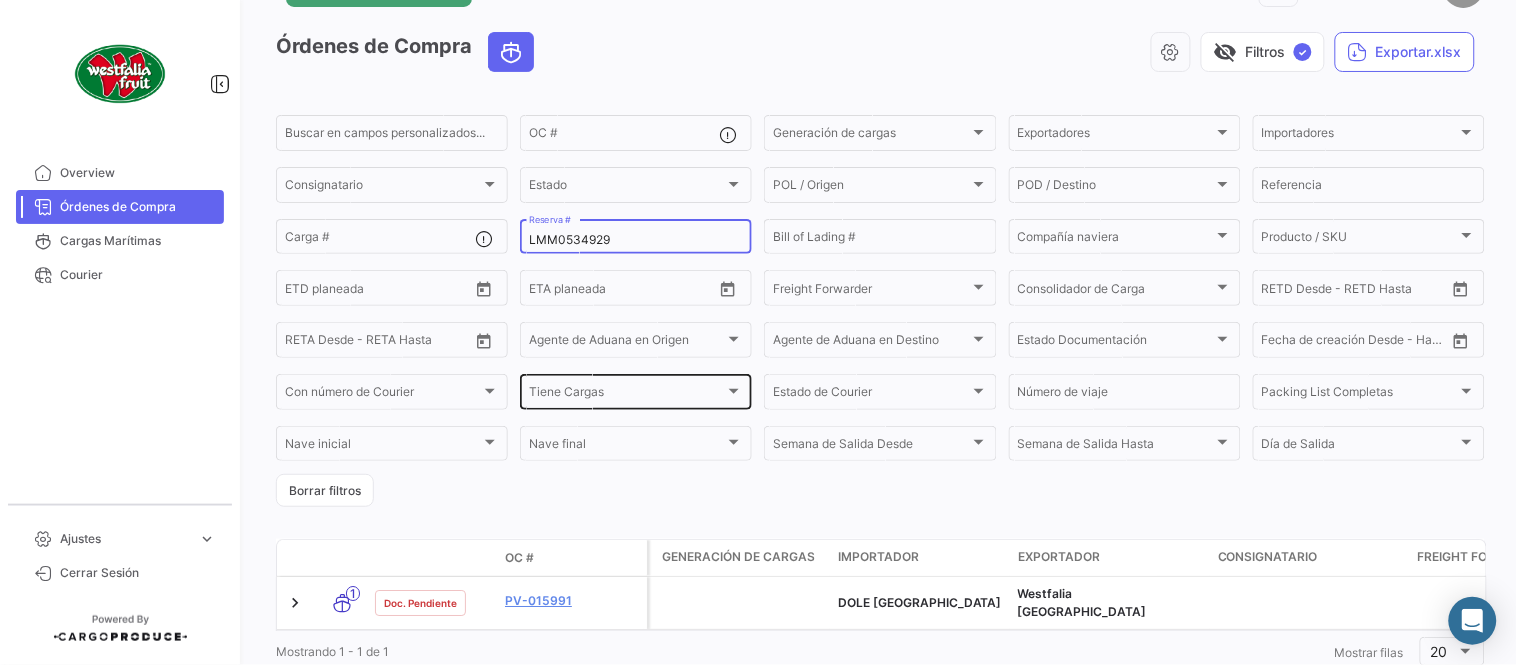 scroll, scrollTop: 128, scrollLeft: 0, axis: vertical 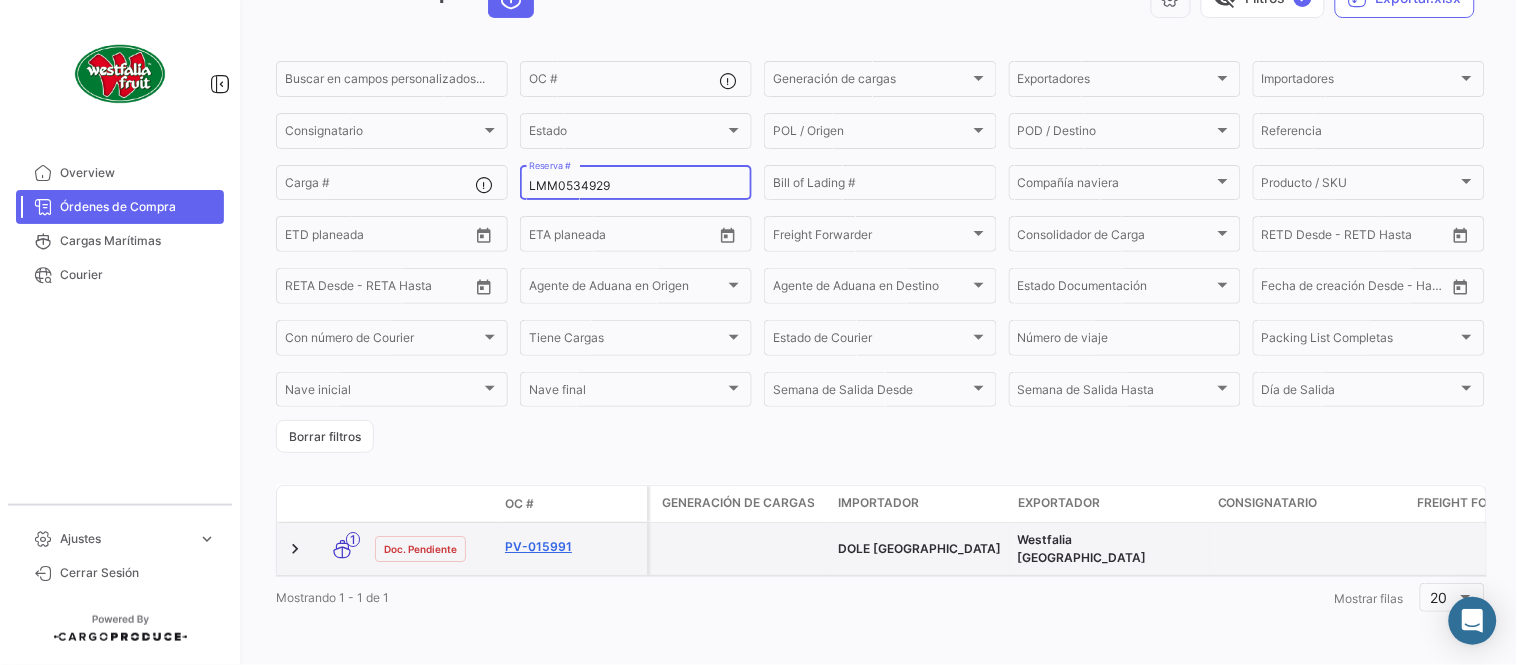 type on "LMM0534929" 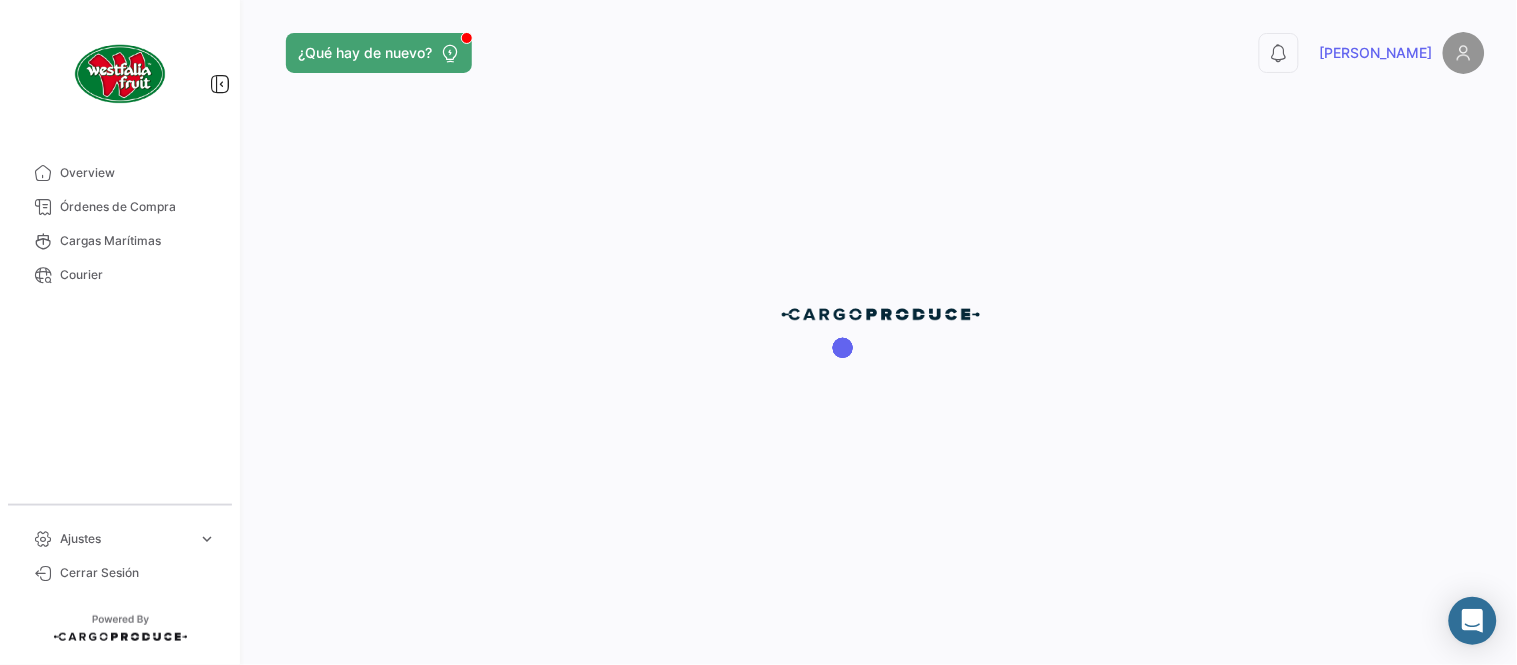 scroll, scrollTop: 0, scrollLeft: 0, axis: both 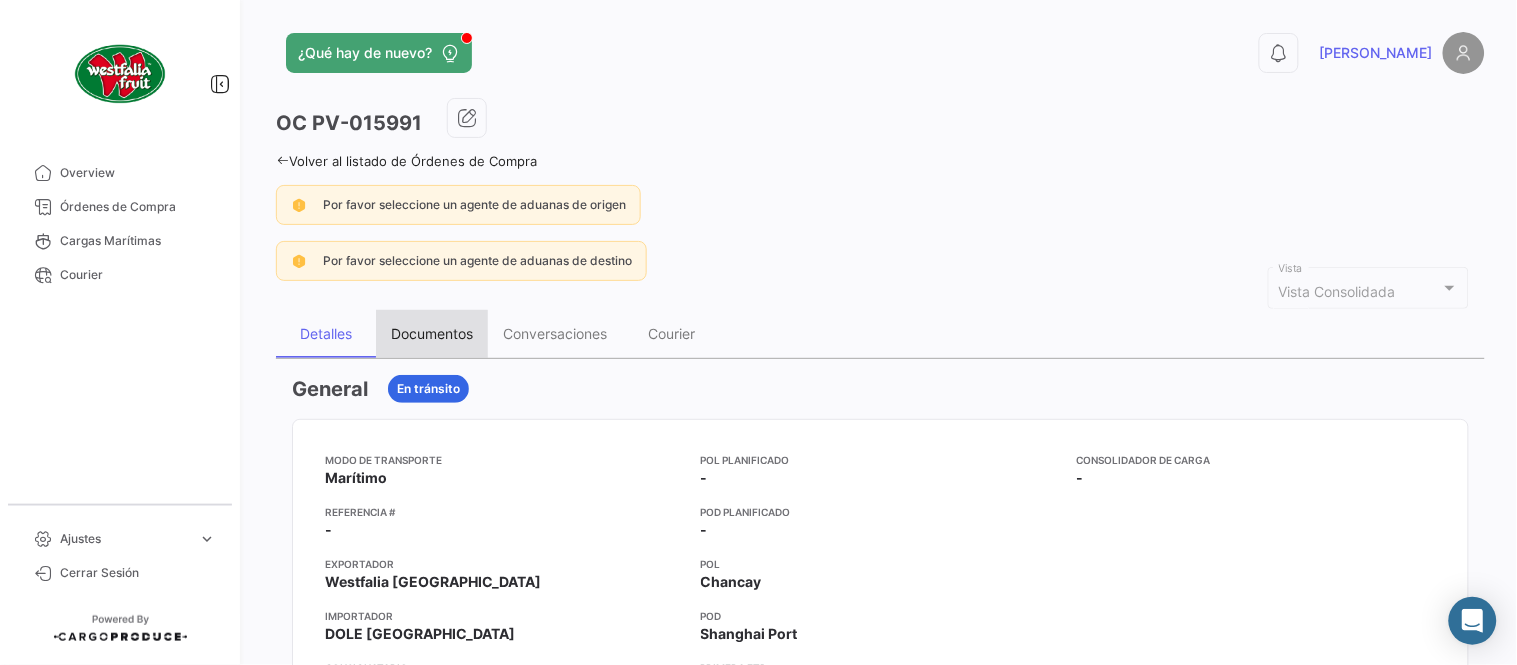 click on "Documentos" at bounding box center [432, 333] 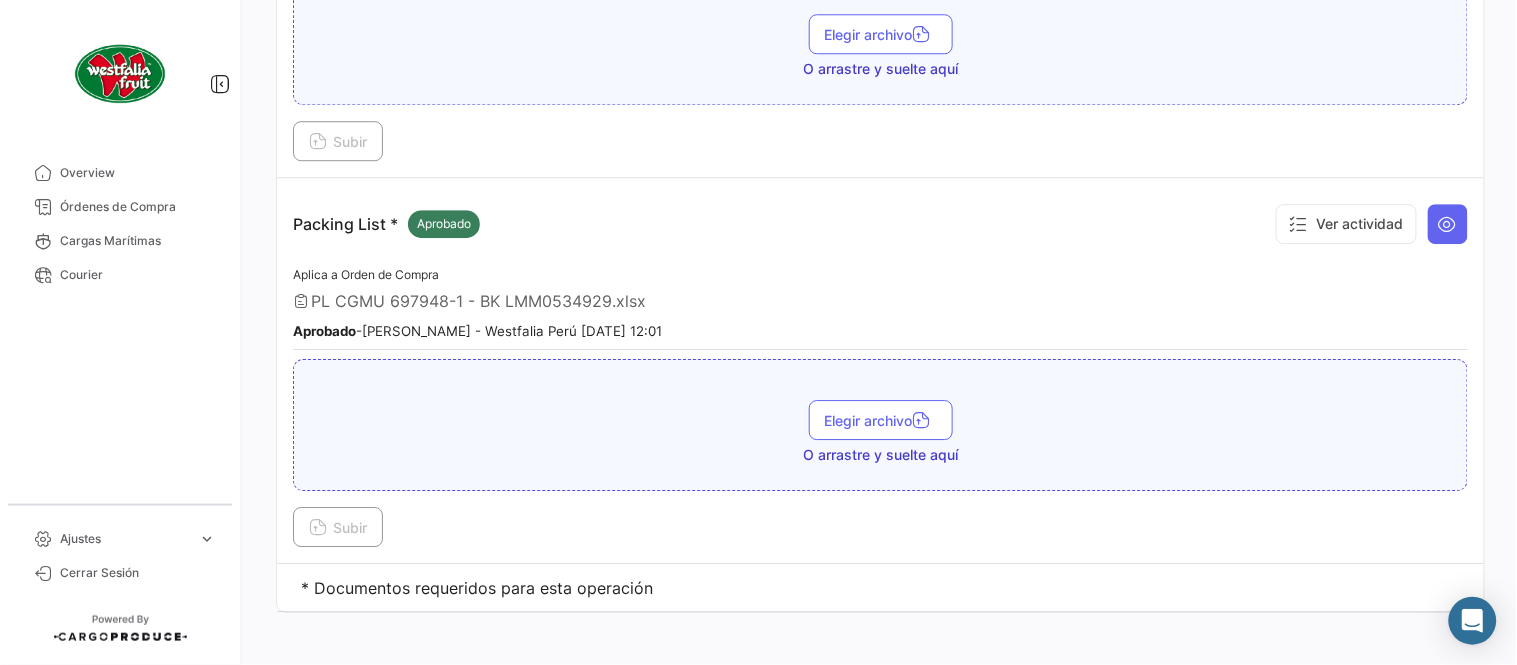 scroll, scrollTop: 1383, scrollLeft: 0, axis: vertical 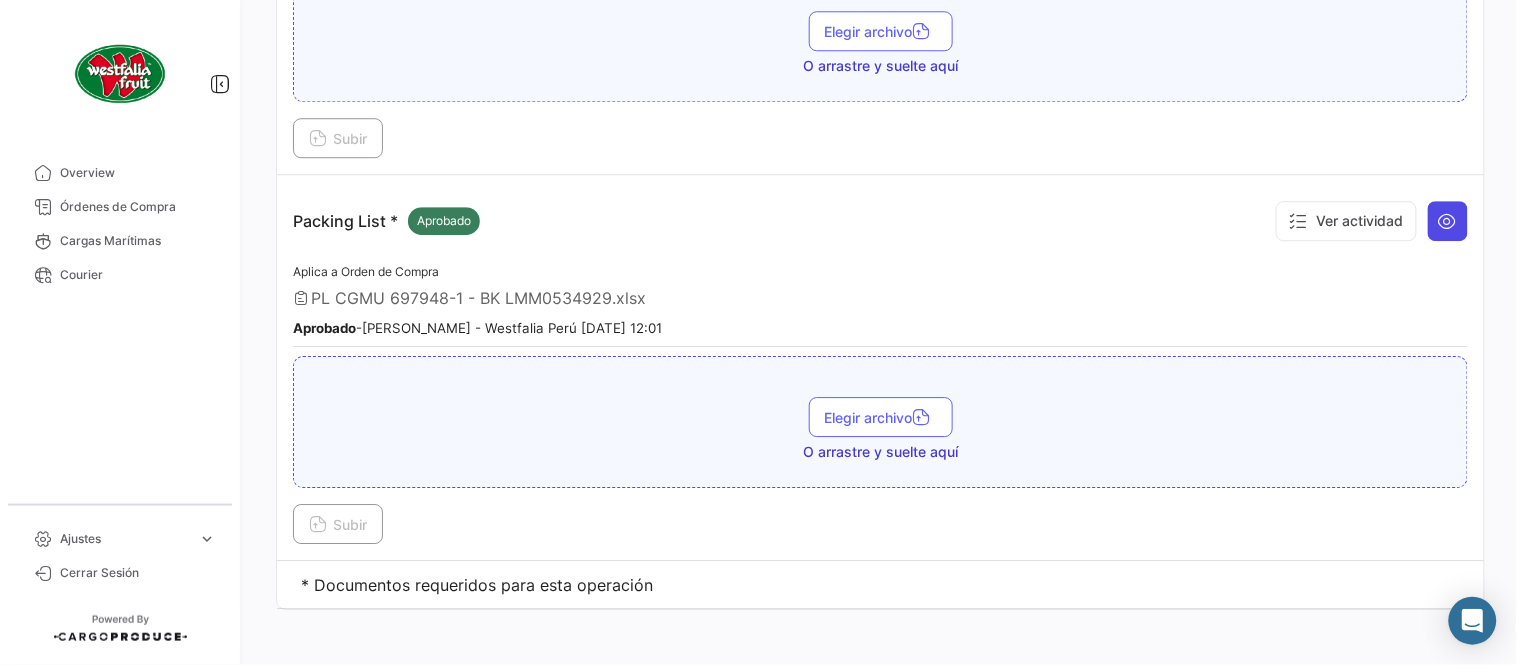 click at bounding box center (1448, 221) 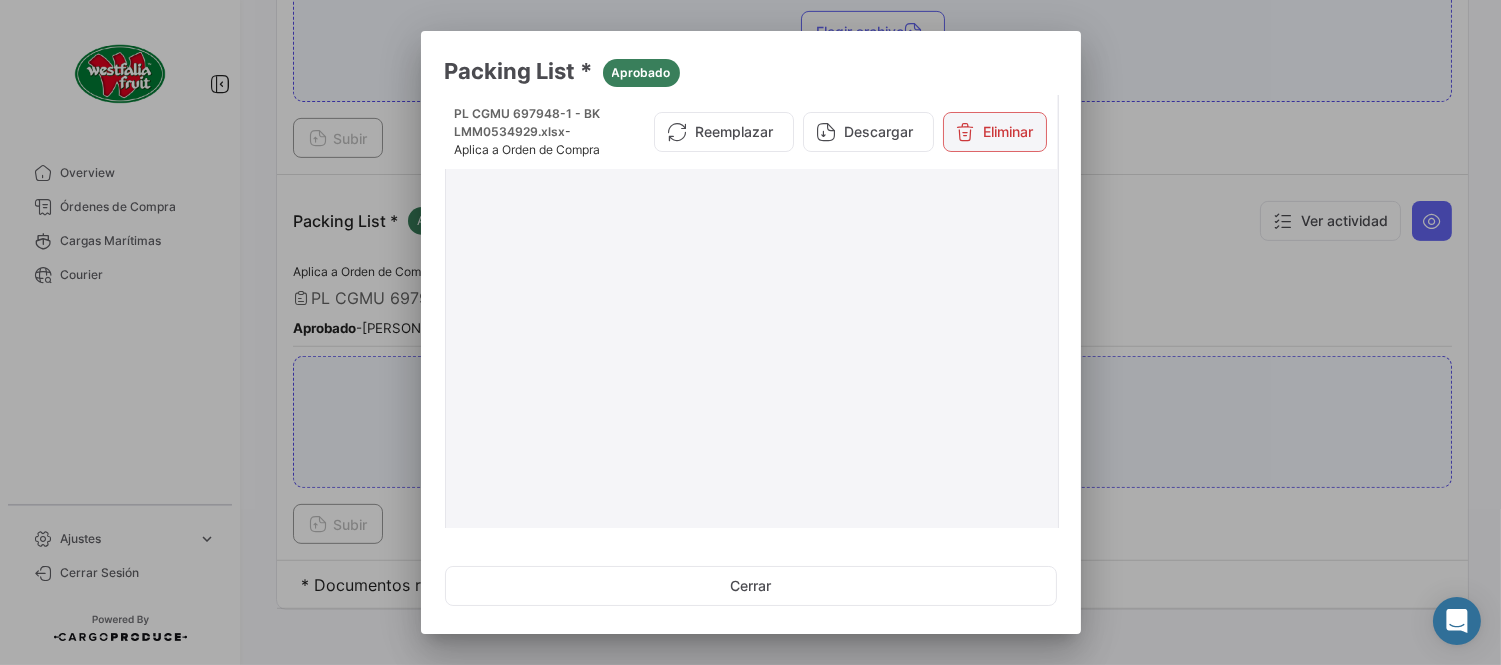 click on "Eliminar" at bounding box center [995, 132] 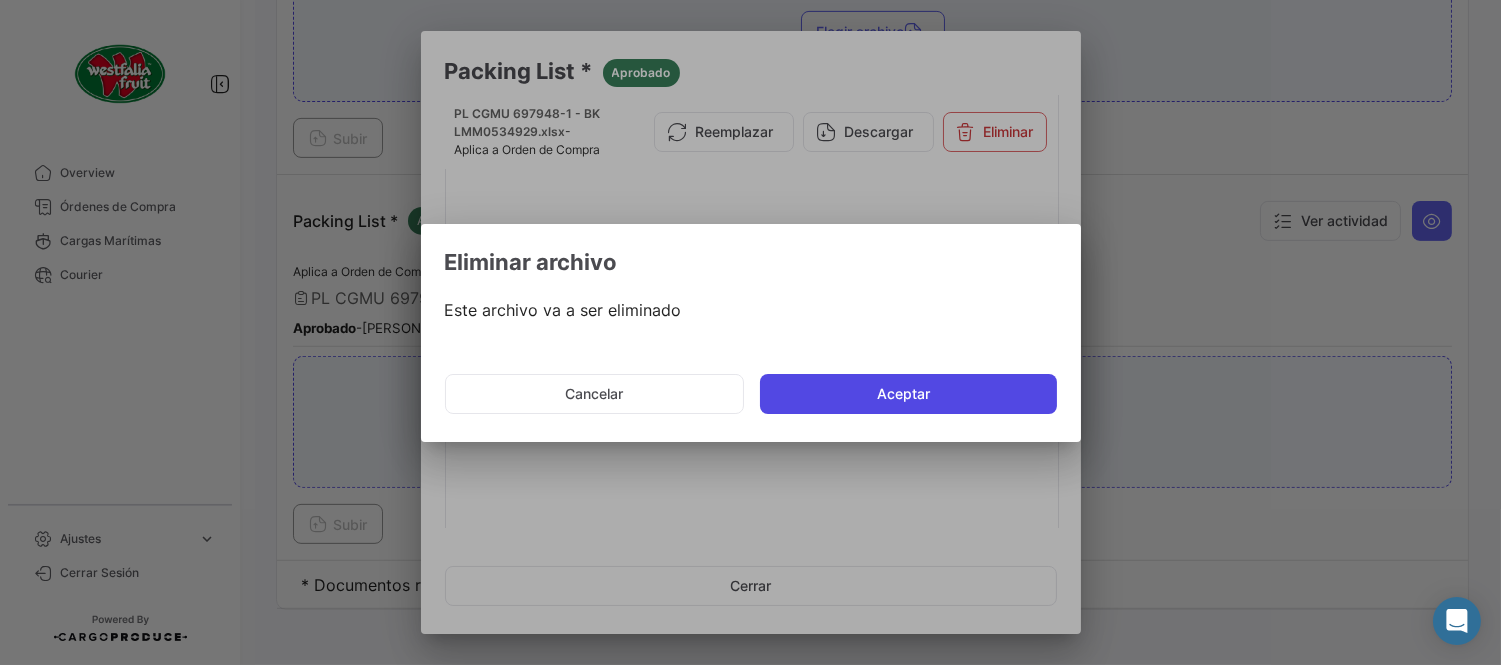 click on "Aceptar" 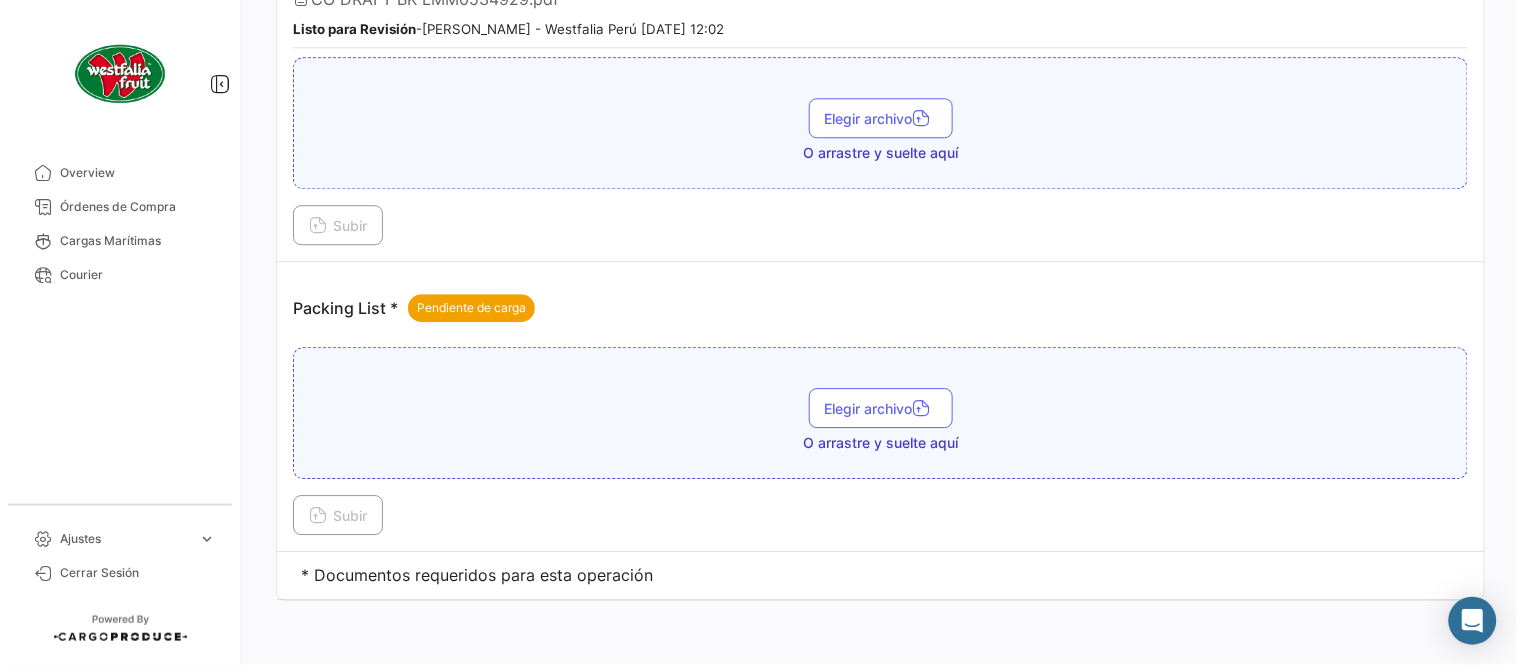 scroll, scrollTop: 1290, scrollLeft: 0, axis: vertical 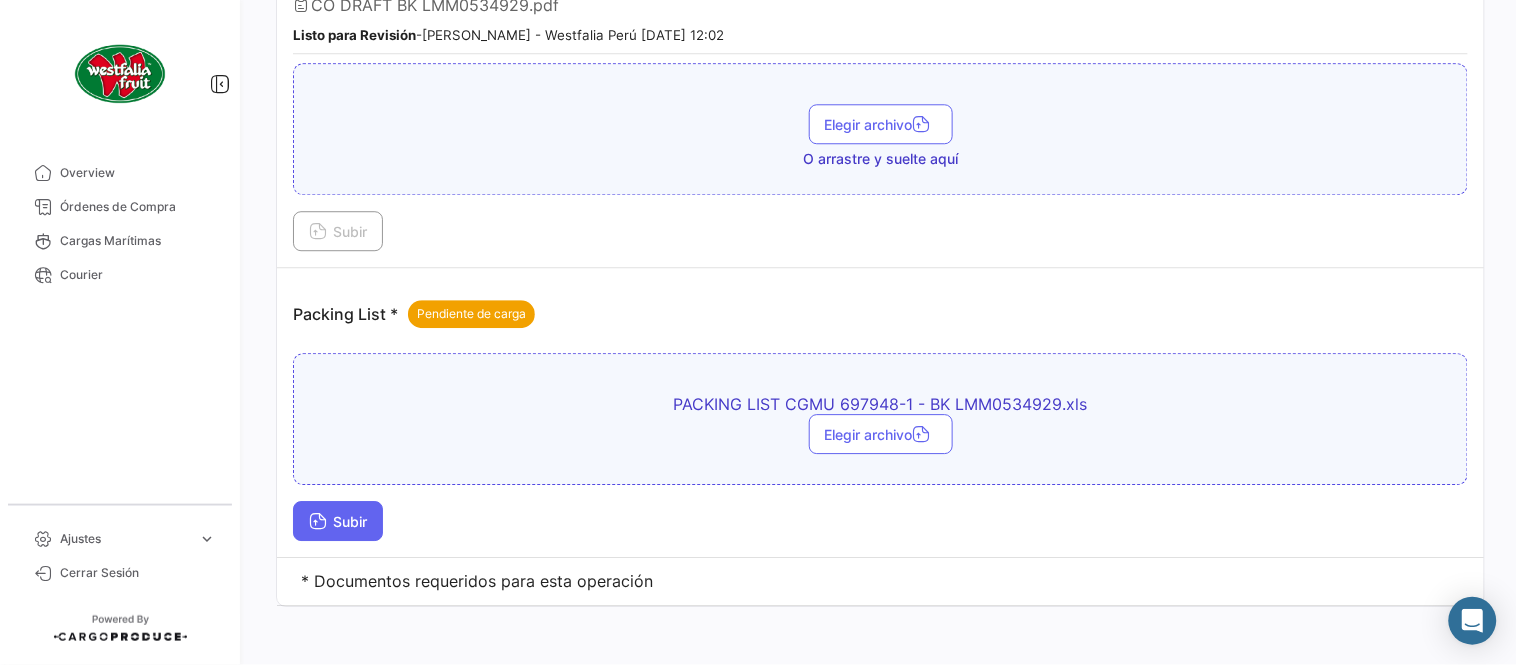 click on "Subir" at bounding box center [338, 521] 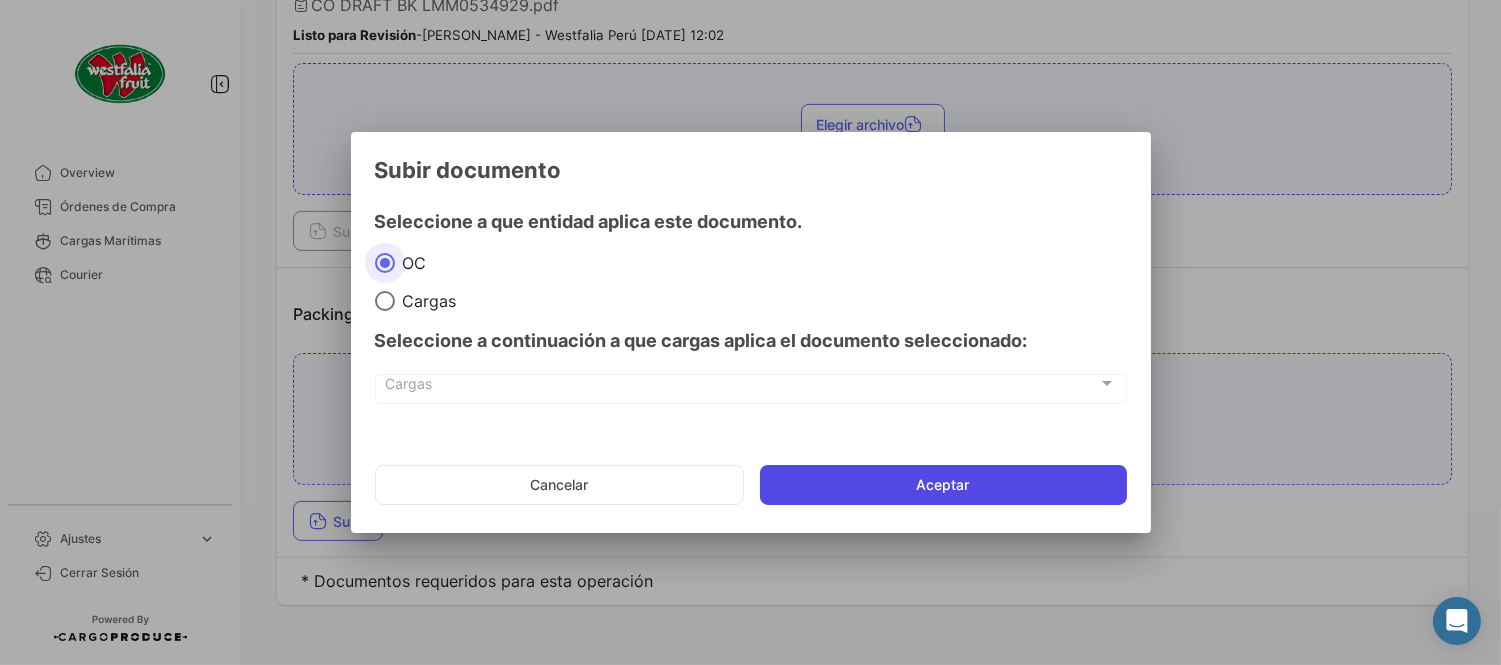 click on "Aceptar" 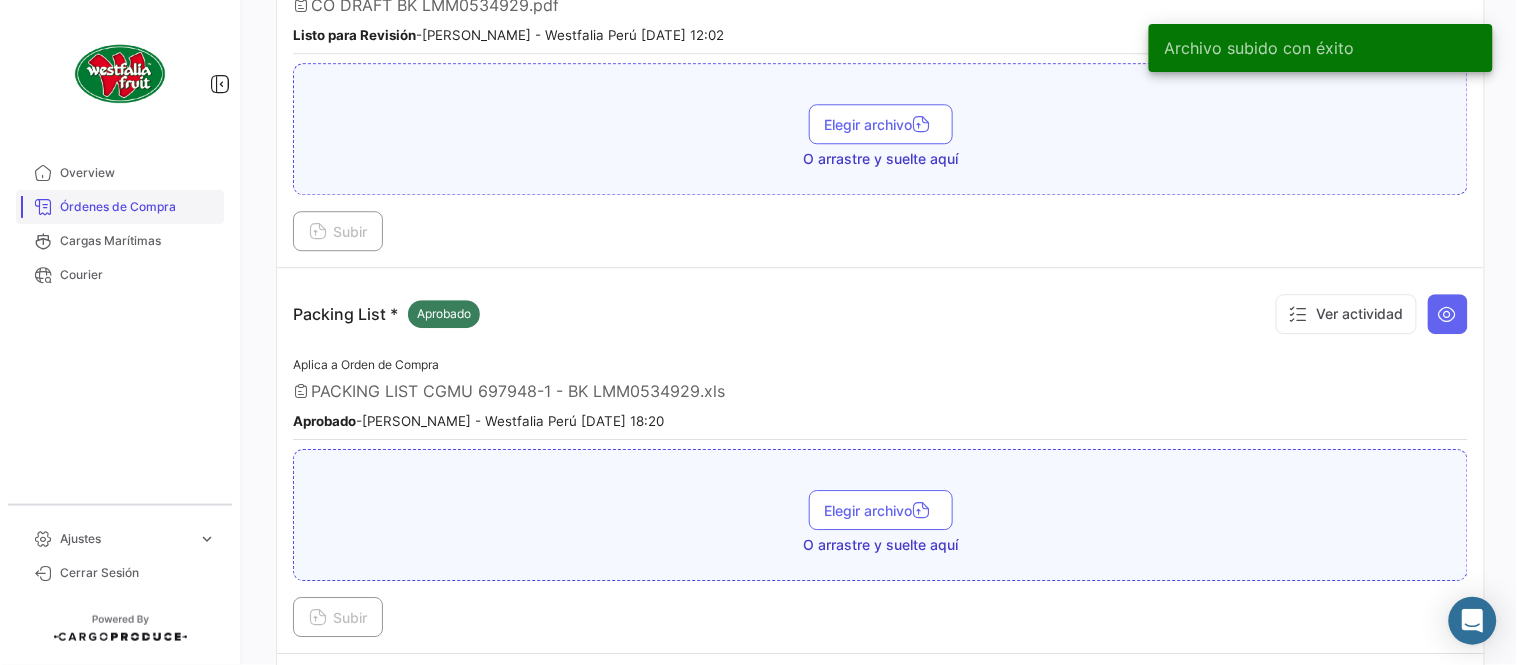 click on "Órdenes de Compra" at bounding box center [138, 207] 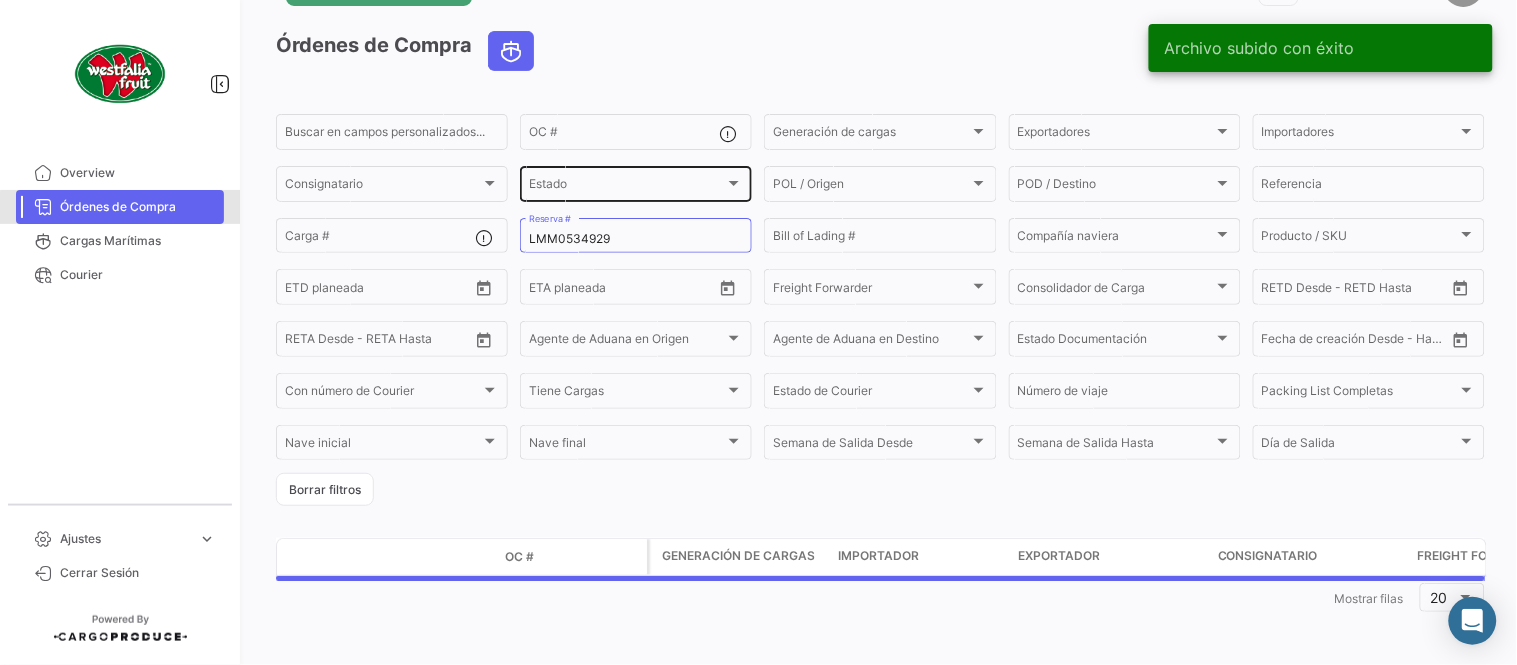 scroll, scrollTop: 0, scrollLeft: 0, axis: both 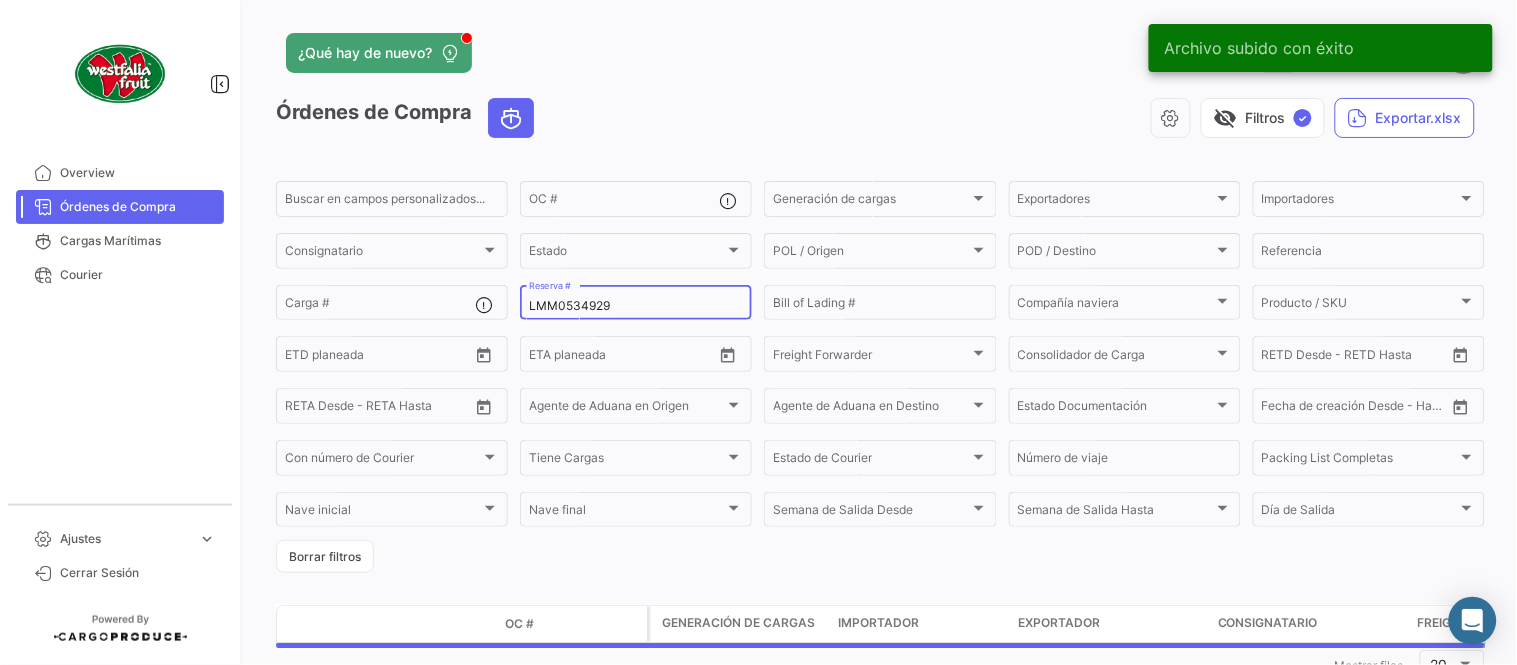 click on "LMM0534929" at bounding box center (636, 306) 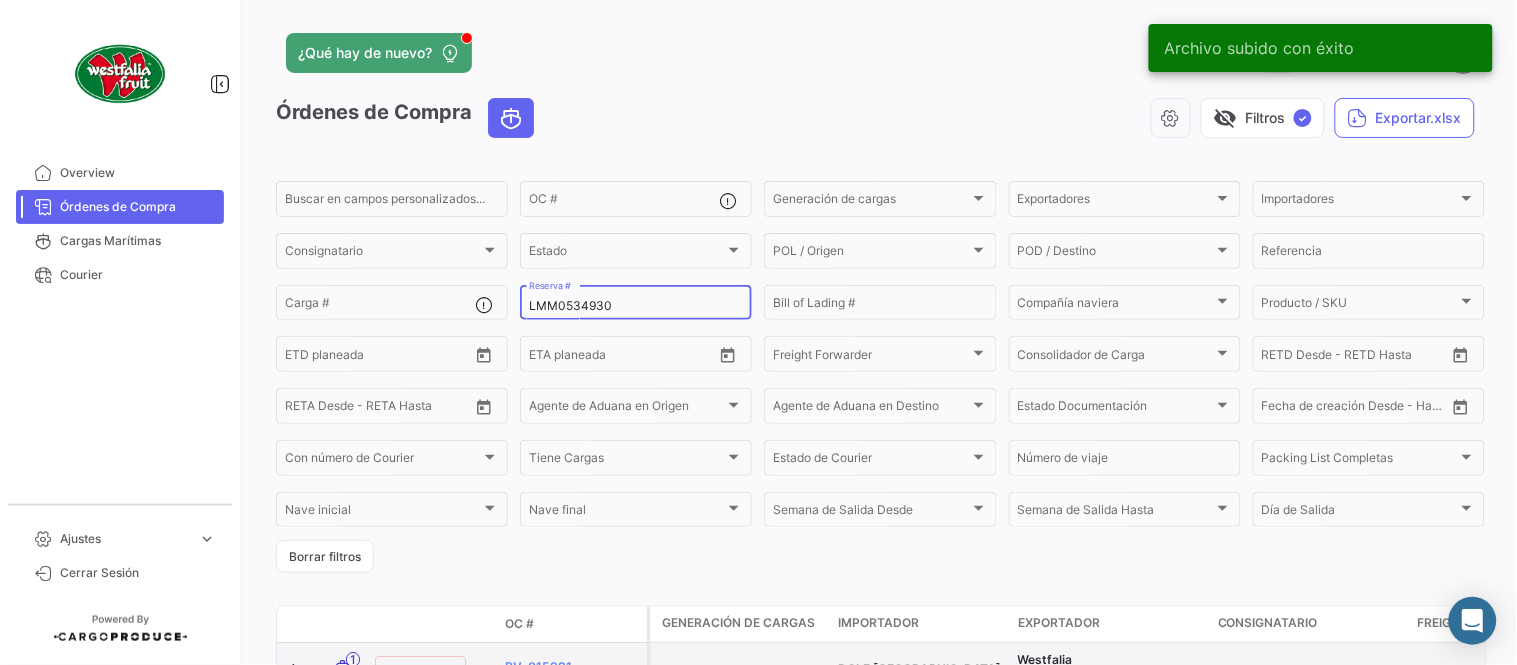 type on "LMM0534930" 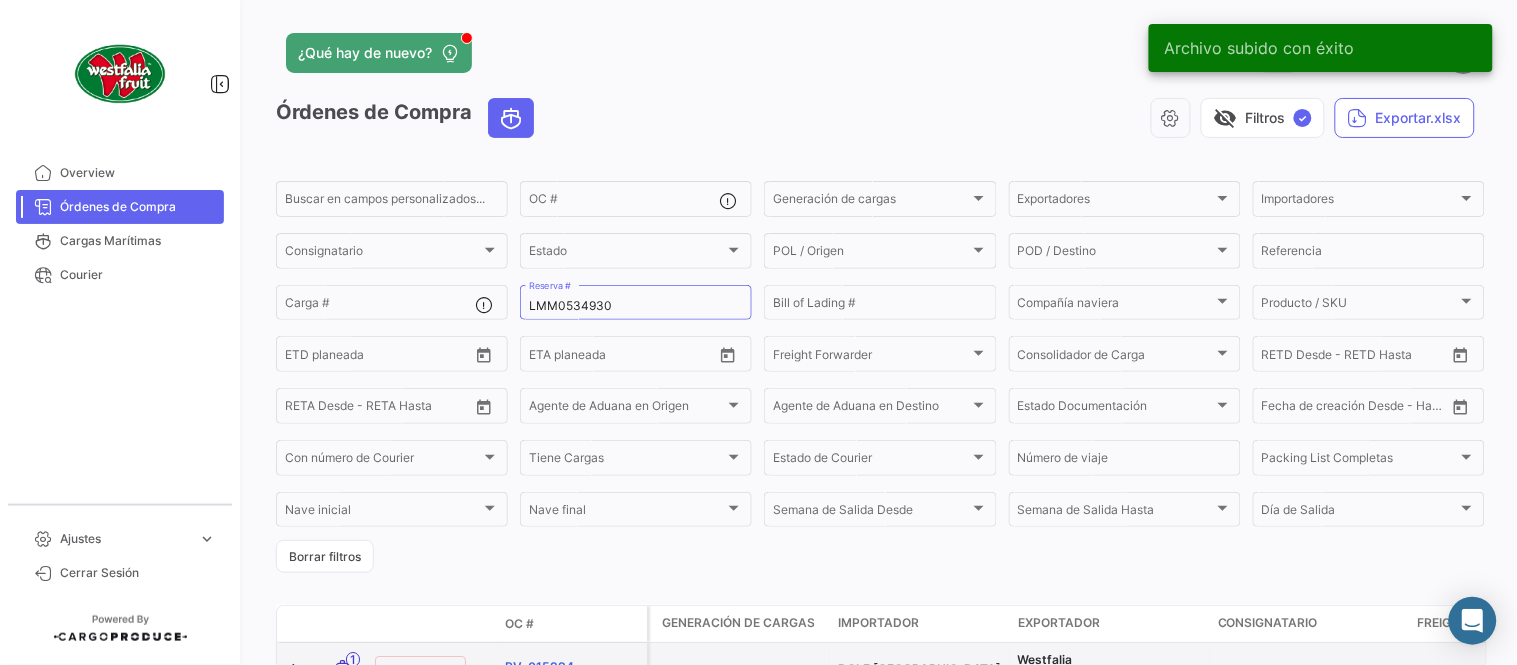 click on "PV-015994" 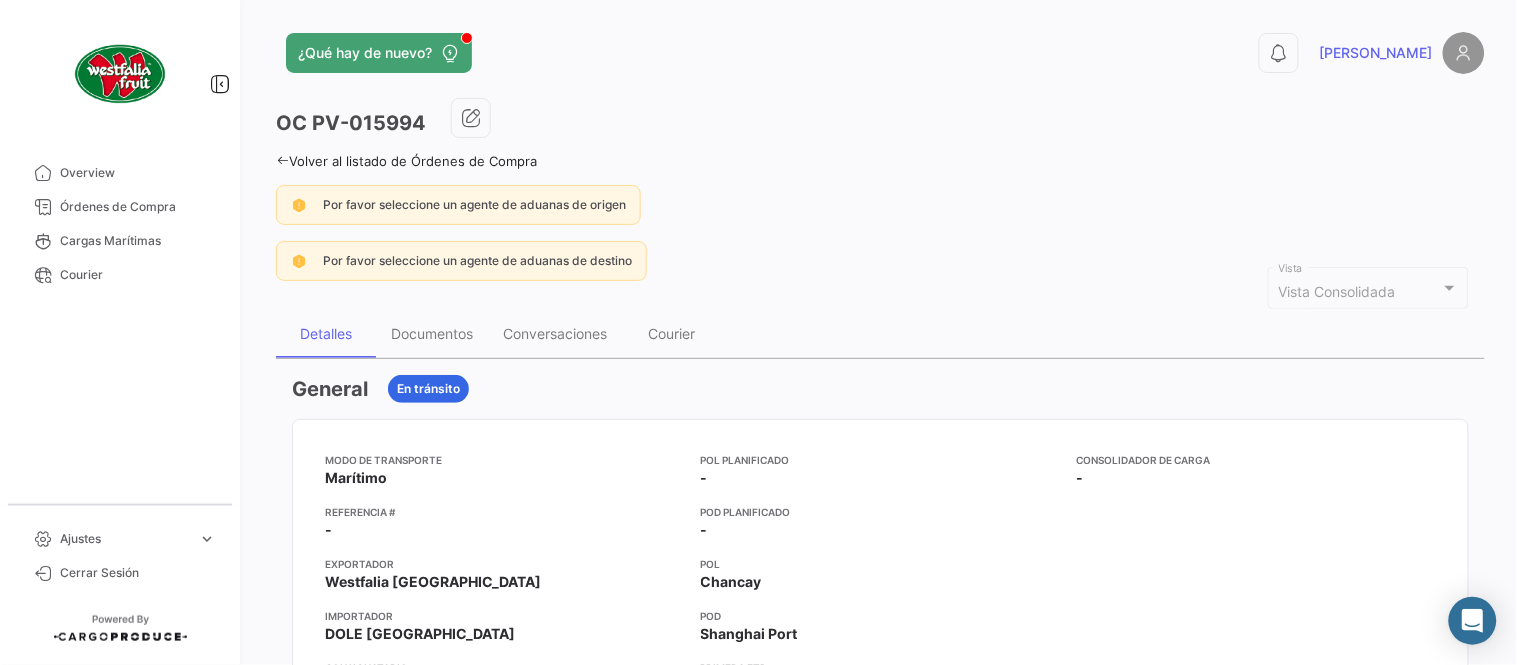 drag, startPoint x: 441, startPoint y: 365, endPoint x: 428, endPoint y: 331, distance: 36.40055 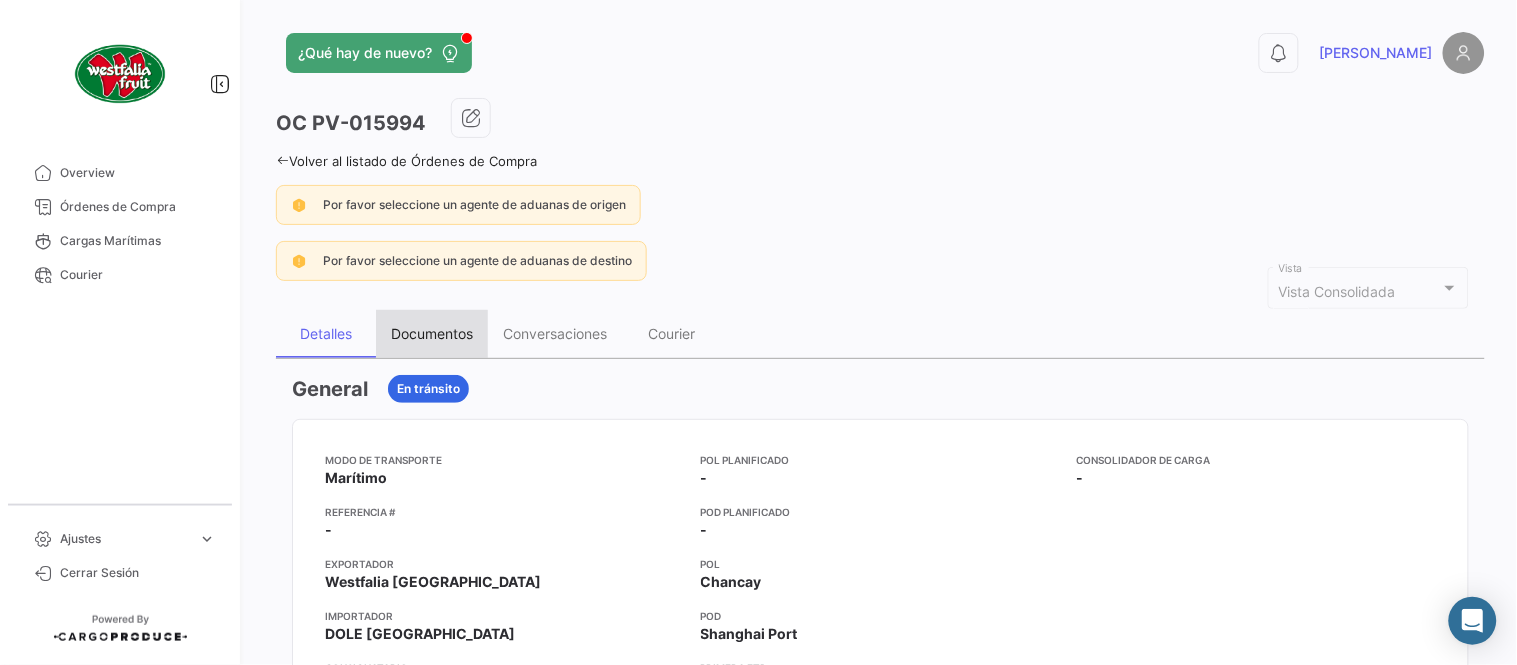 click on "Documentos" at bounding box center [432, 333] 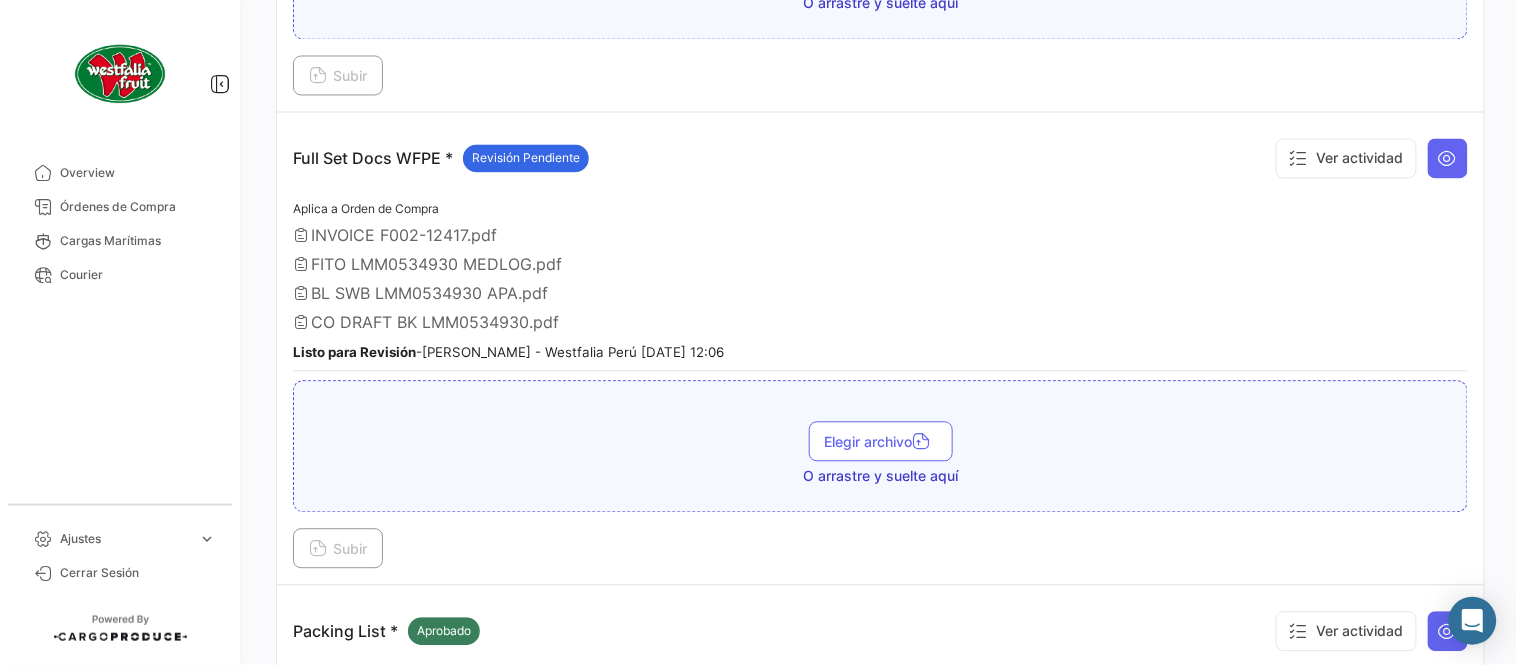 scroll, scrollTop: 1221, scrollLeft: 0, axis: vertical 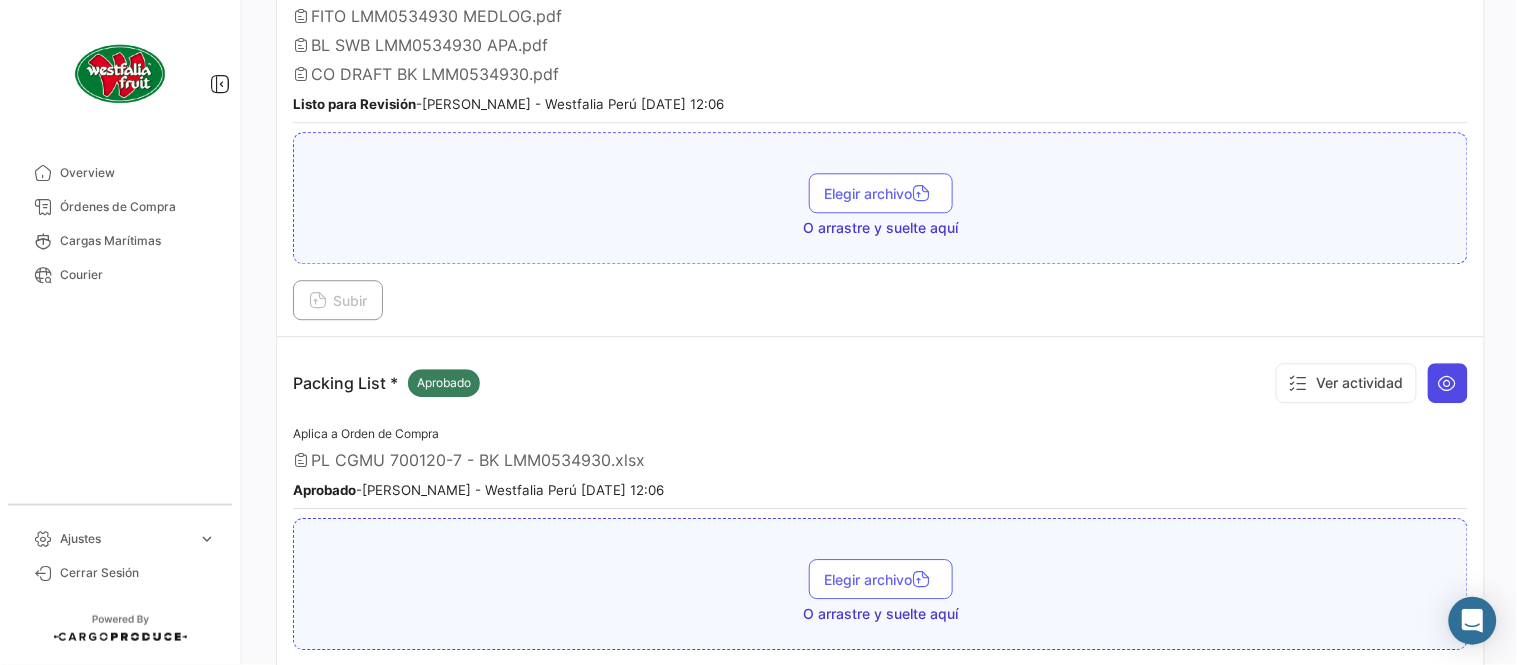 click at bounding box center (1448, 383) 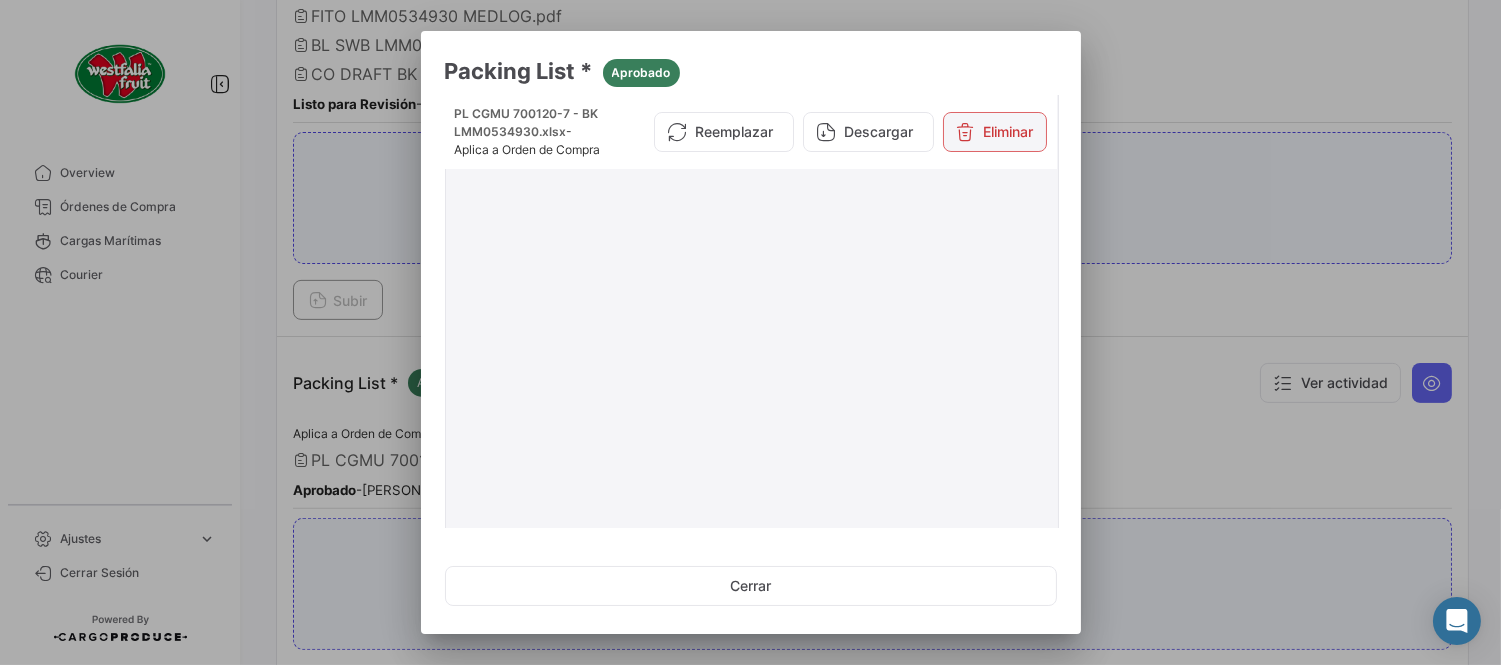 click on "Eliminar" at bounding box center (995, 132) 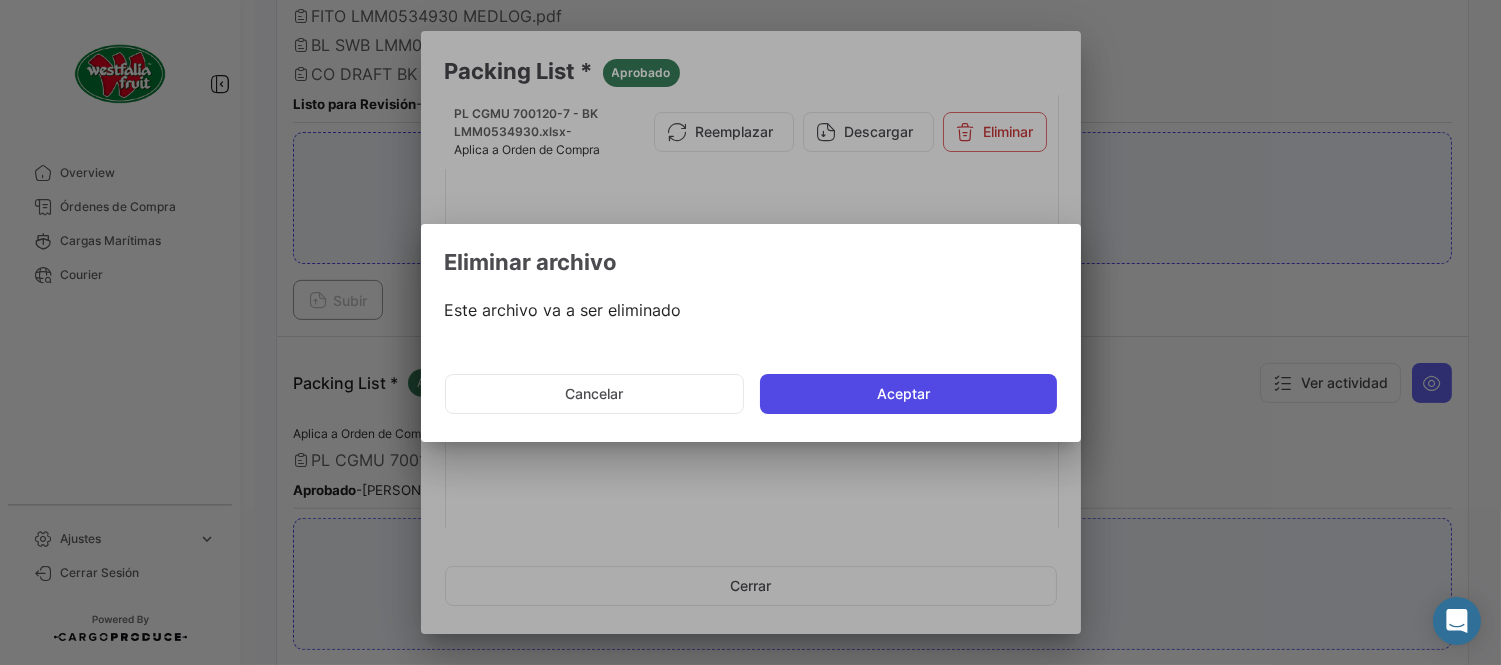 click on "Aceptar" 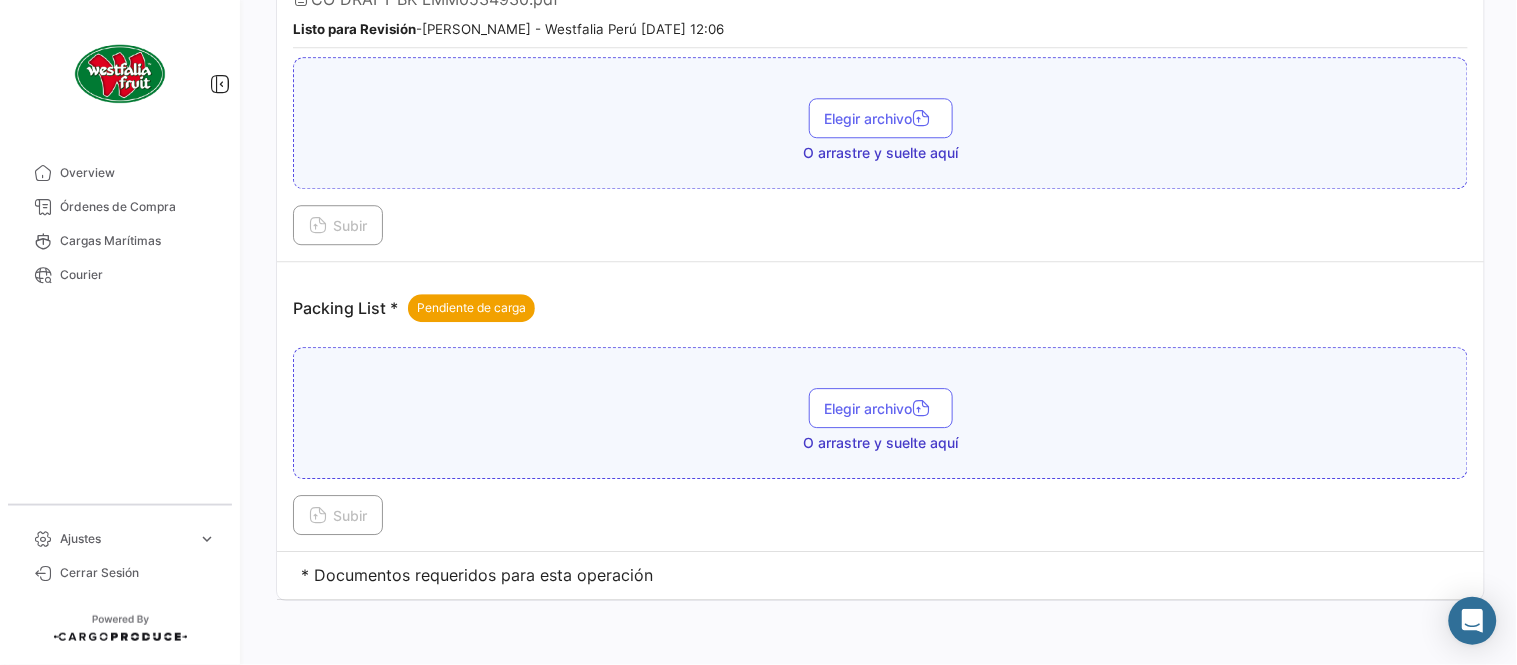 scroll, scrollTop: 1290, scrollLeft: 0, axis: vertical 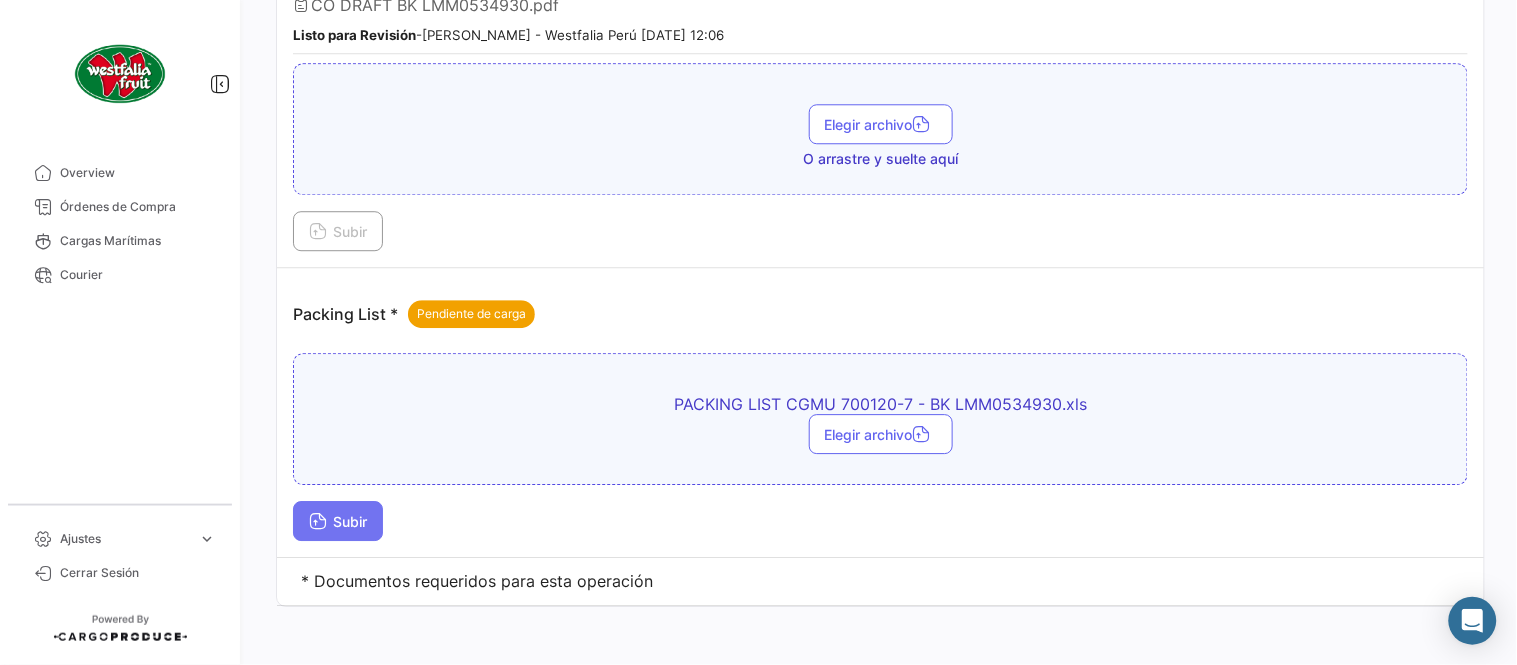 click on "Subir" at bounding box center (338, 521) 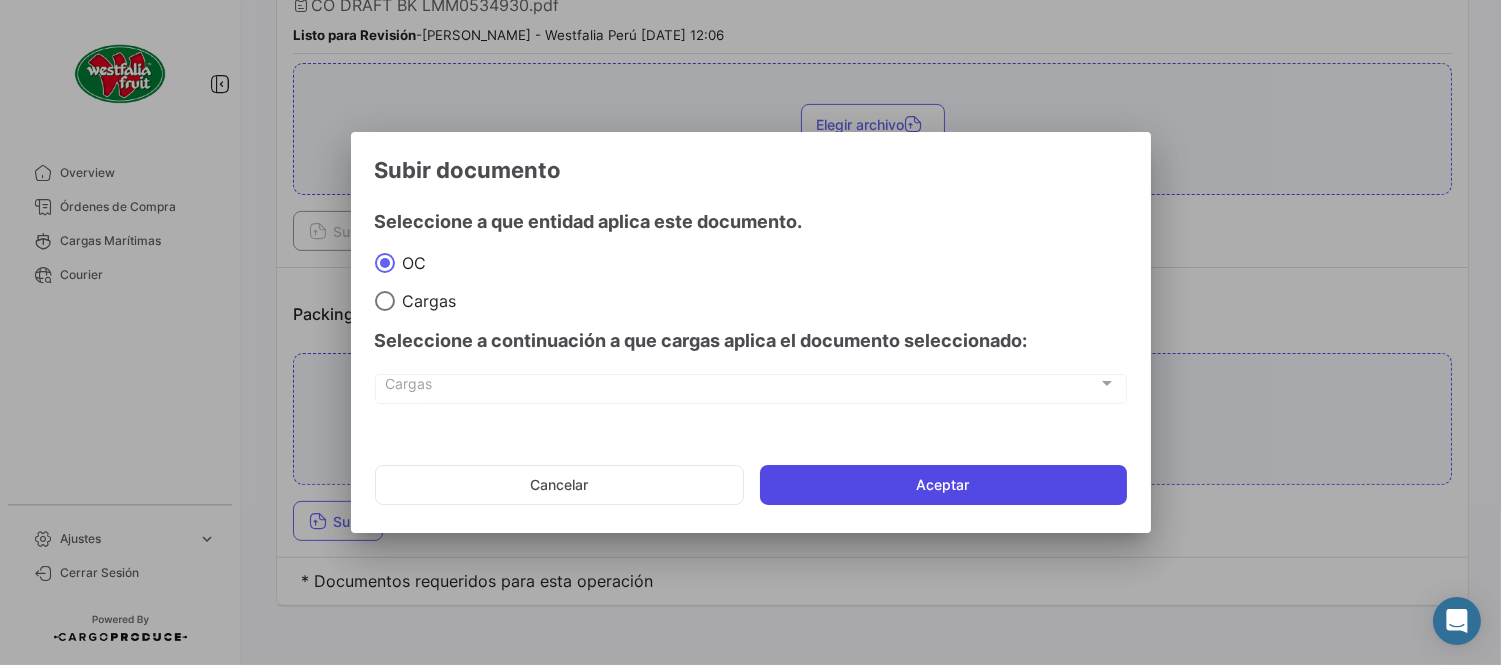 click on "Aceptar" 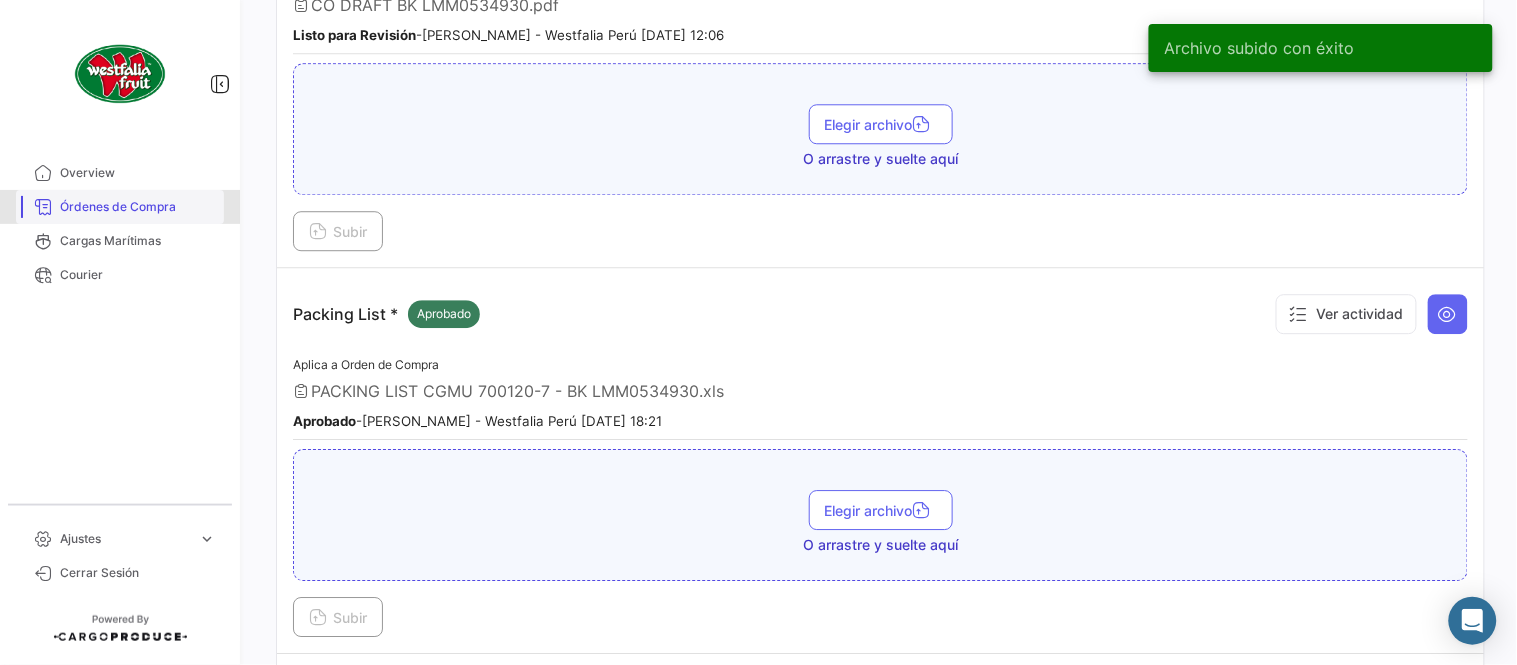 click on "Órdenes de Compra" at bounding box center [138, 207] 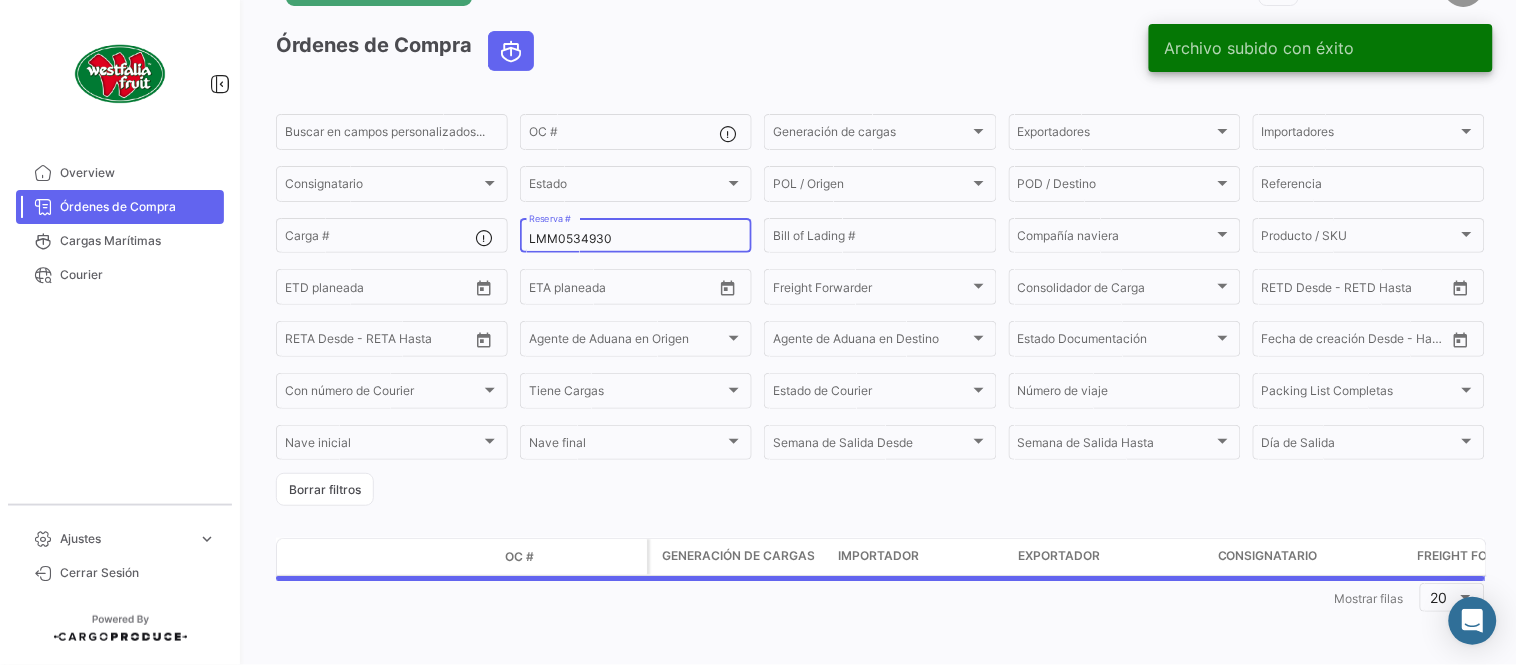 scroll, scrollTop: 0, scrollLeft: 0, axis: both 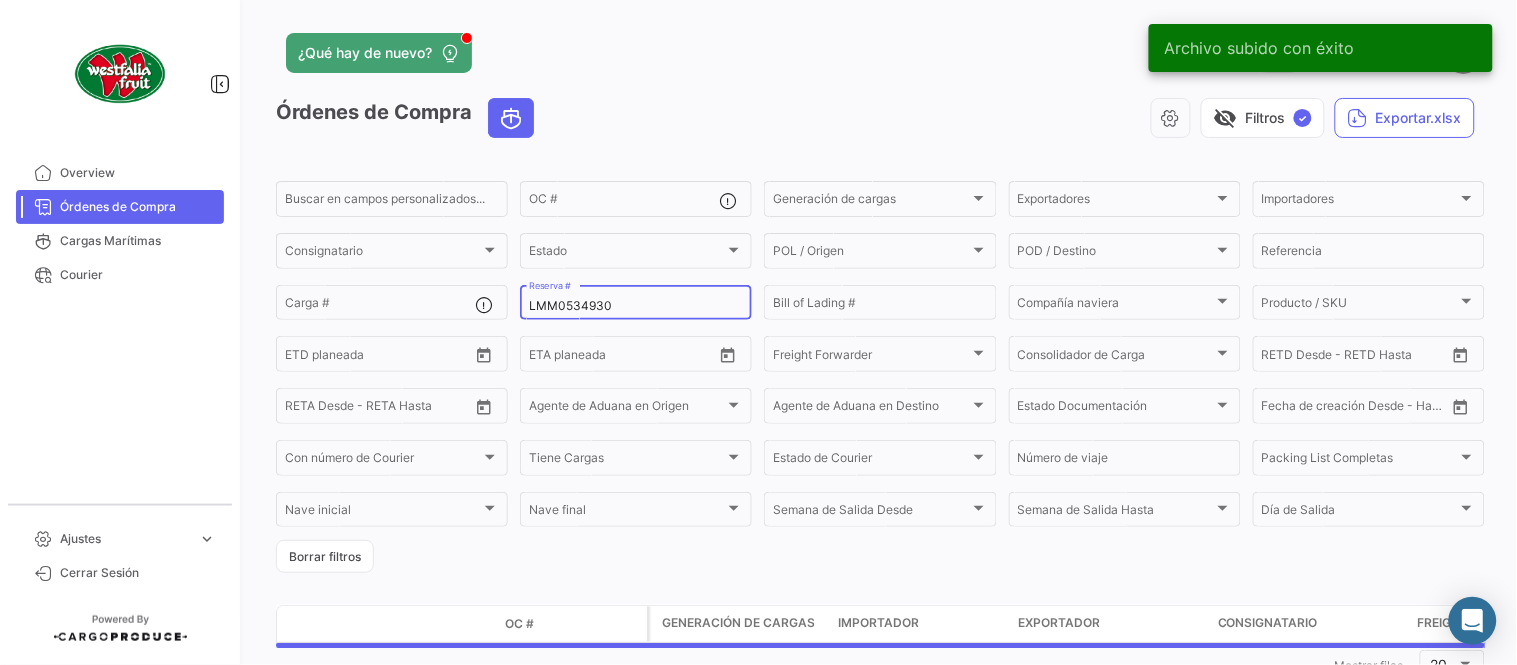 click on "LMM0534930" at bounding box center [636, 306] 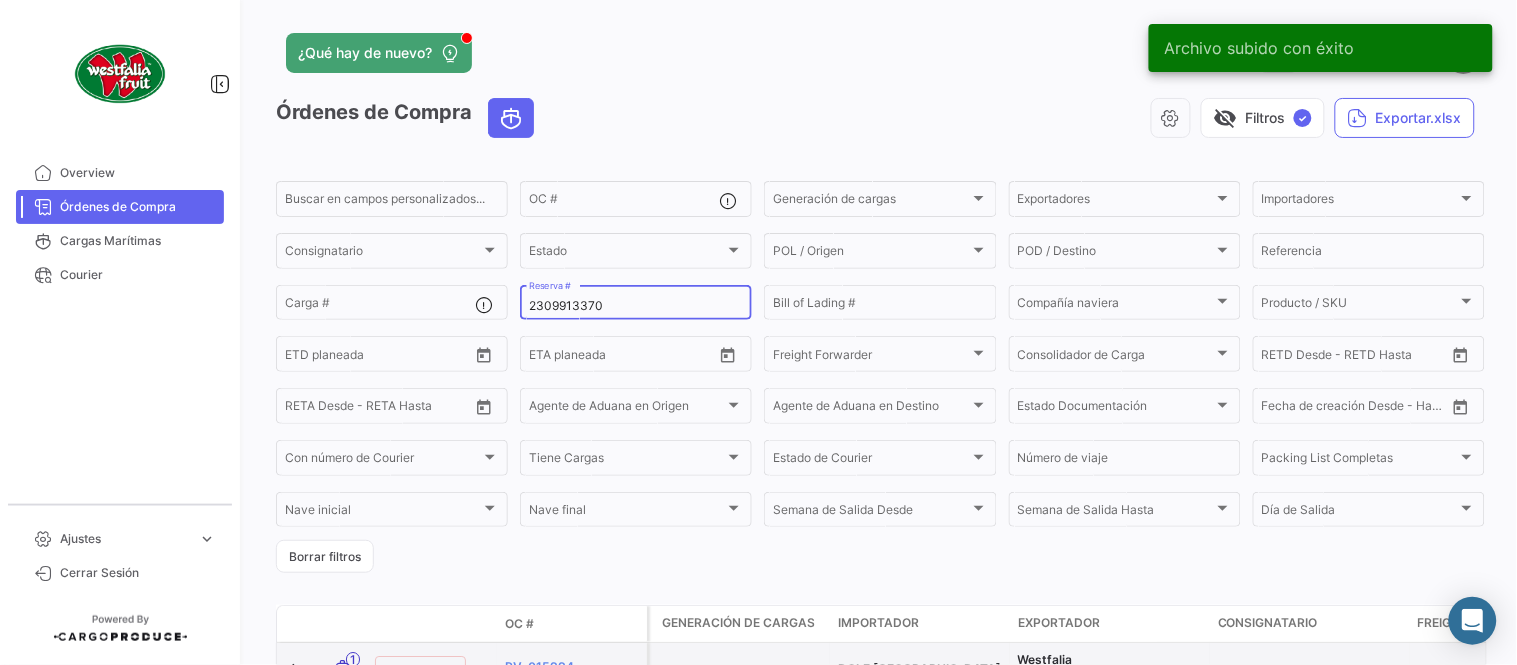 type on "2309913370" 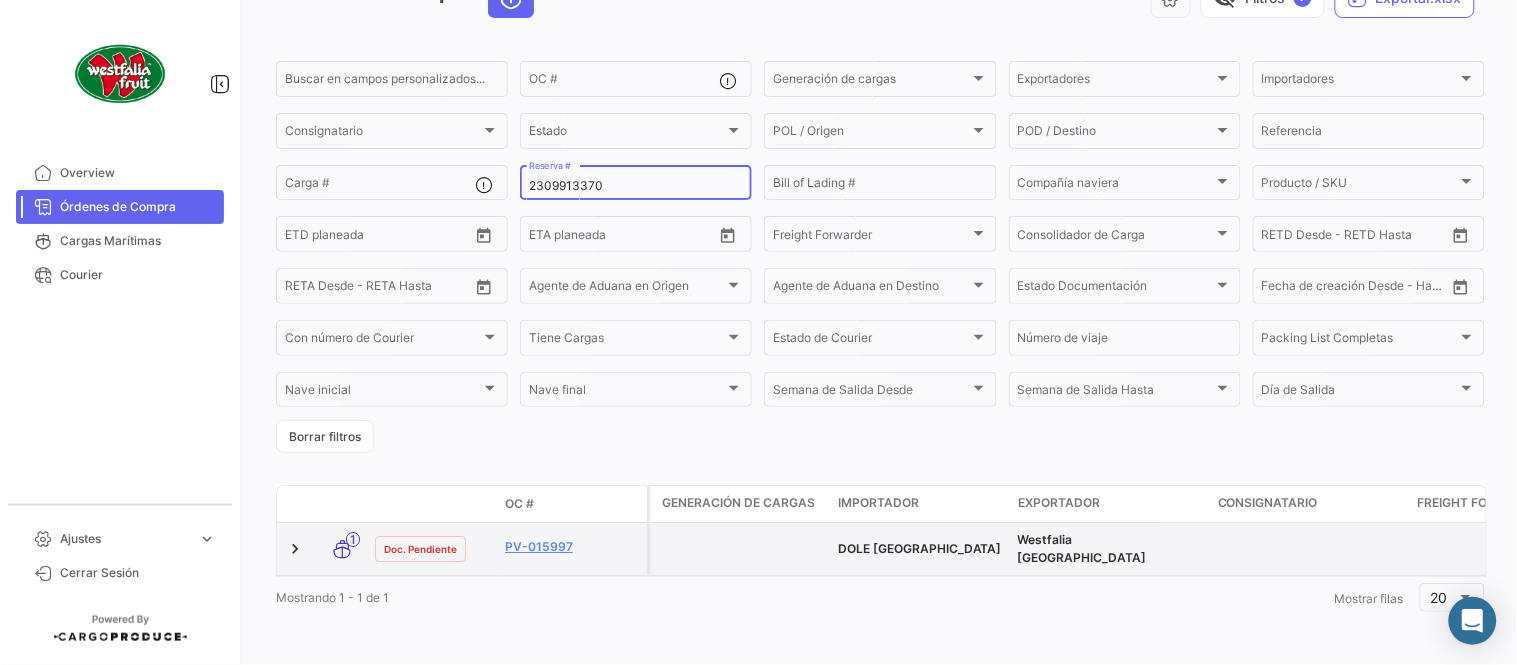 scroll, scrollTop: 128, scrollLeft: 0, axis: vertical 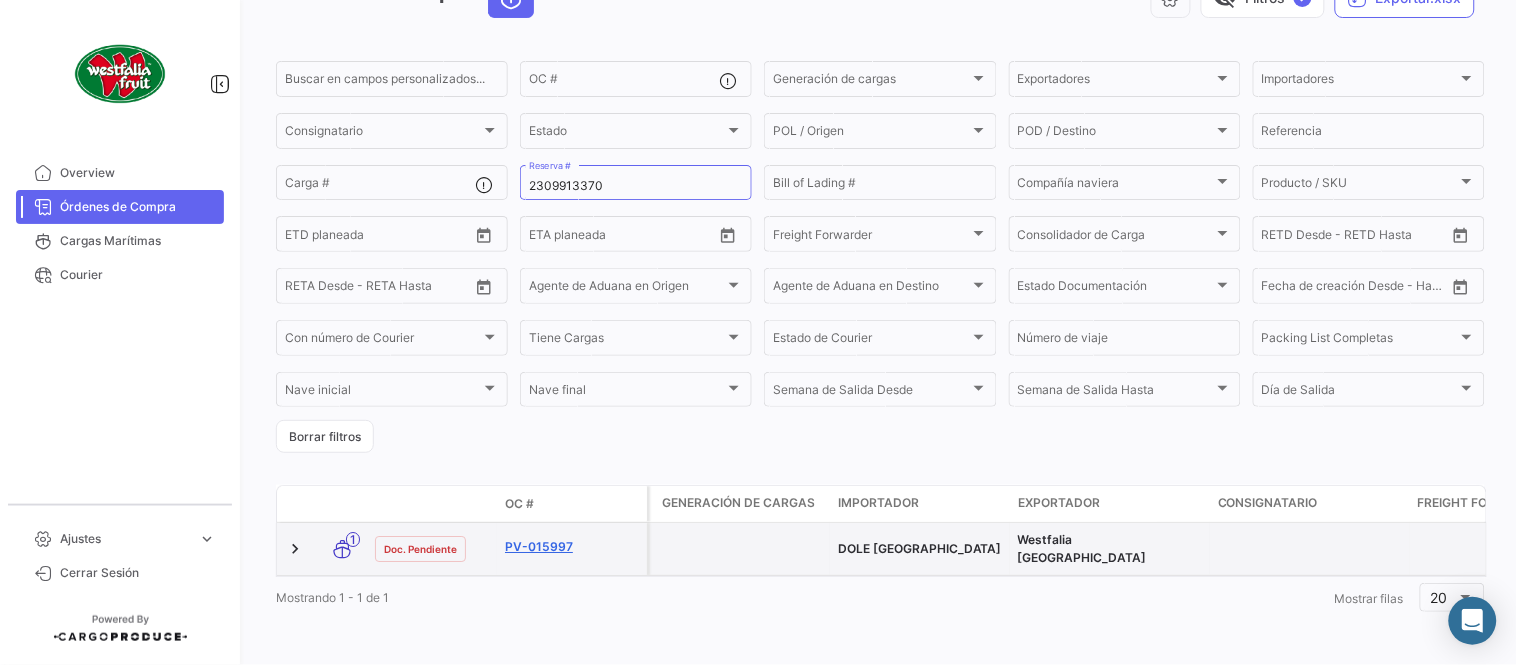 click on "PV-015997" 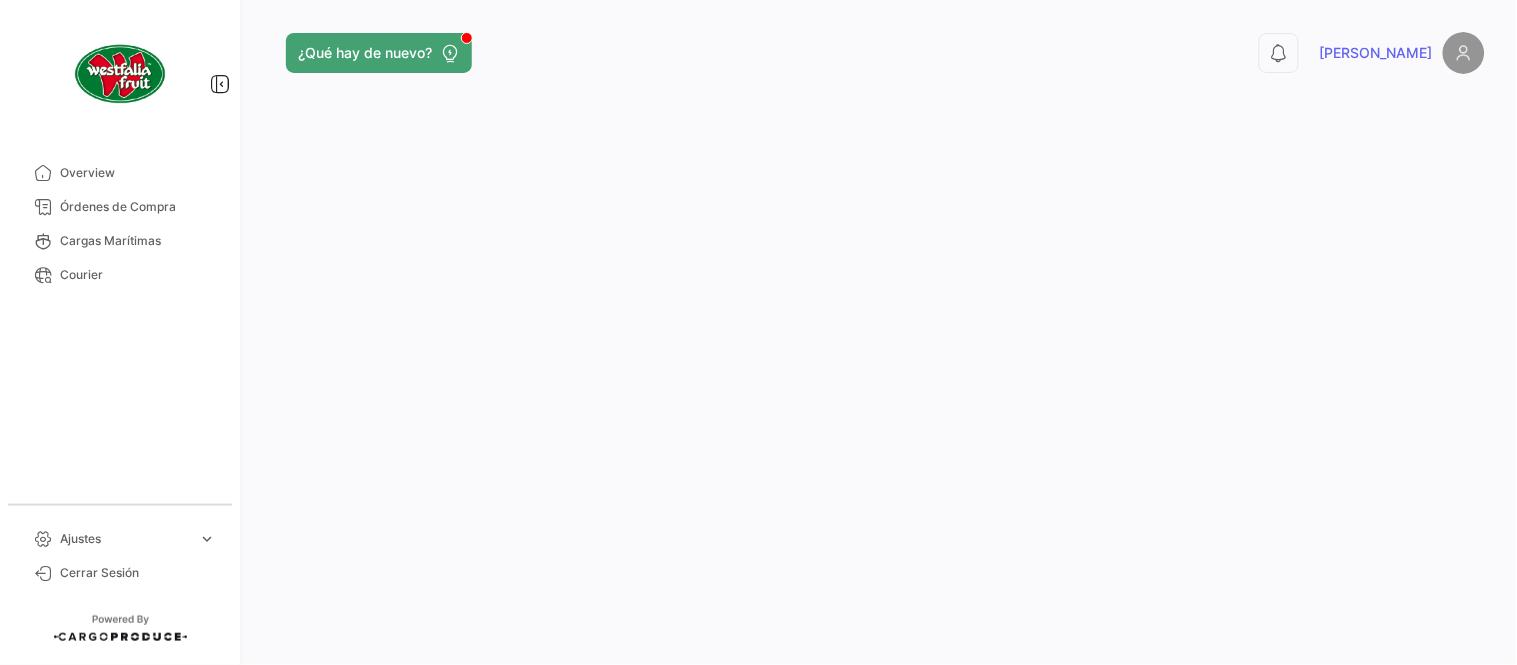 scroll, scrollTop: 0, scrollLeft: 0, axis: both 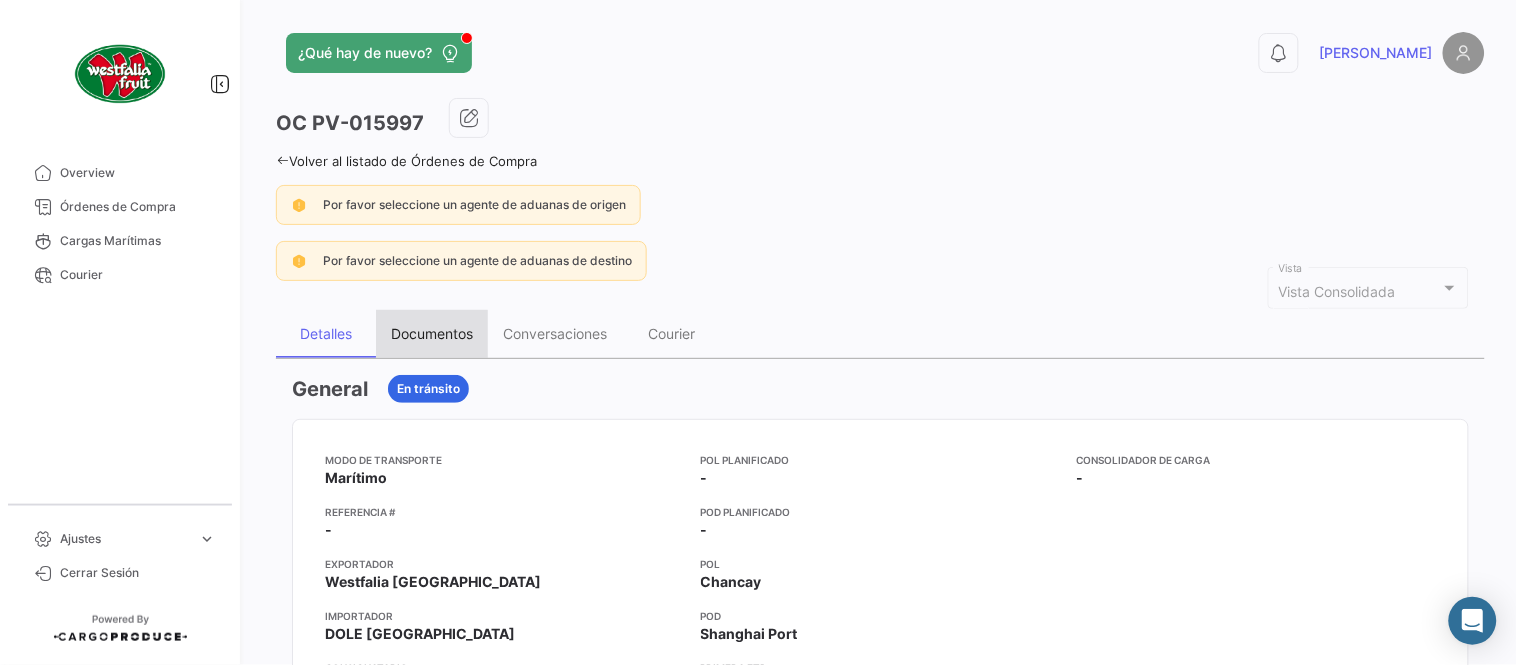 click on "Documentos" at bounding box center (432, 334) 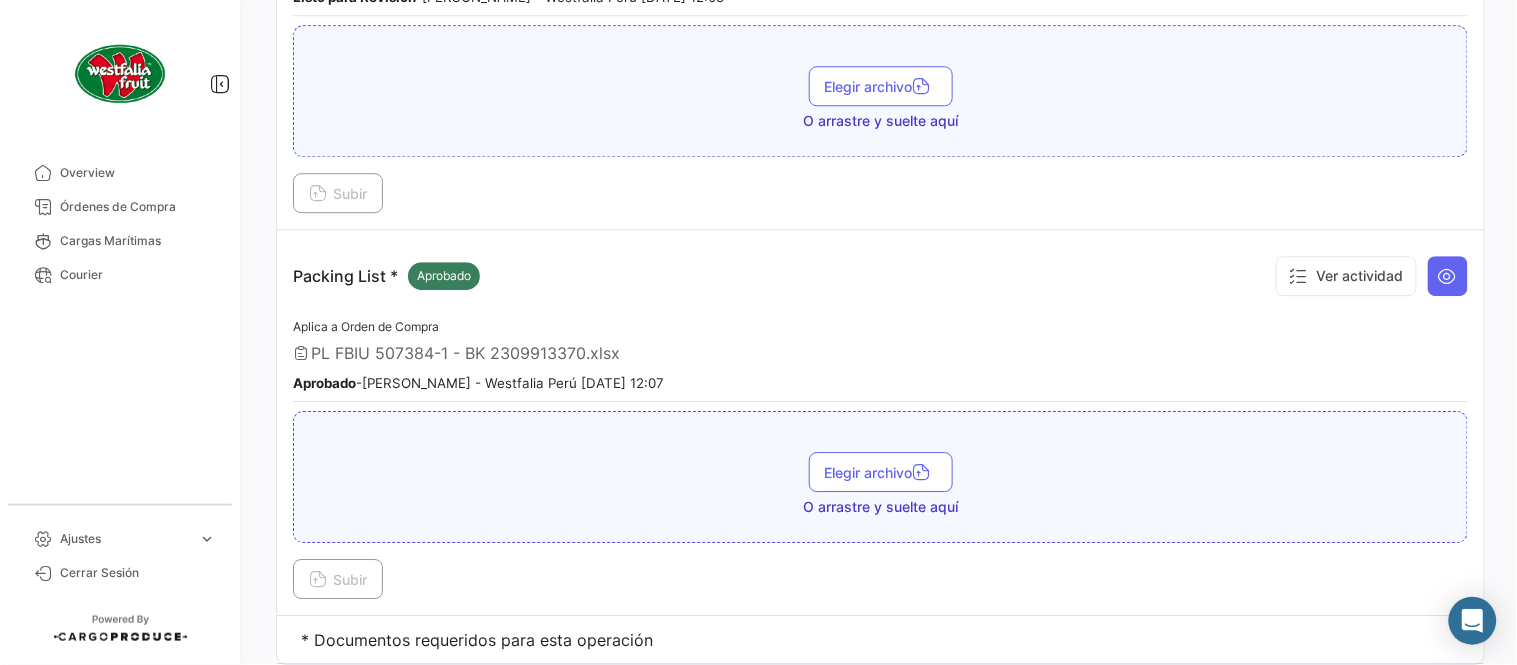 scroll, scrollTop: 1383, scrollLeft: 0, axis: vertical 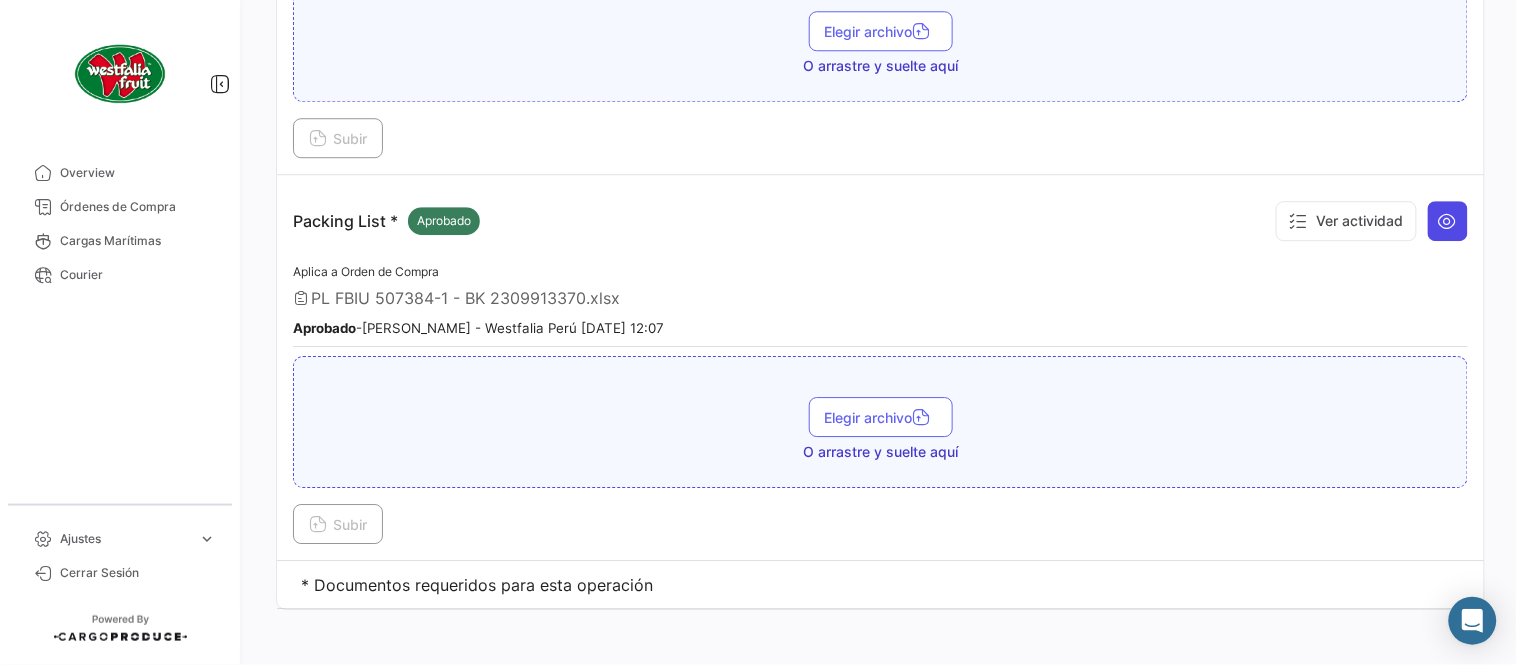 click at bounding box center (1448, 221) 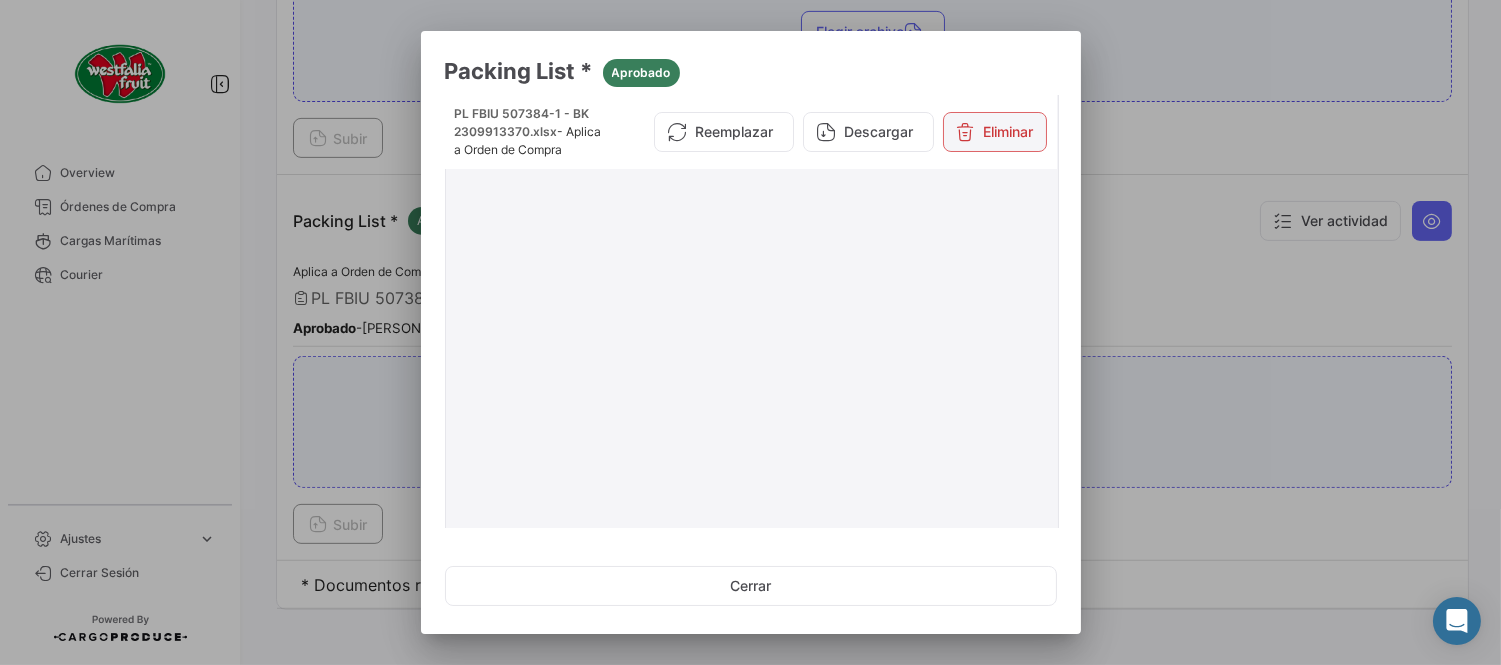 click on "Eliminar" at bounding box center [995, 132] 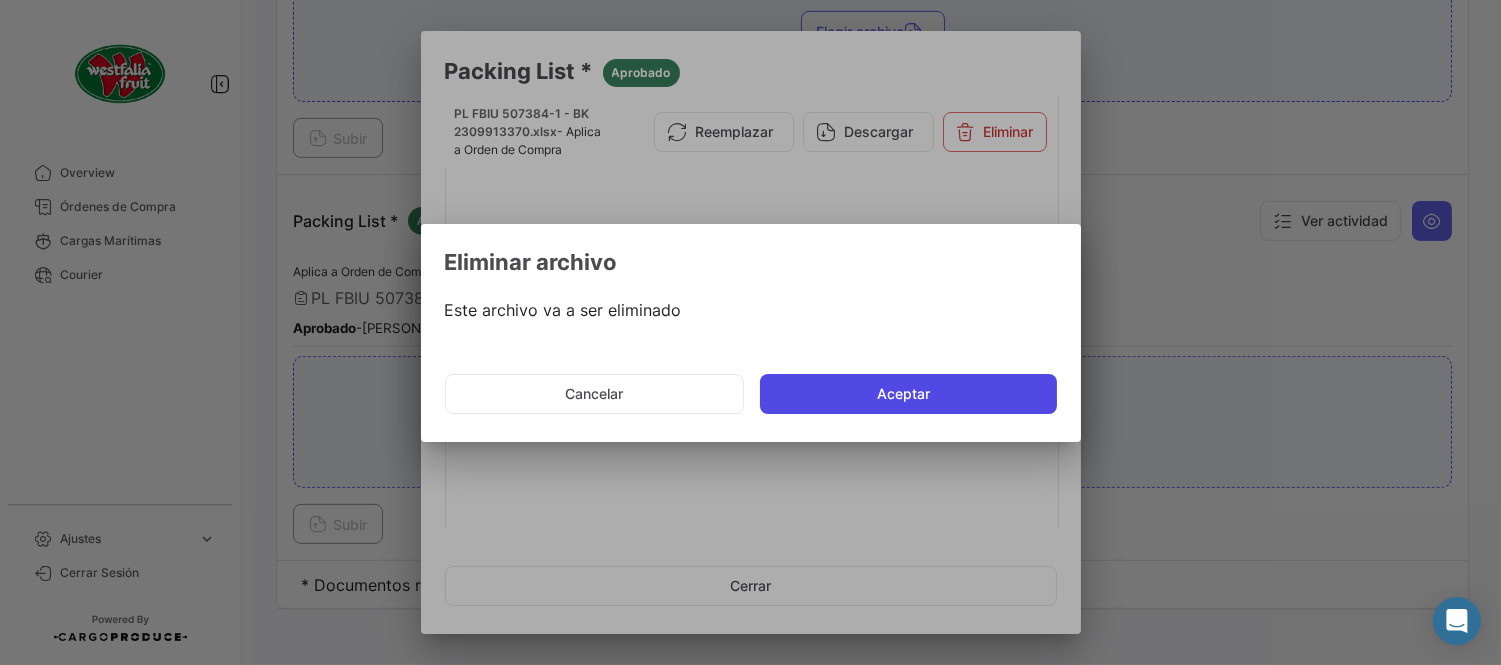 click on "Aceptar" 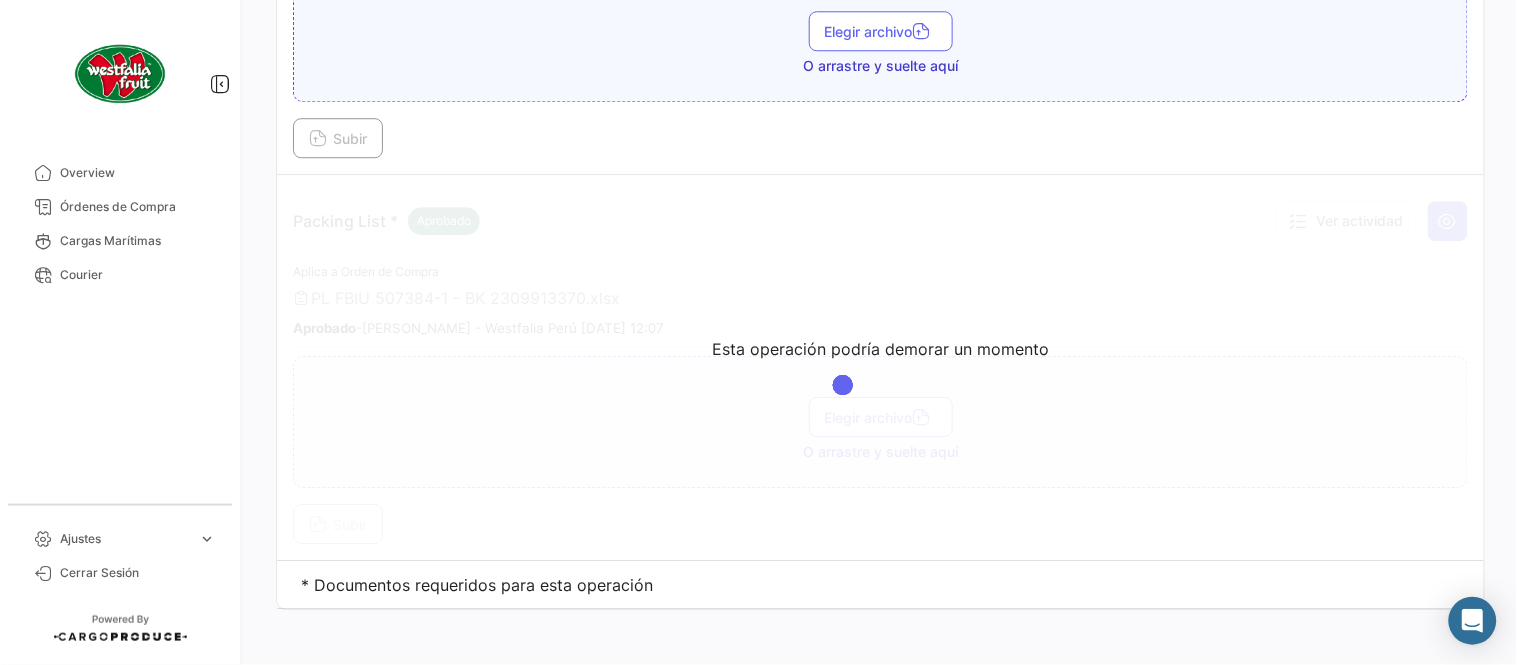 scroll, scrollTop: 1290, scrollLeft: 0, axis: vertical 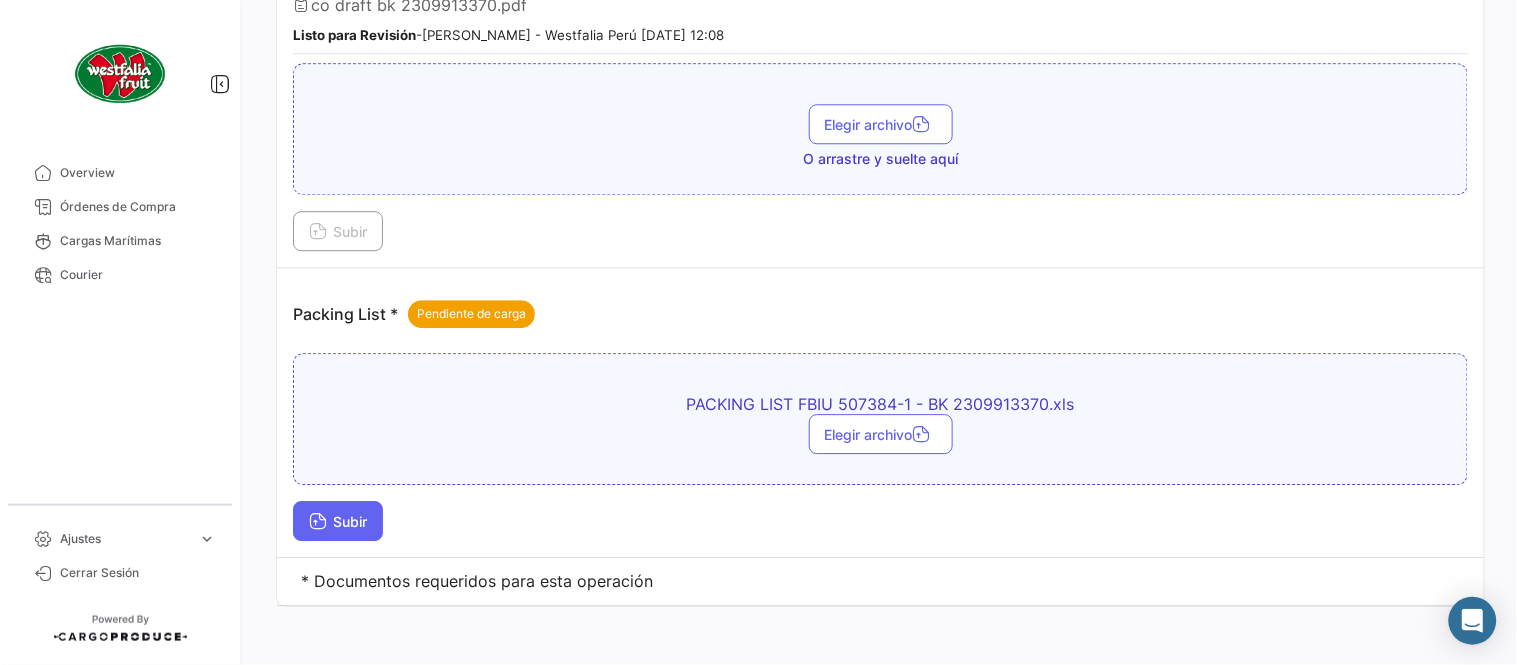click on "Subir" at bounding box center (338, 521) 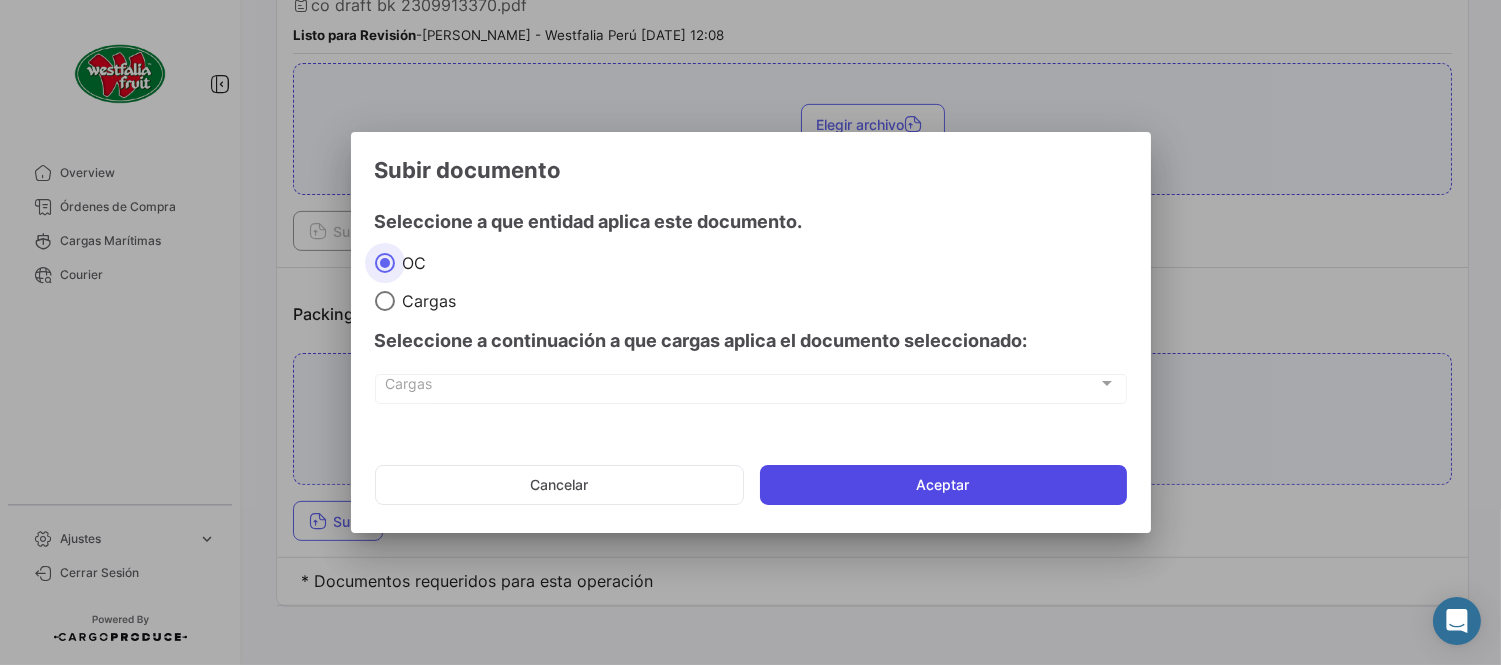 click on "Aceptar" 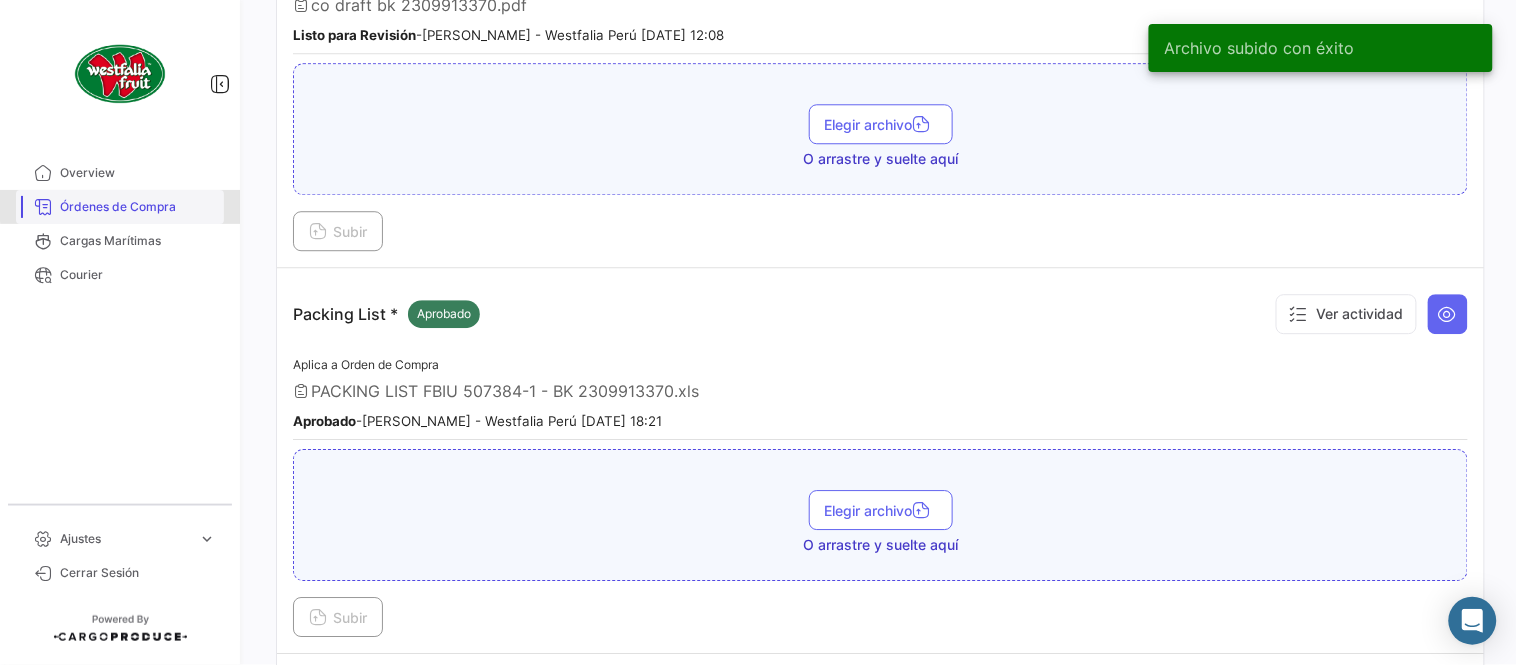 click on "Órdenes de Compra" at bounding box center (138, 207) 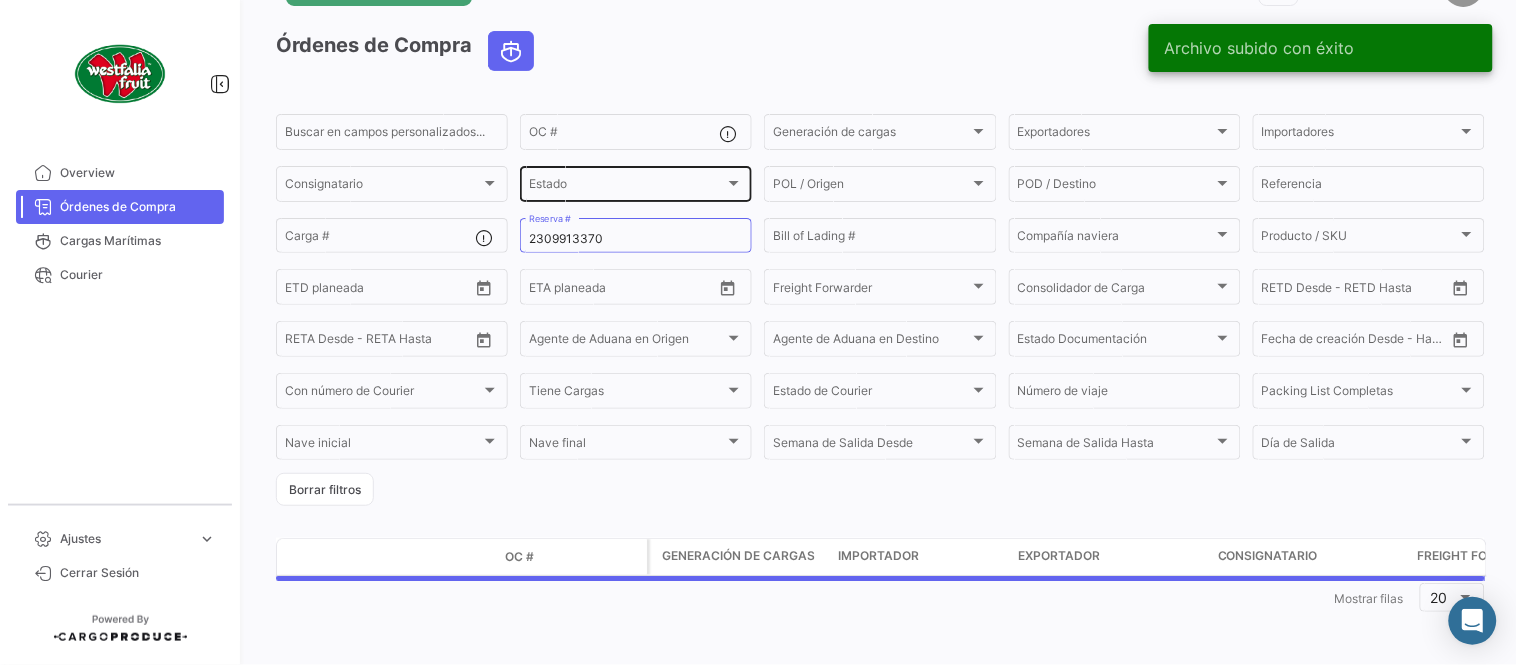 scroll, scrollTop: 0, scrollLeft: 0, axis: both 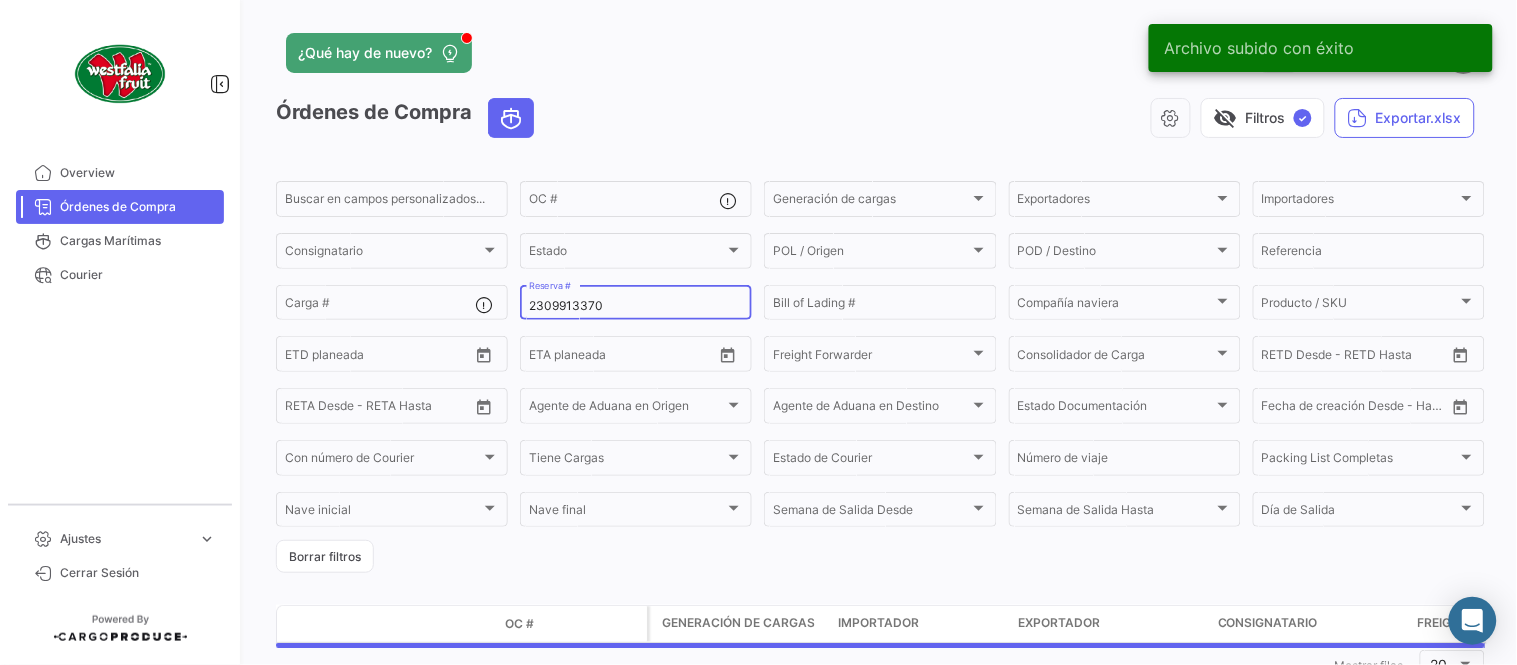 click on "2309913370" at bounding box center [636, 306] 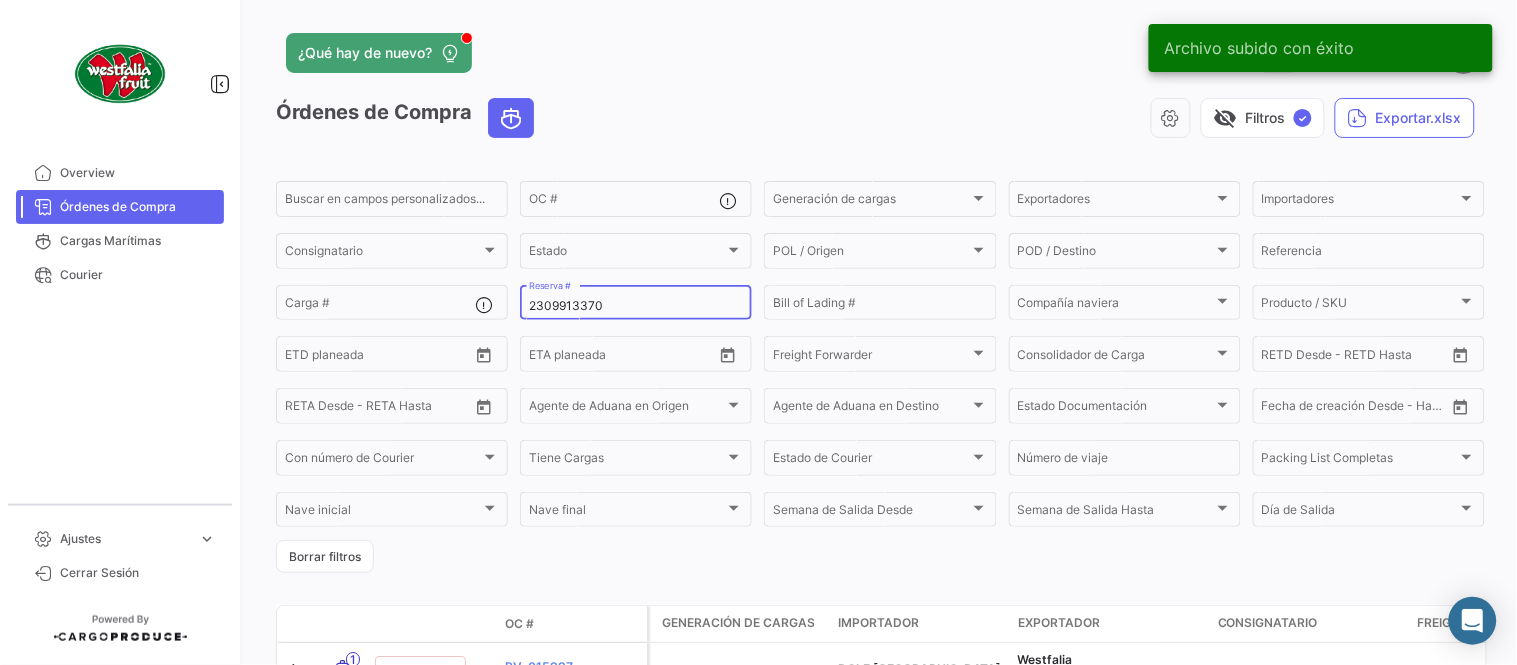 paste on "76316822" 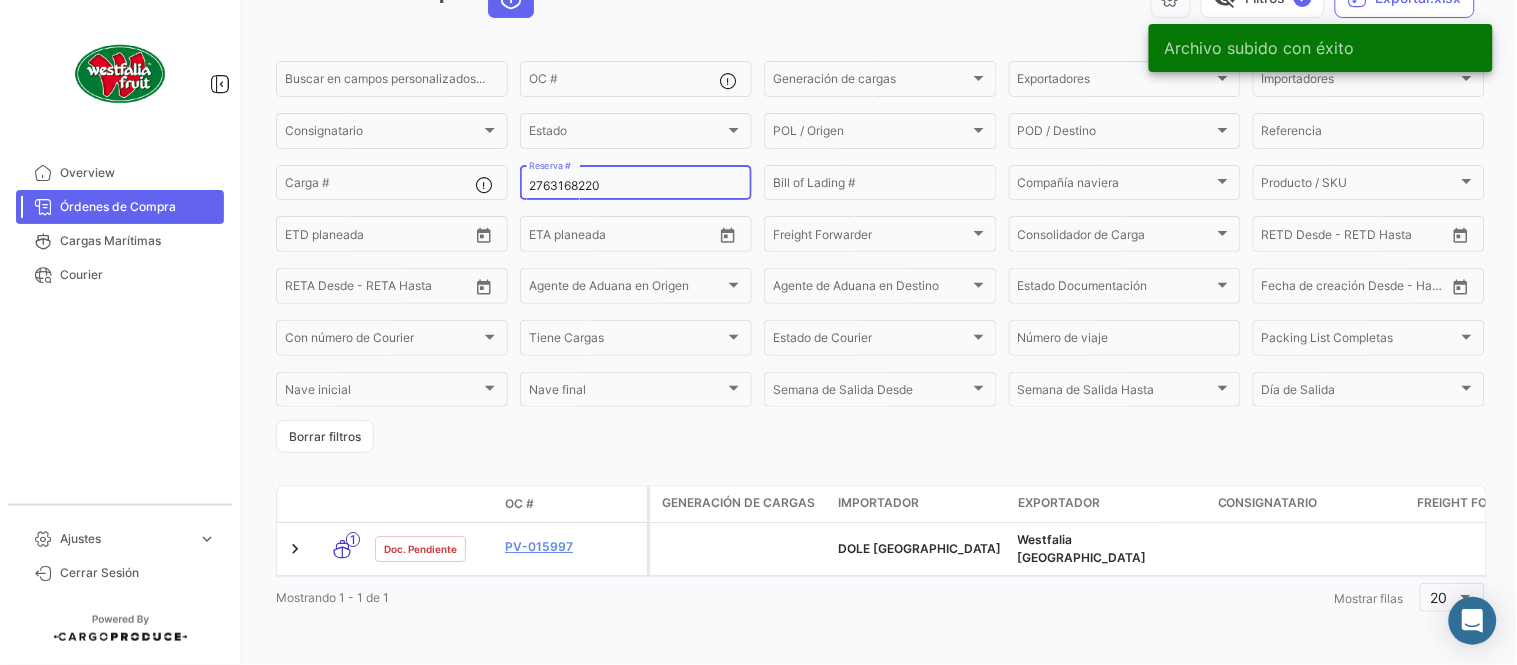 scroll, scrollTop: 128, scrollLeft: 0, axis: vertical 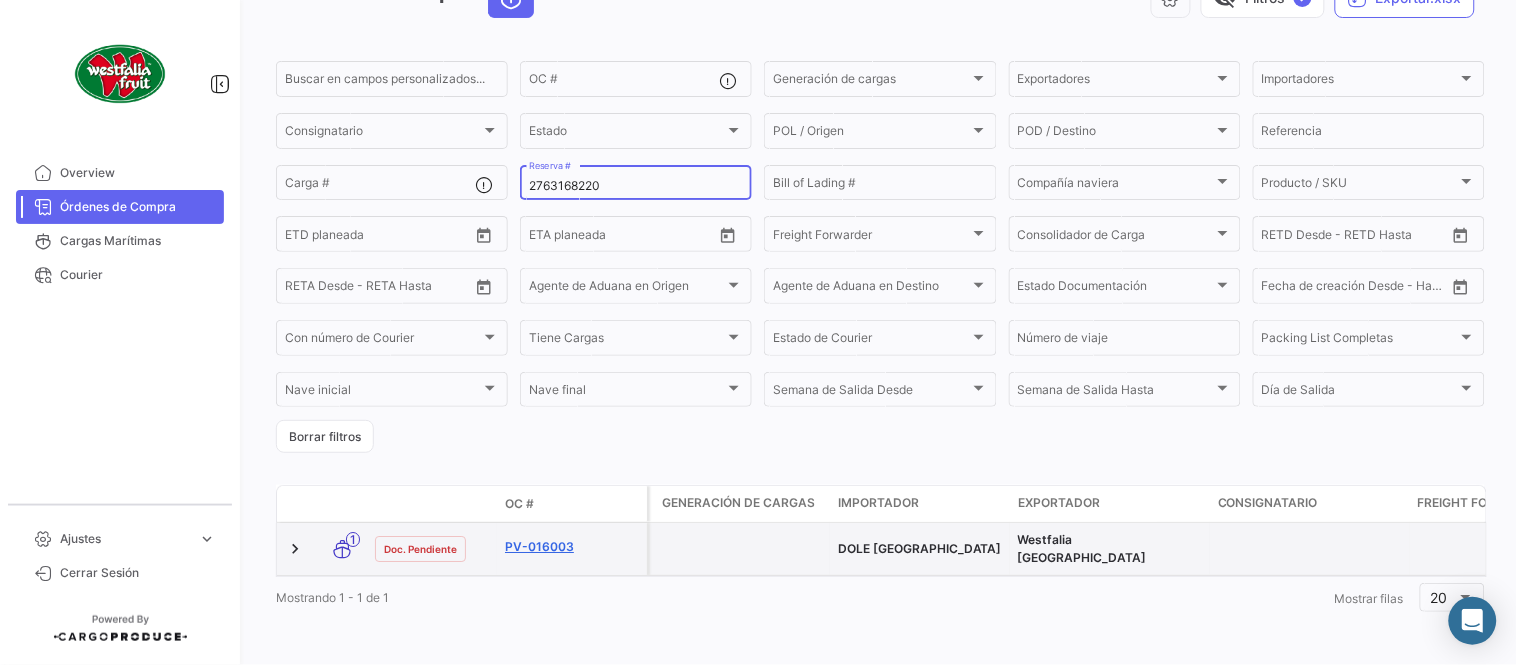 type on "2763168220" 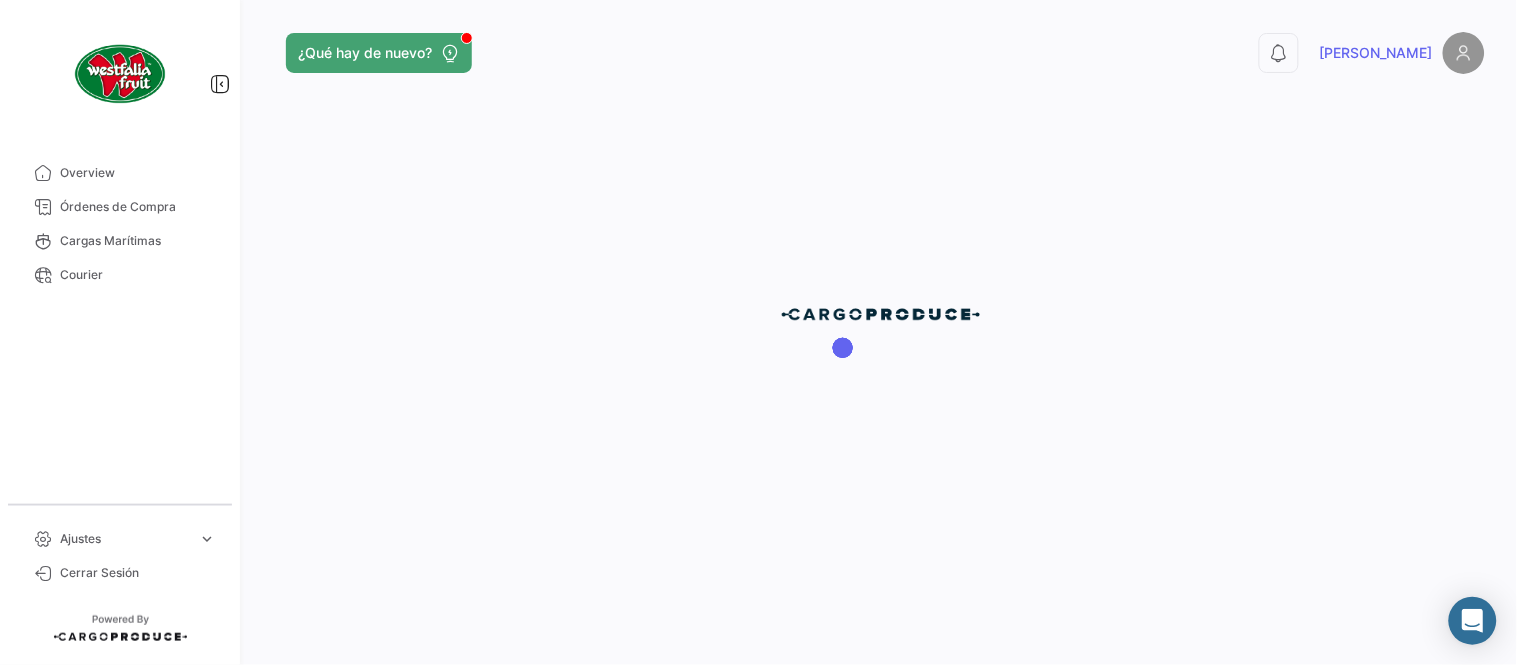 scroll, scrollTop: 0, scrollLeft: 0, axis: both 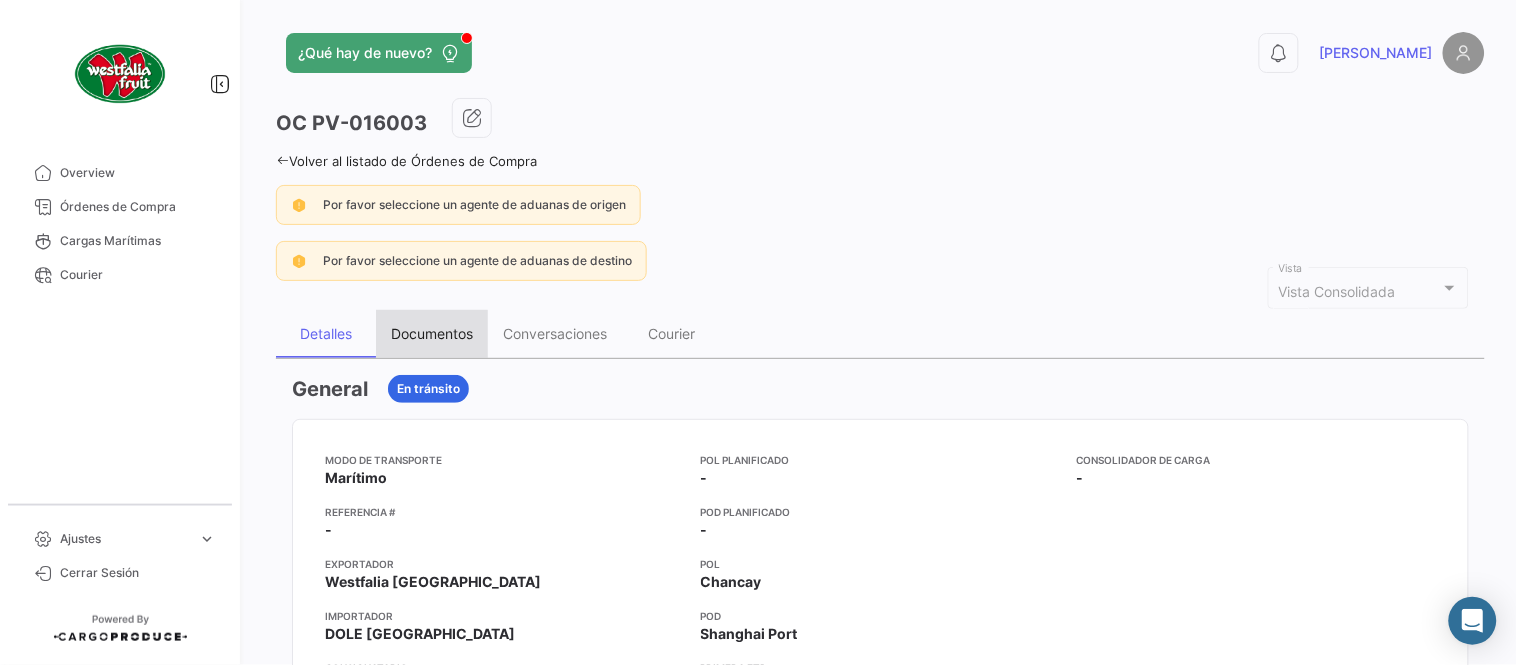 click on "Documentos" at bounding box center (432, 333) 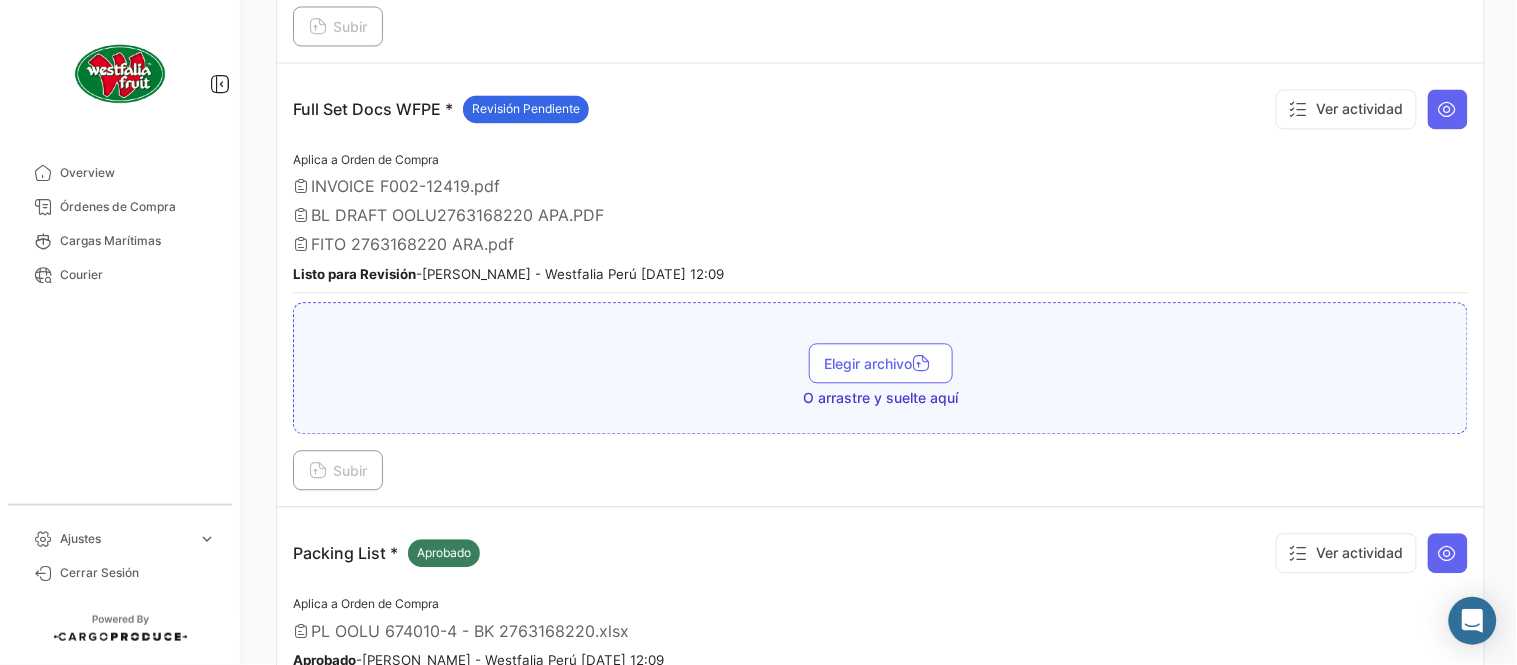 scroll, scrollTop: 911, scrollLeft: 0, axis: vertical 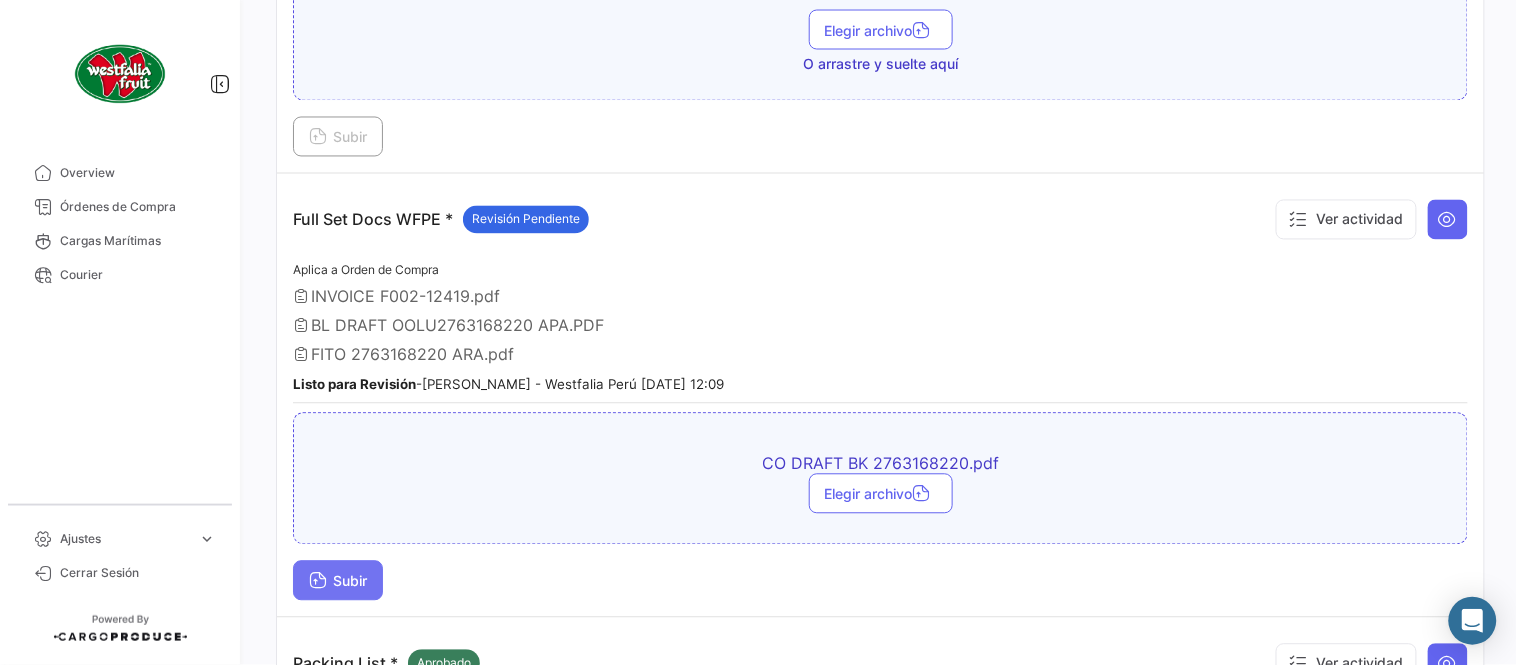 click on "Subir" at bounding box center (338, 581) 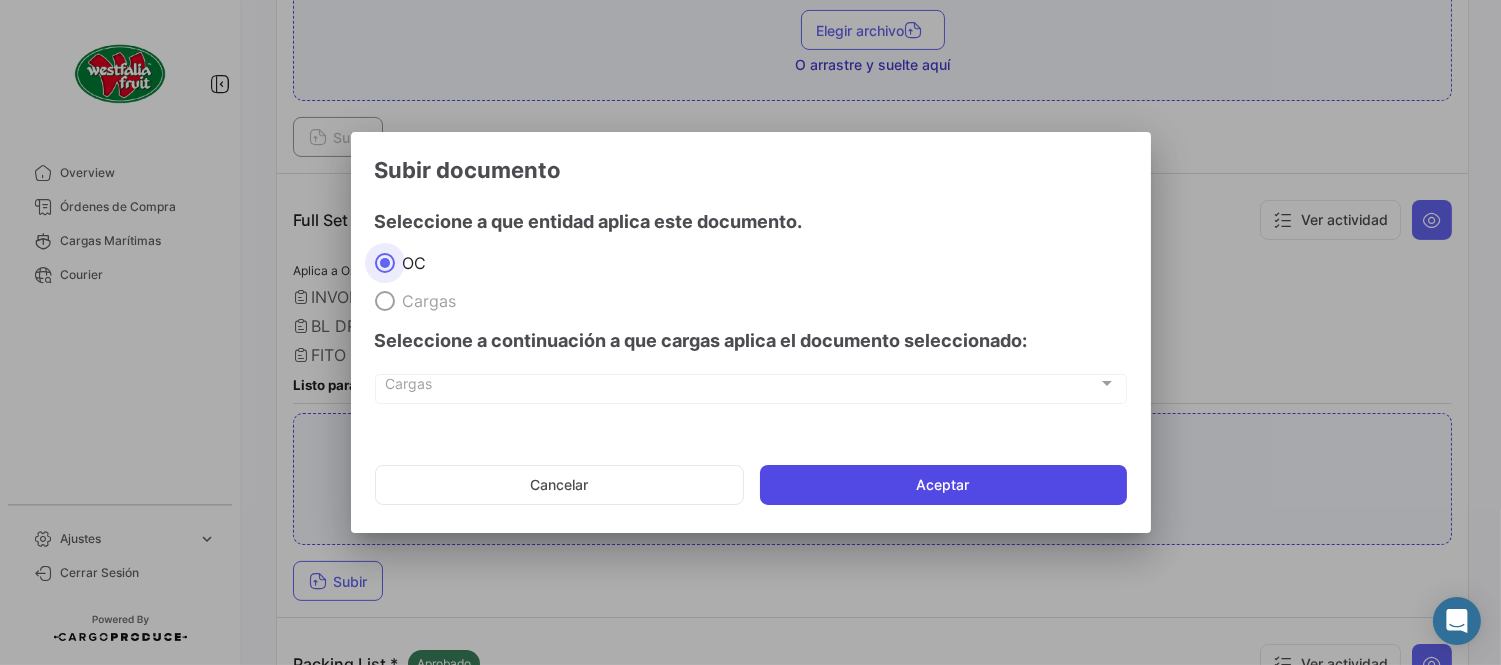 click on "Aceptar" 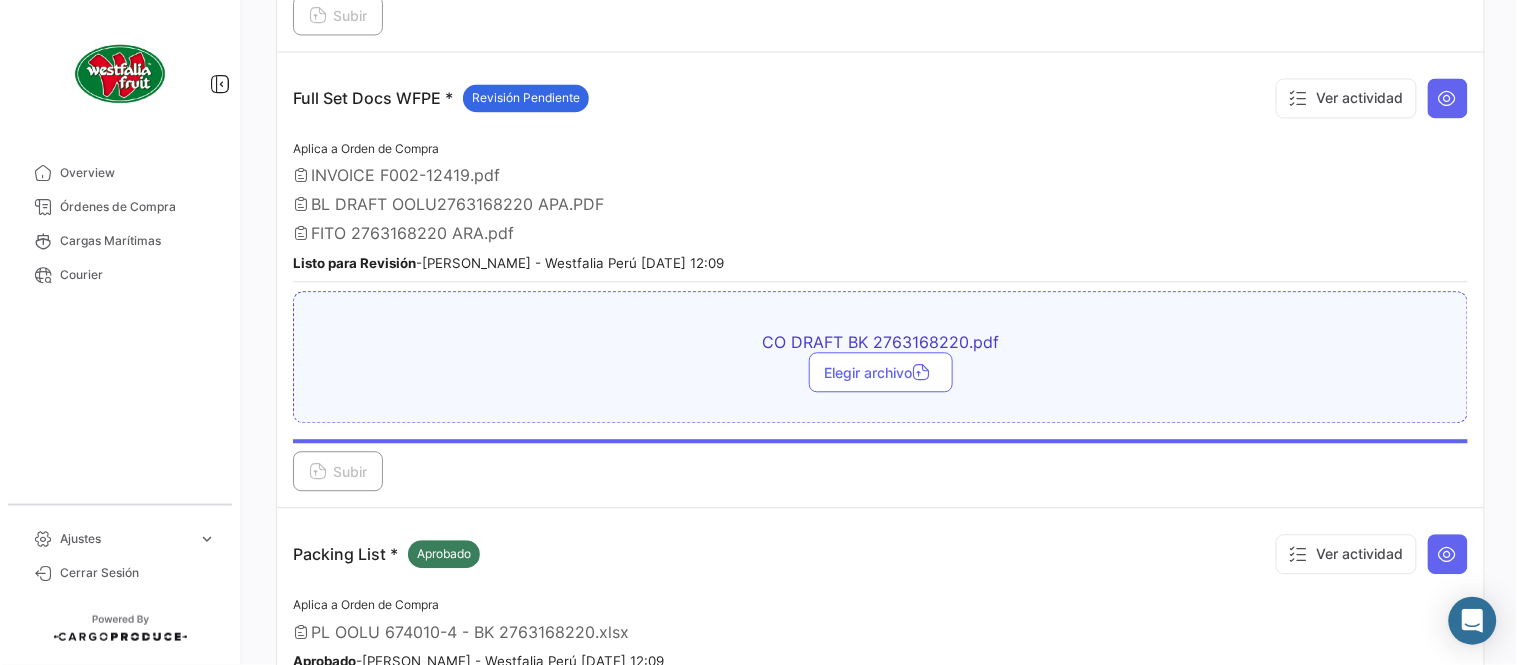 scroll, scrollTop: 1244, scrollLeft: 0, axis: vertical 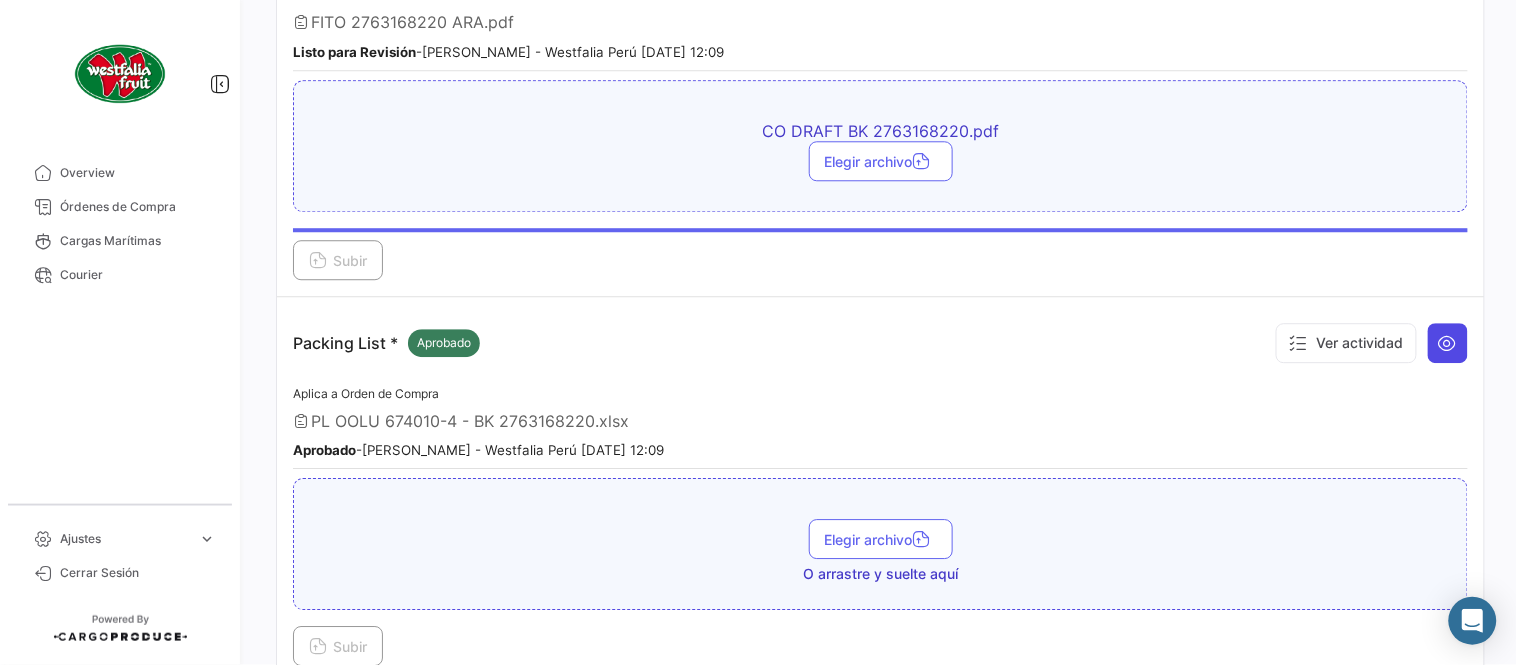click at bounding box center [1448, 343] 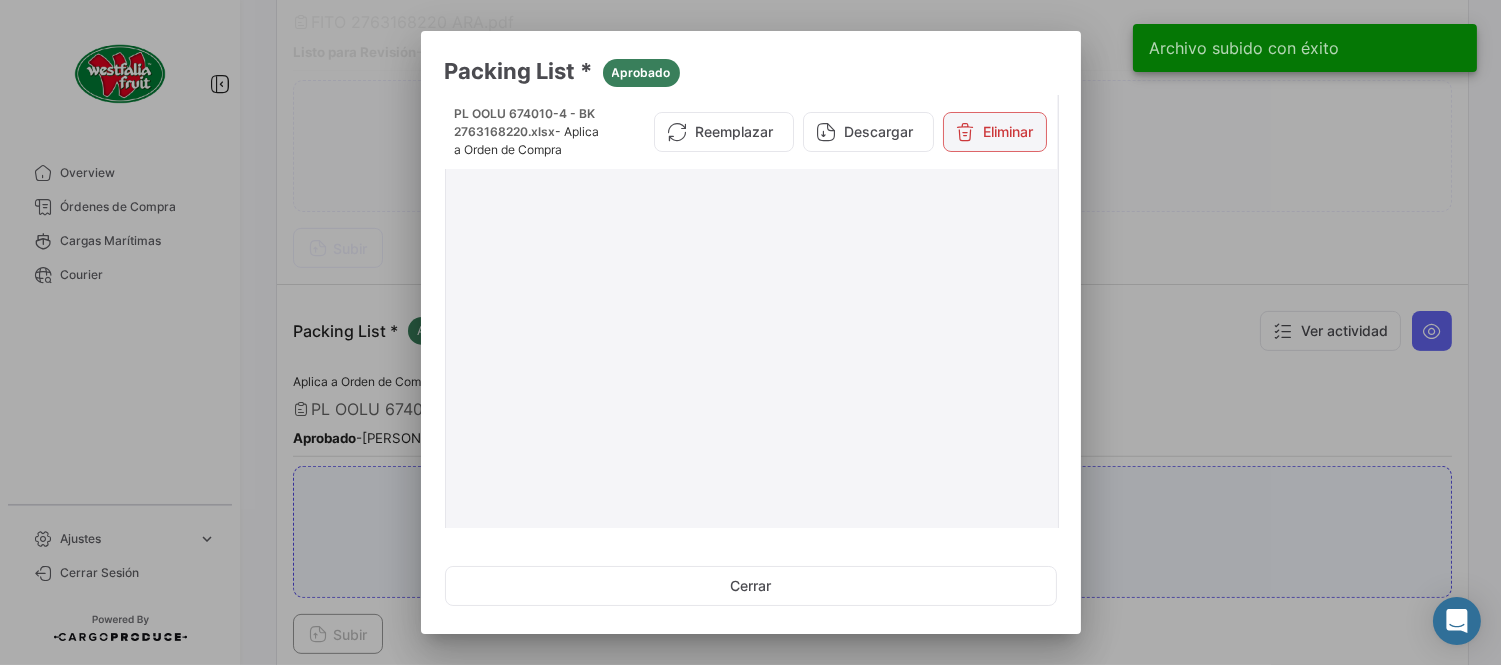 click on "Eliminar" at bounding box center (995, 132) 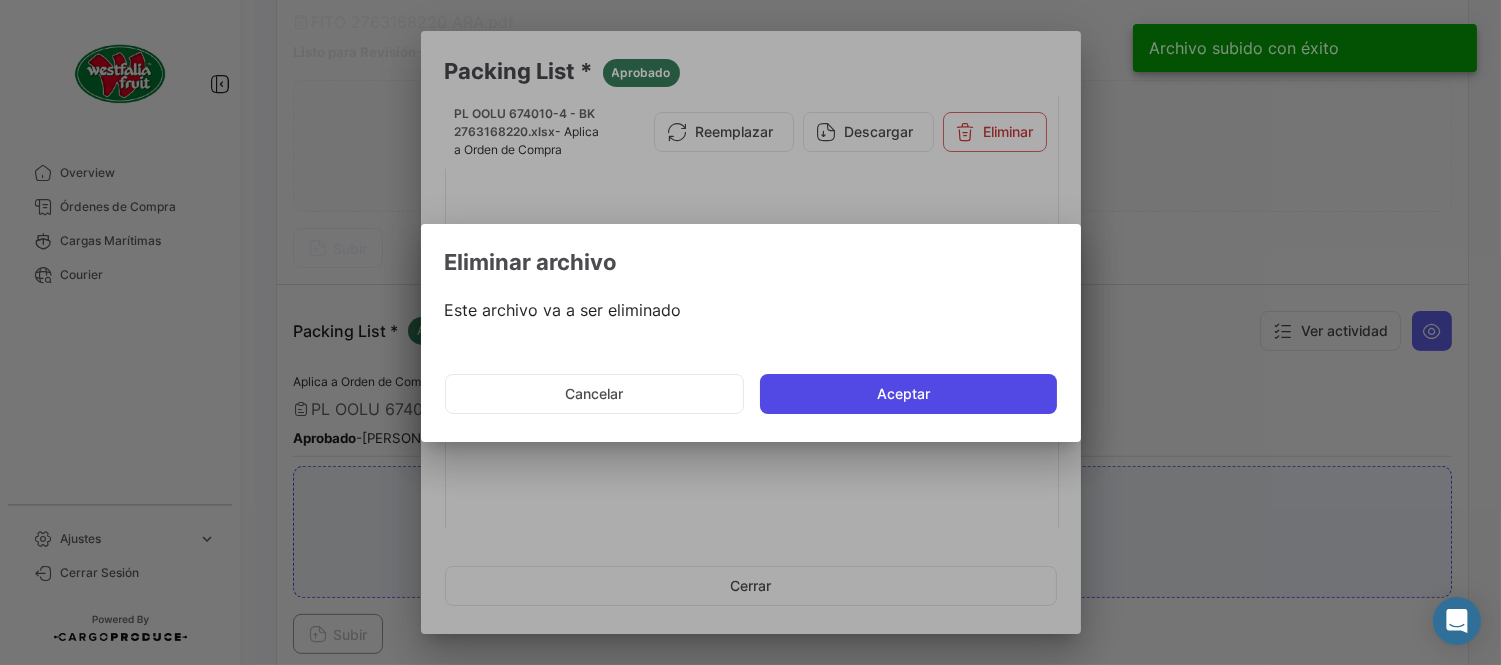 click on "Aceptar" 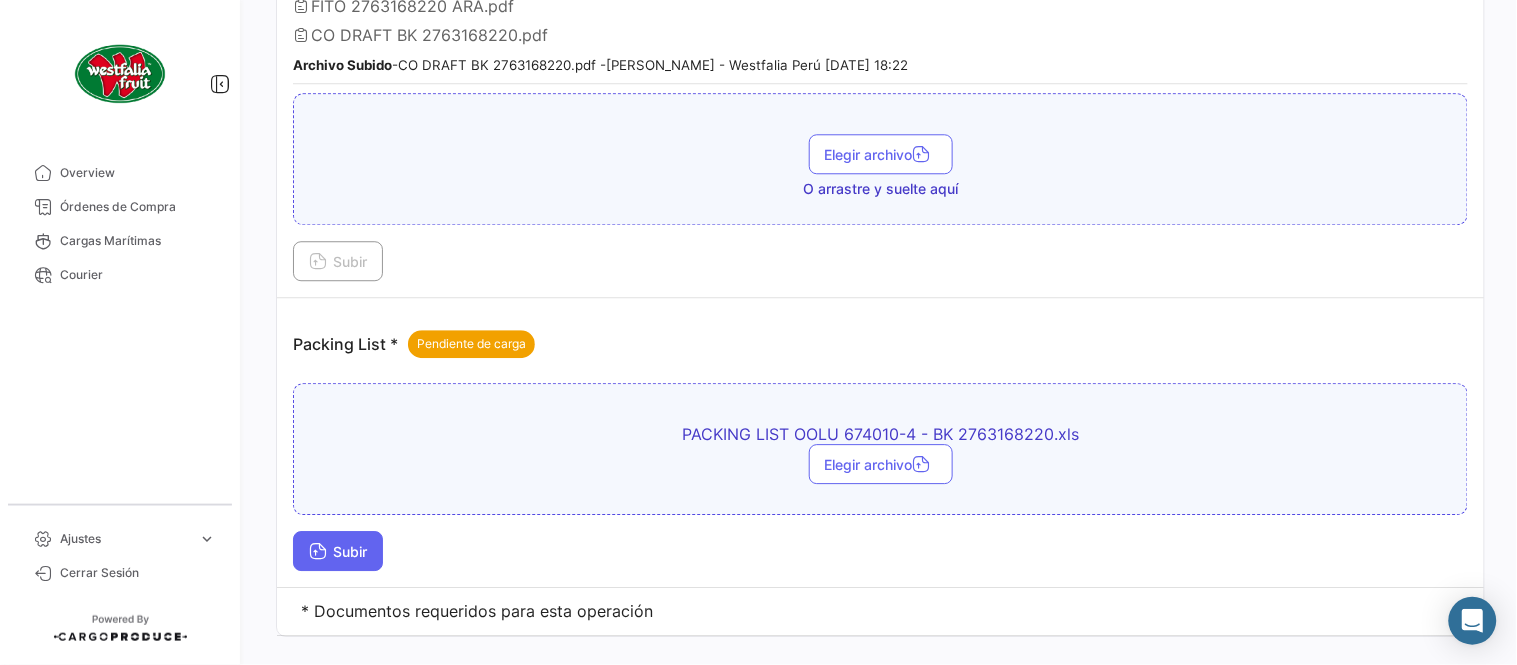 click on "Subir" at bounding box center (338, 551) 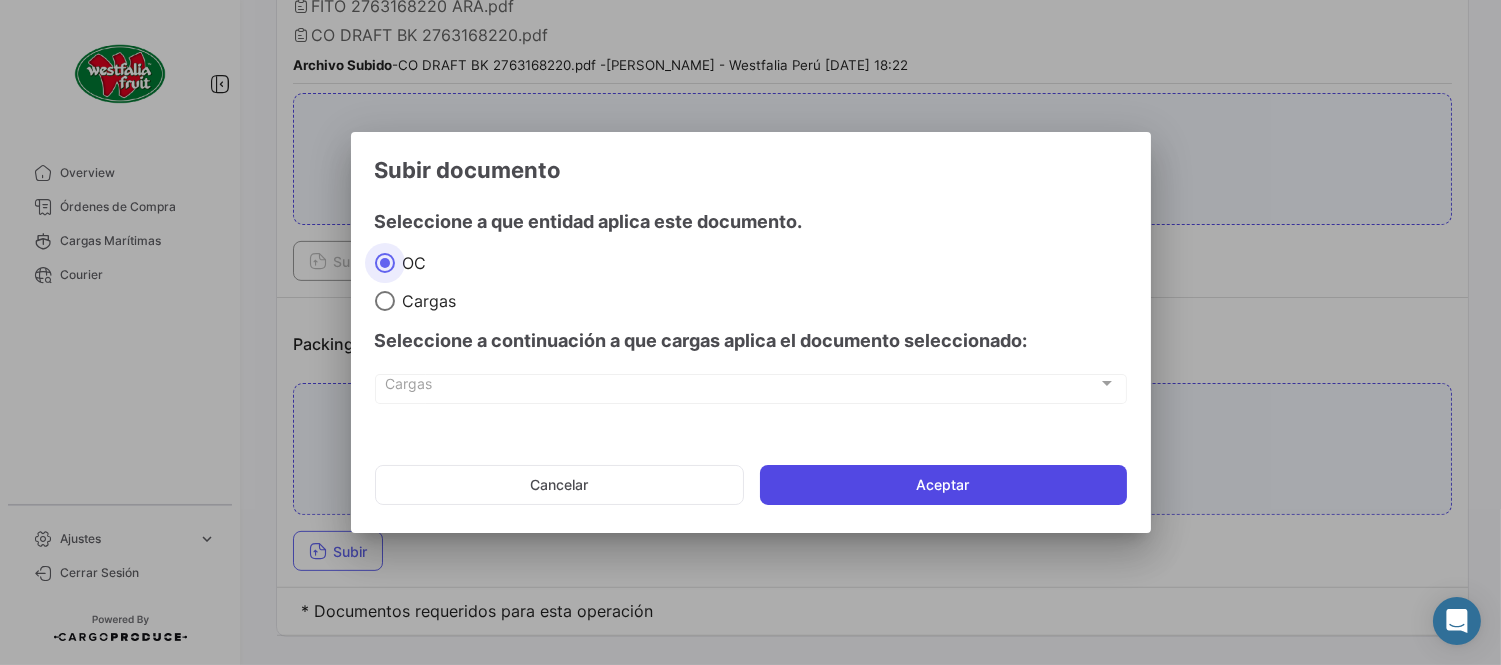 click on "Aceptar" 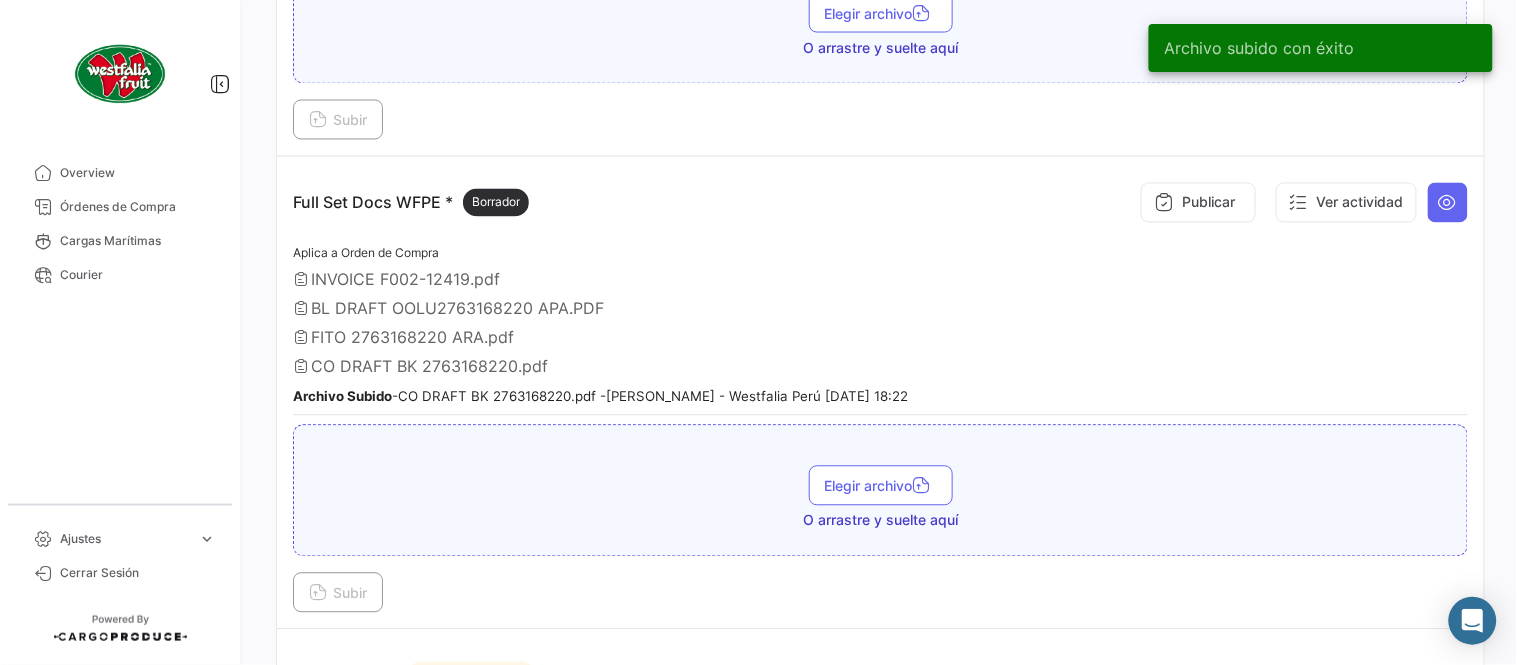scroll, scrollTop: 911, scrollLeft: 0, axis: vertical 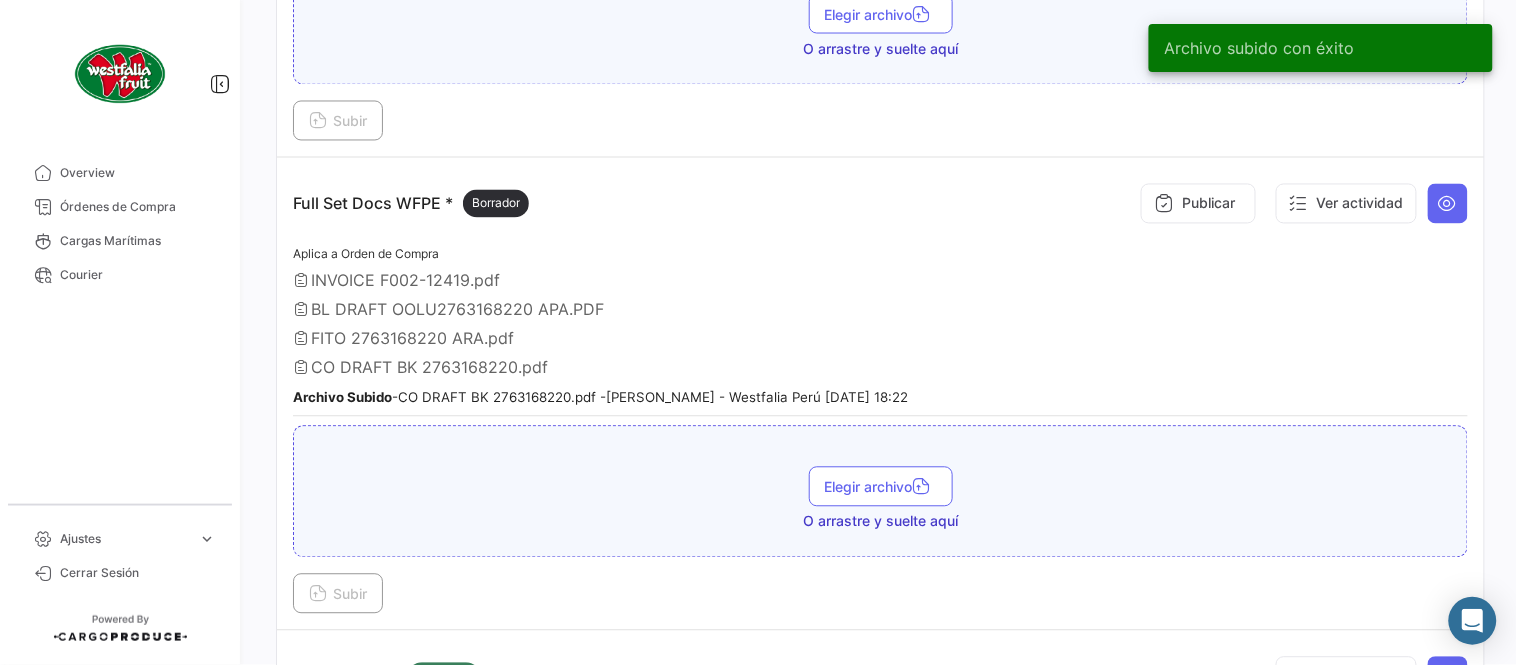 click at bounding box center (1164, 204) 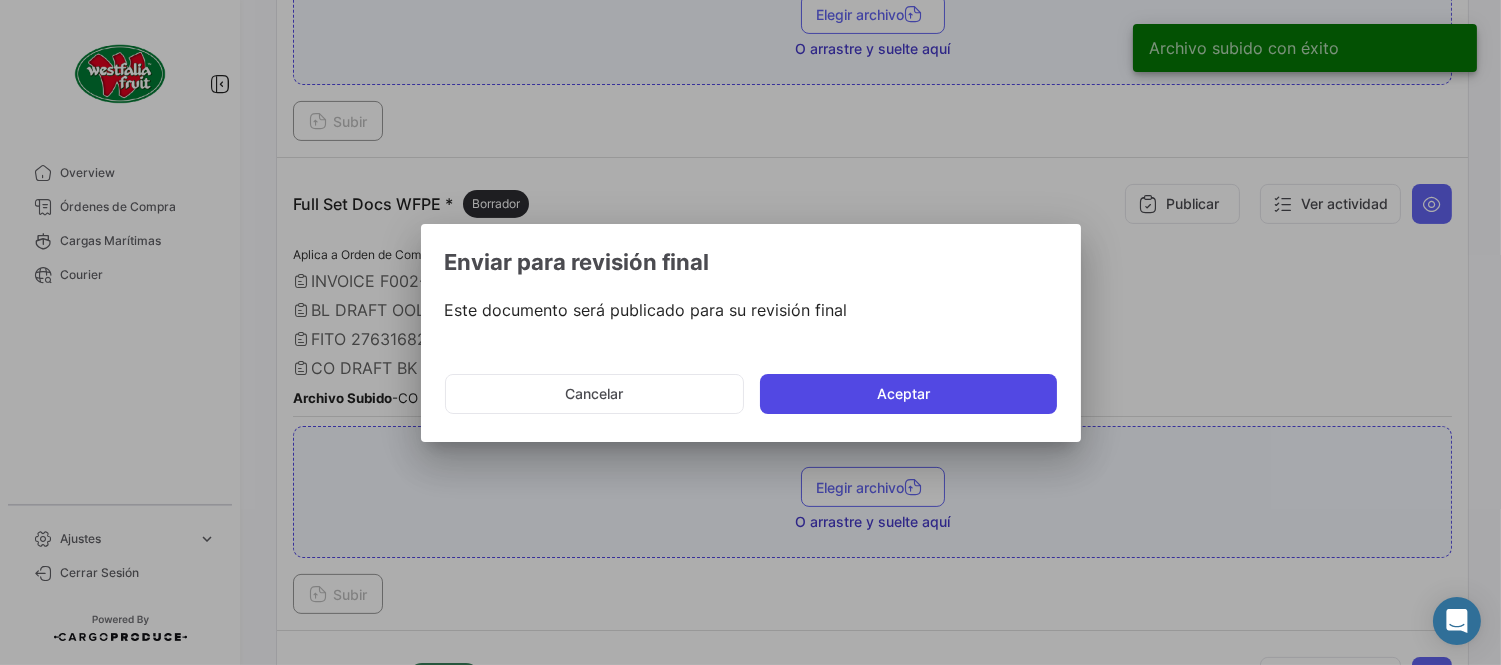 click on "Aceptar" 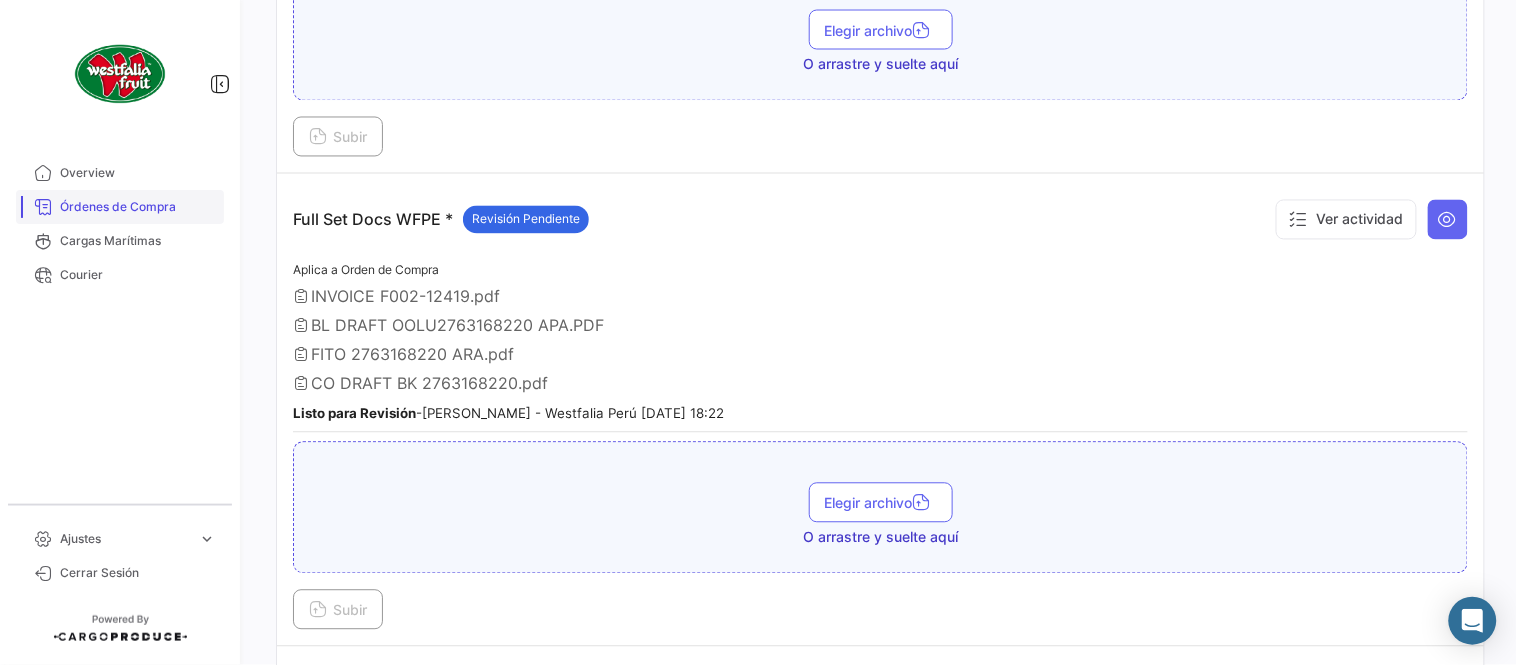 click on "Órdenes de Compra" at bounding box center (138, 207) 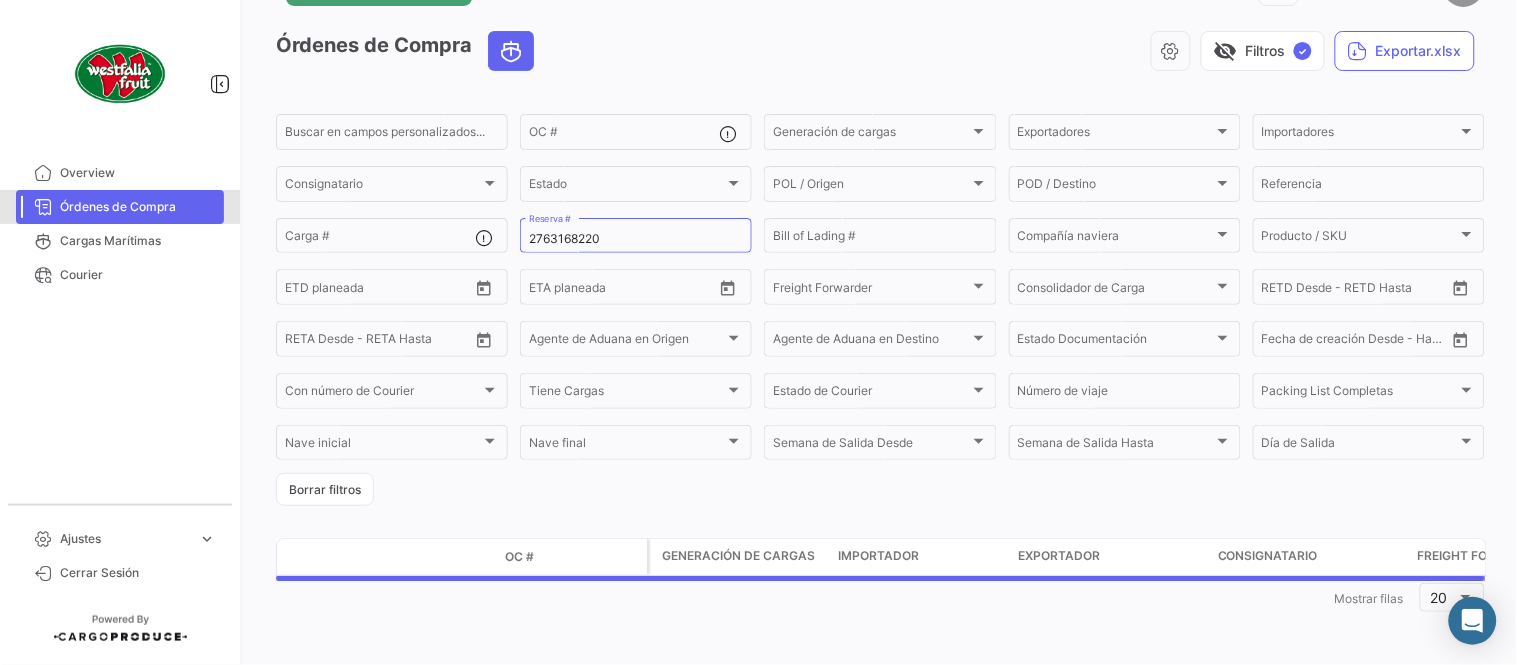 scroll, scrollTop: 0, scrollLeft: 0, axis: both 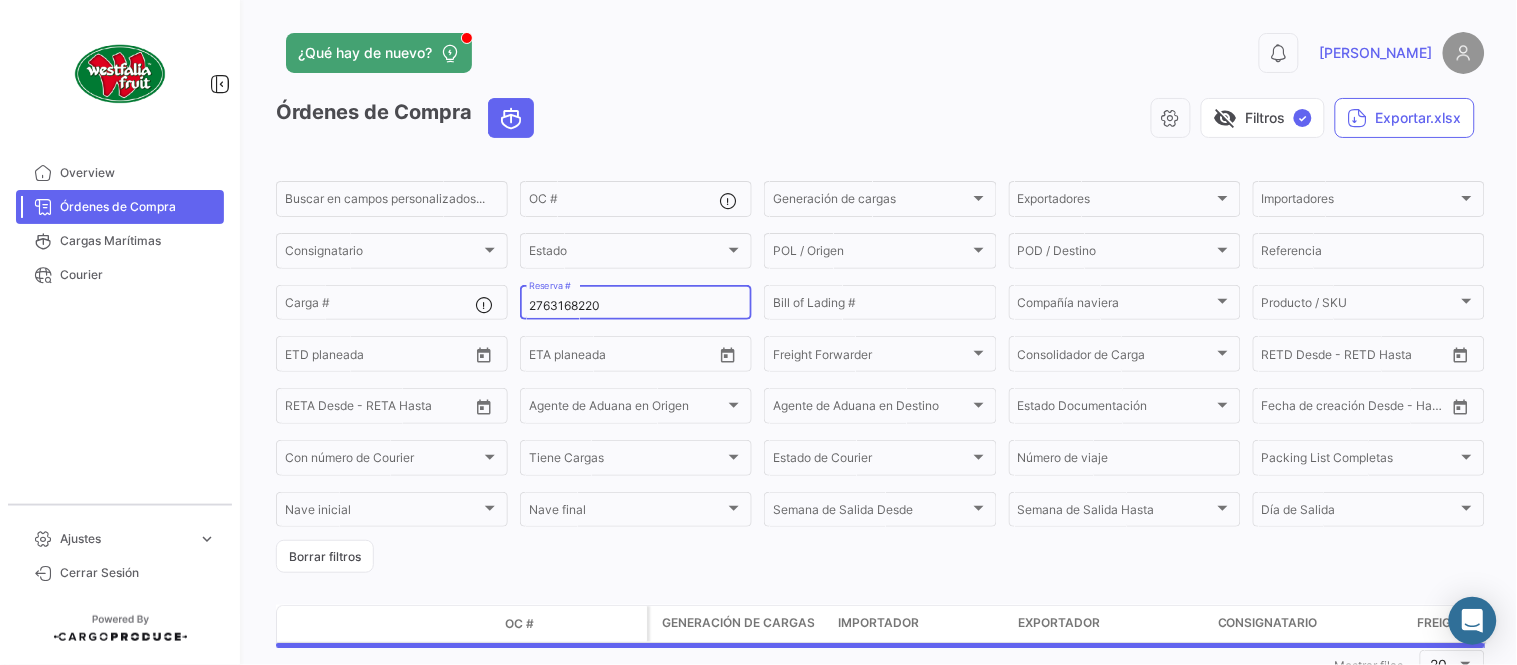 click on "2763168220" at bounding box center [636, 306] 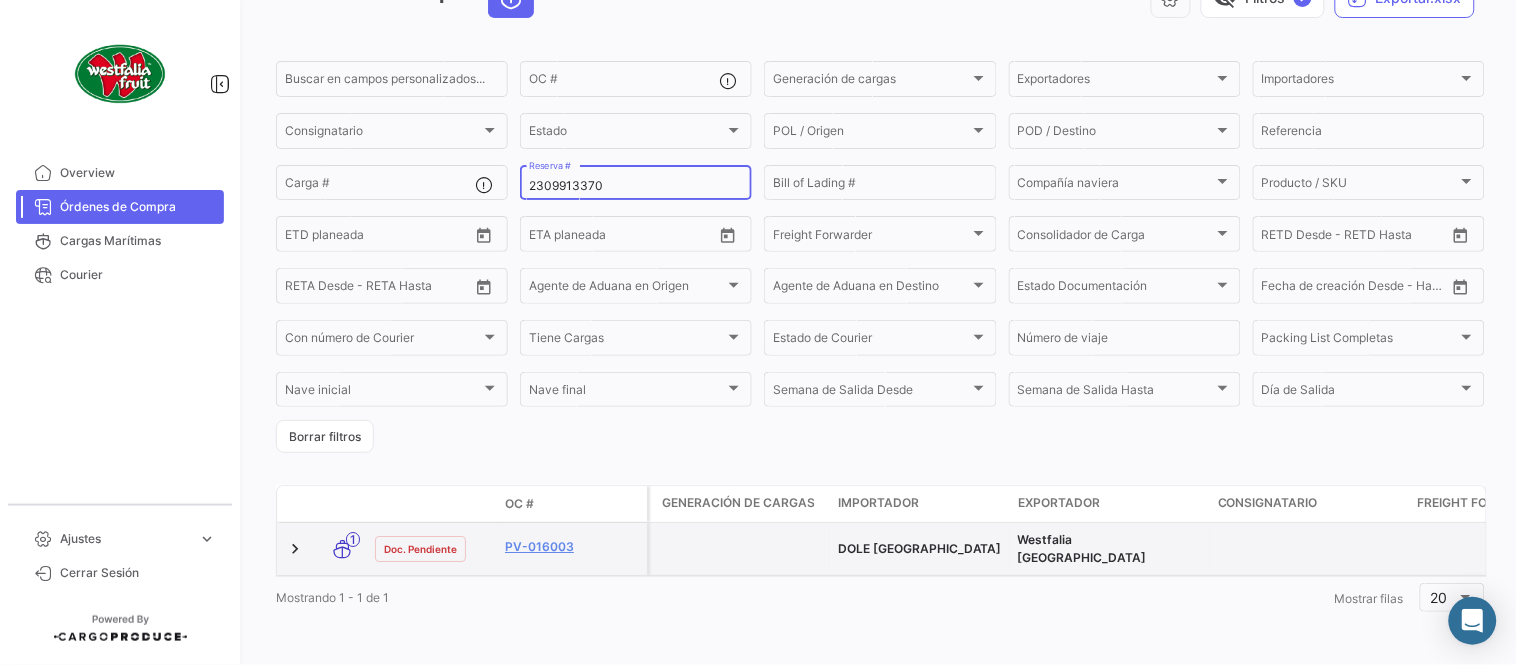 scroll, scrollTop: 128, scrollLeft: 0, axis: vertical 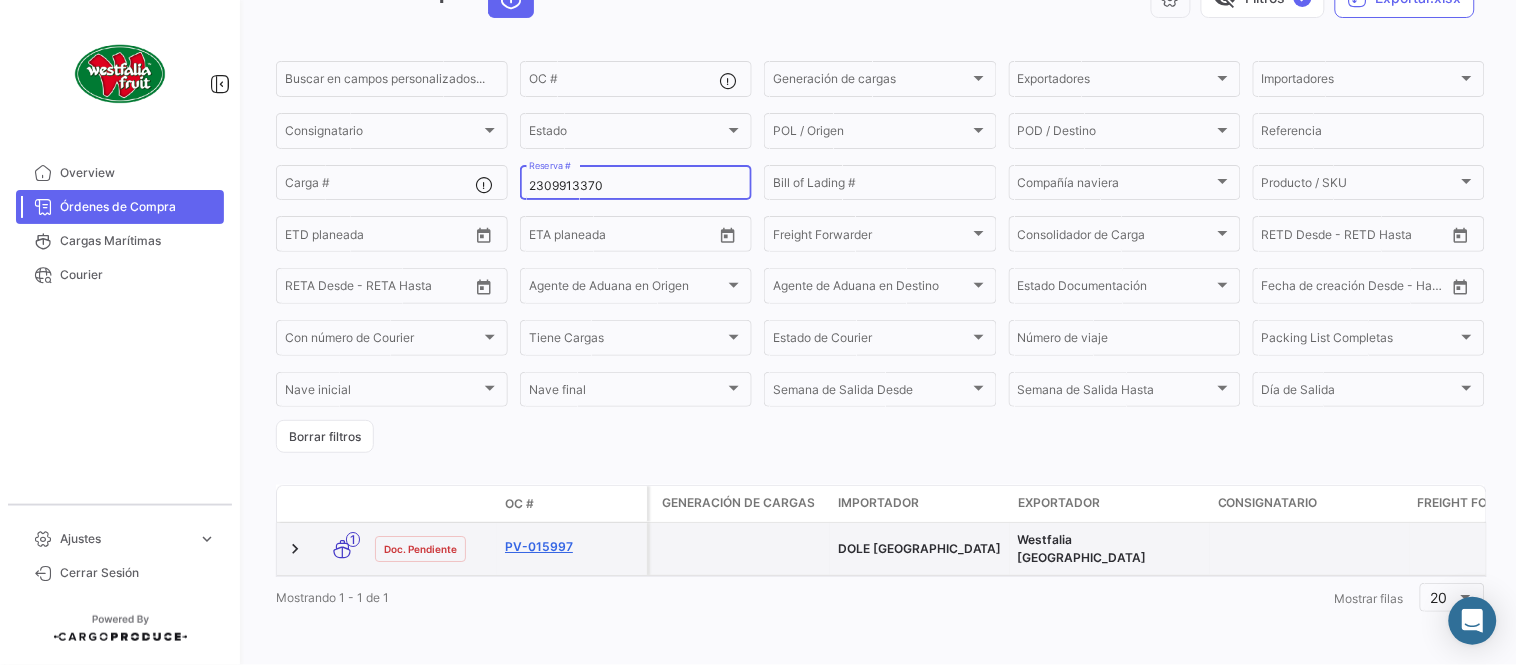 type on "2309913370" 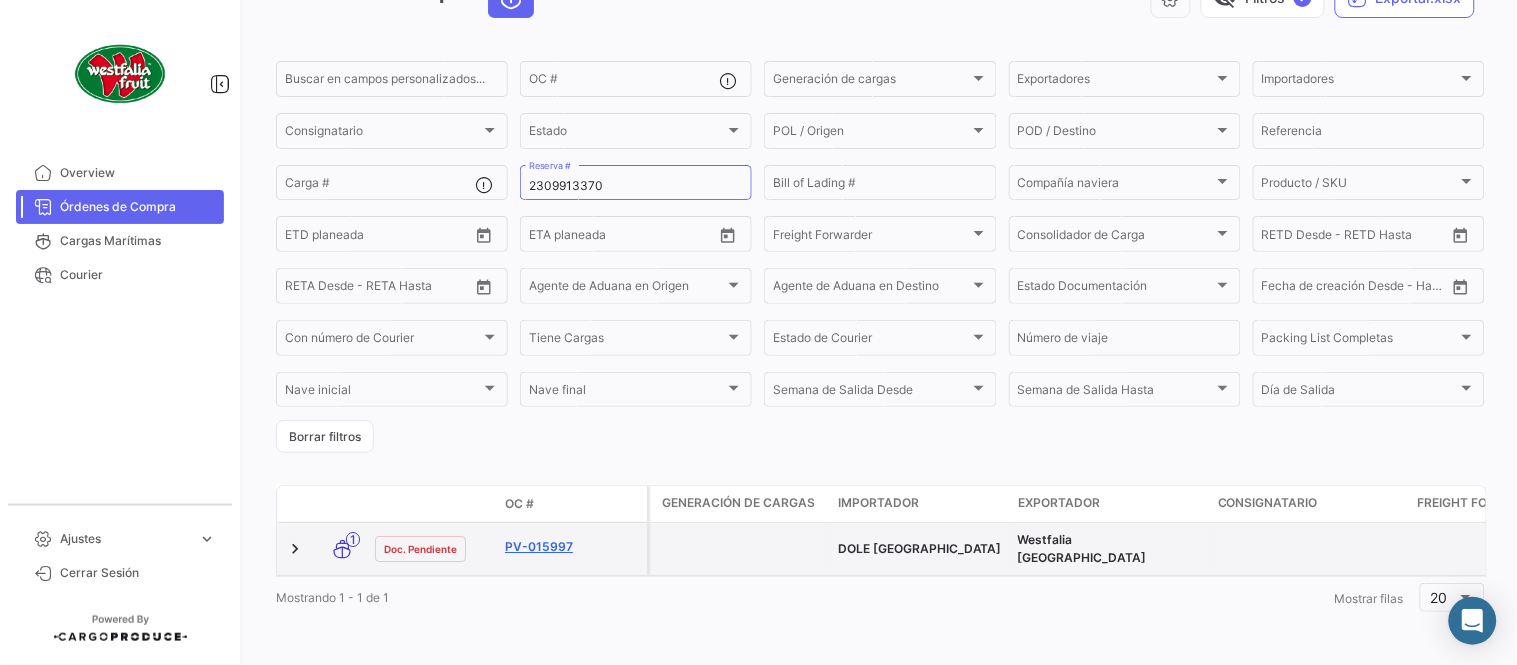 click on "PV-015997" 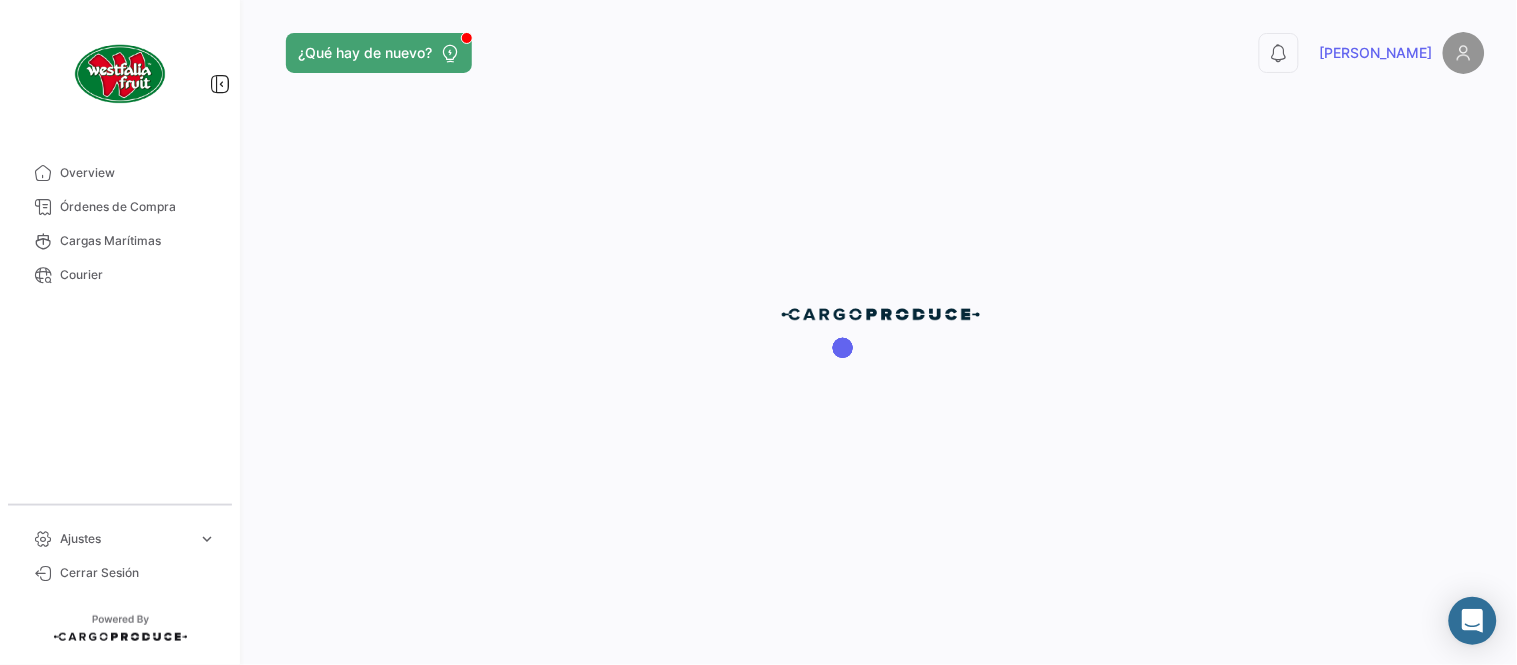 scroll, scrollTop: 0, scrollLeft: 0, axis: both 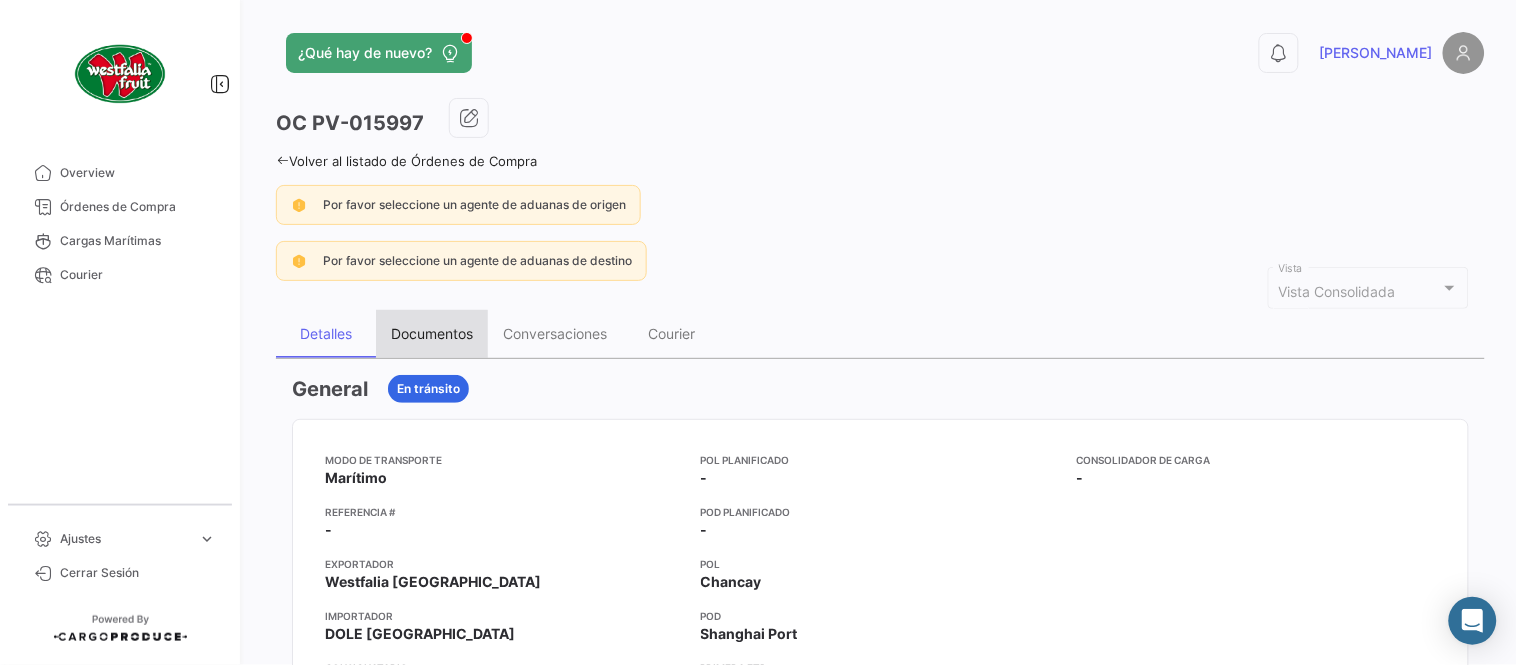 click on "Documentos" at bounding box center [432, 333] 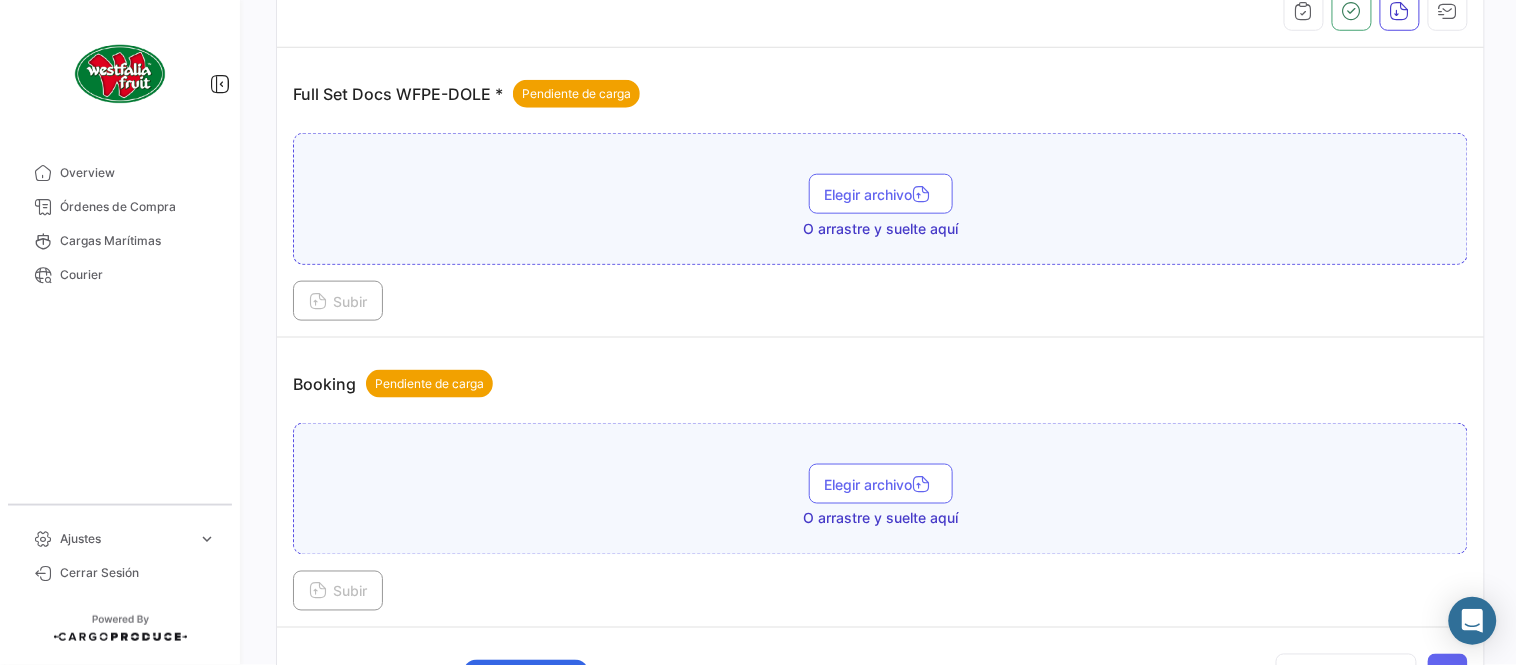 scroll, scrollTop: 776, scrollLeft: 0, axis: vertical 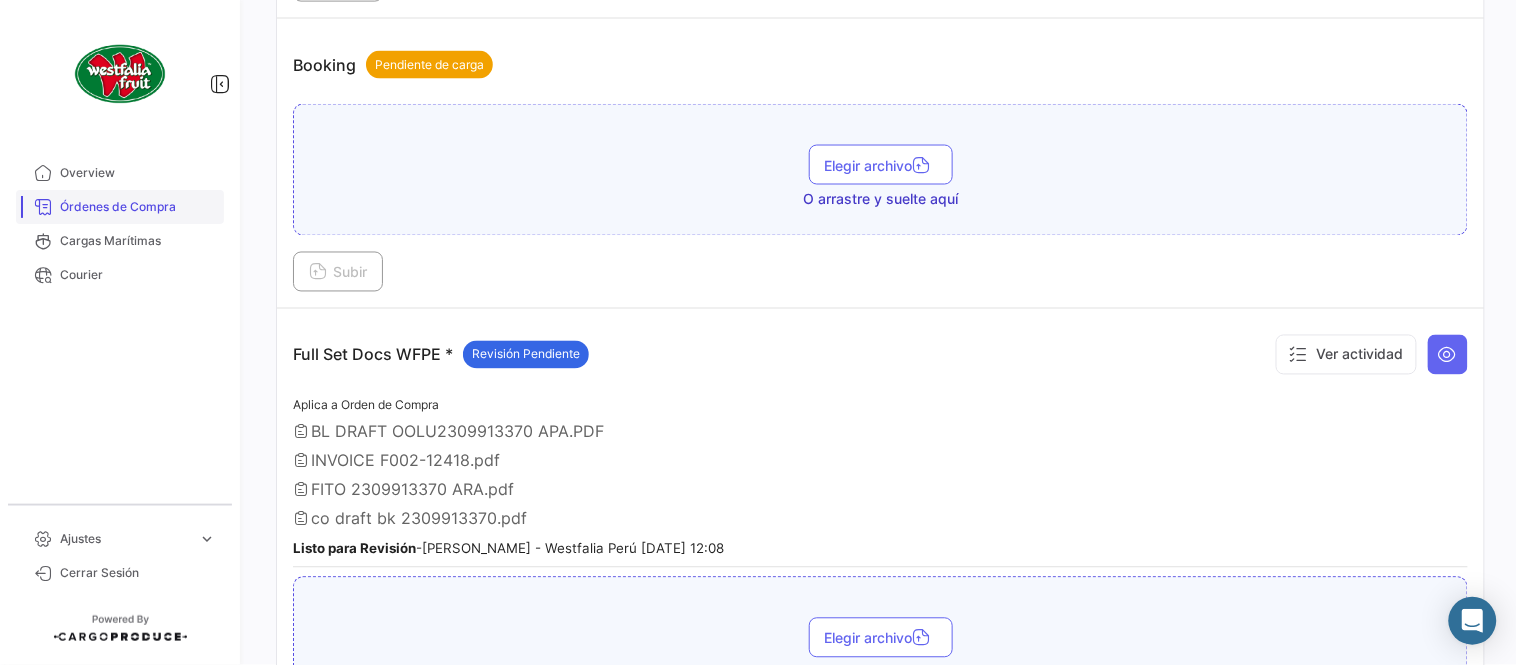 click on "Órdenes de Compra" at bounding box center [138, 207] 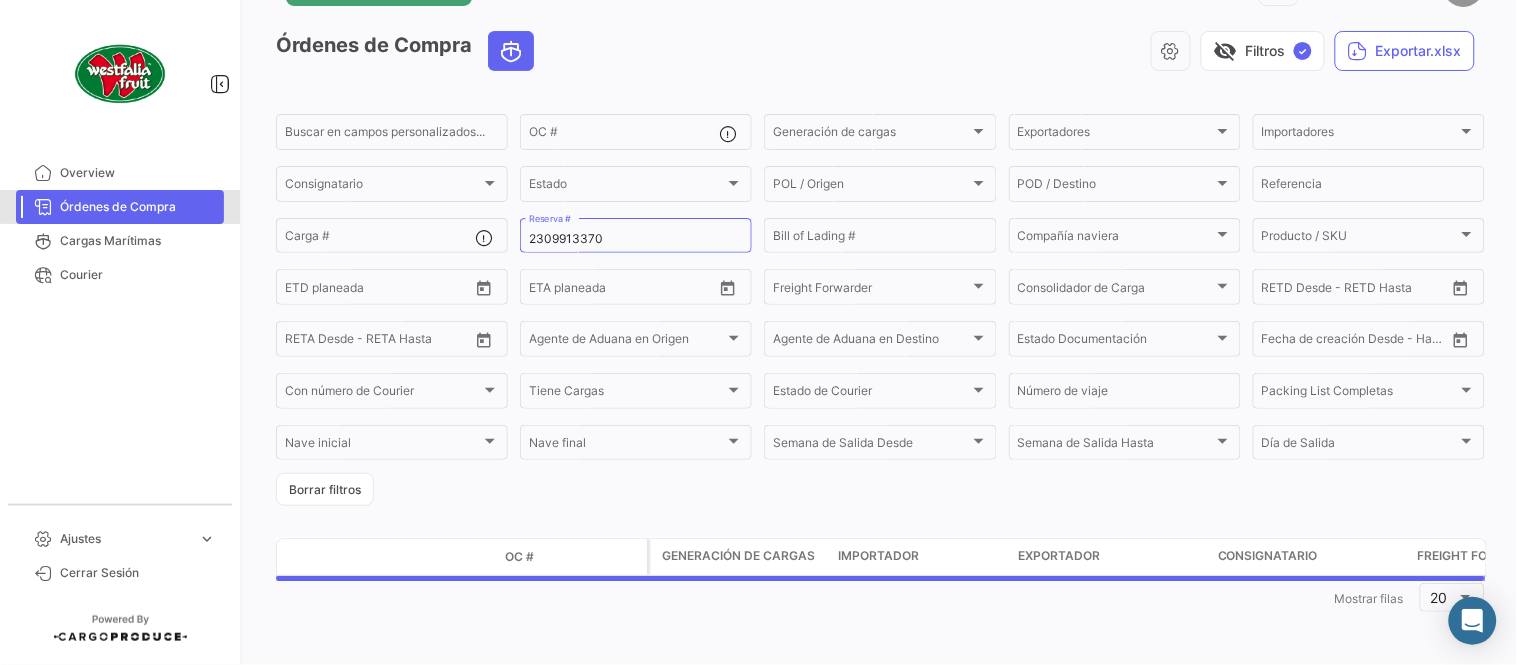 scroll, scrollTop: 0, scrollLeft: 0, axis: both 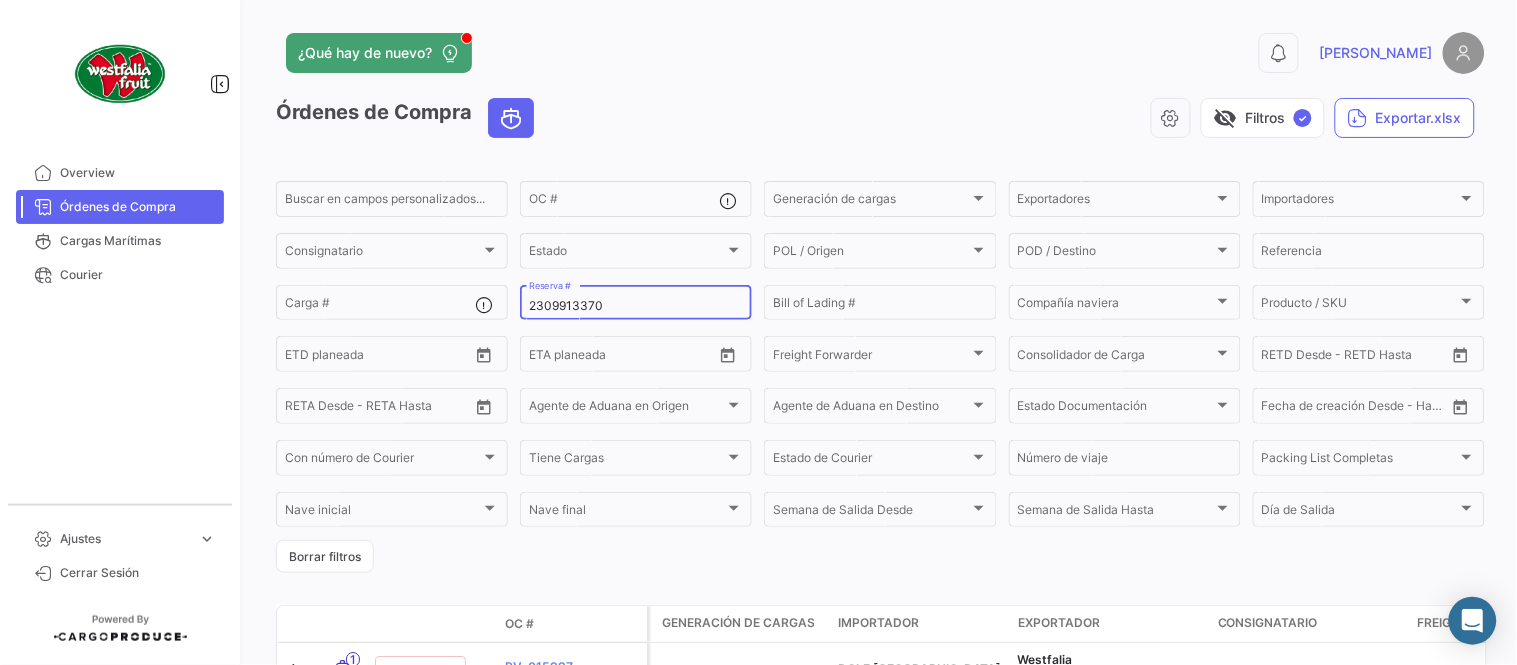click on "2309913370" at bounding box center [636, 306] 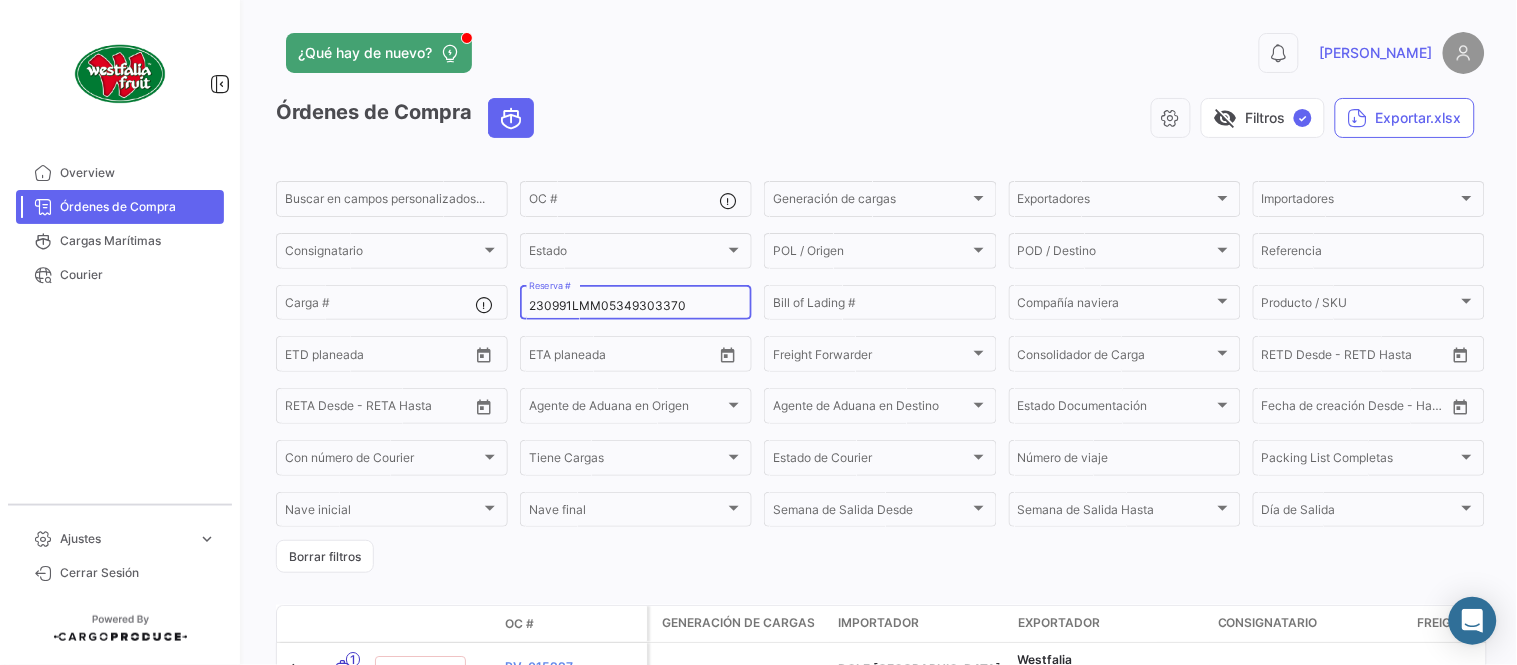 click on "230991LMM05349303370 Reserva #" 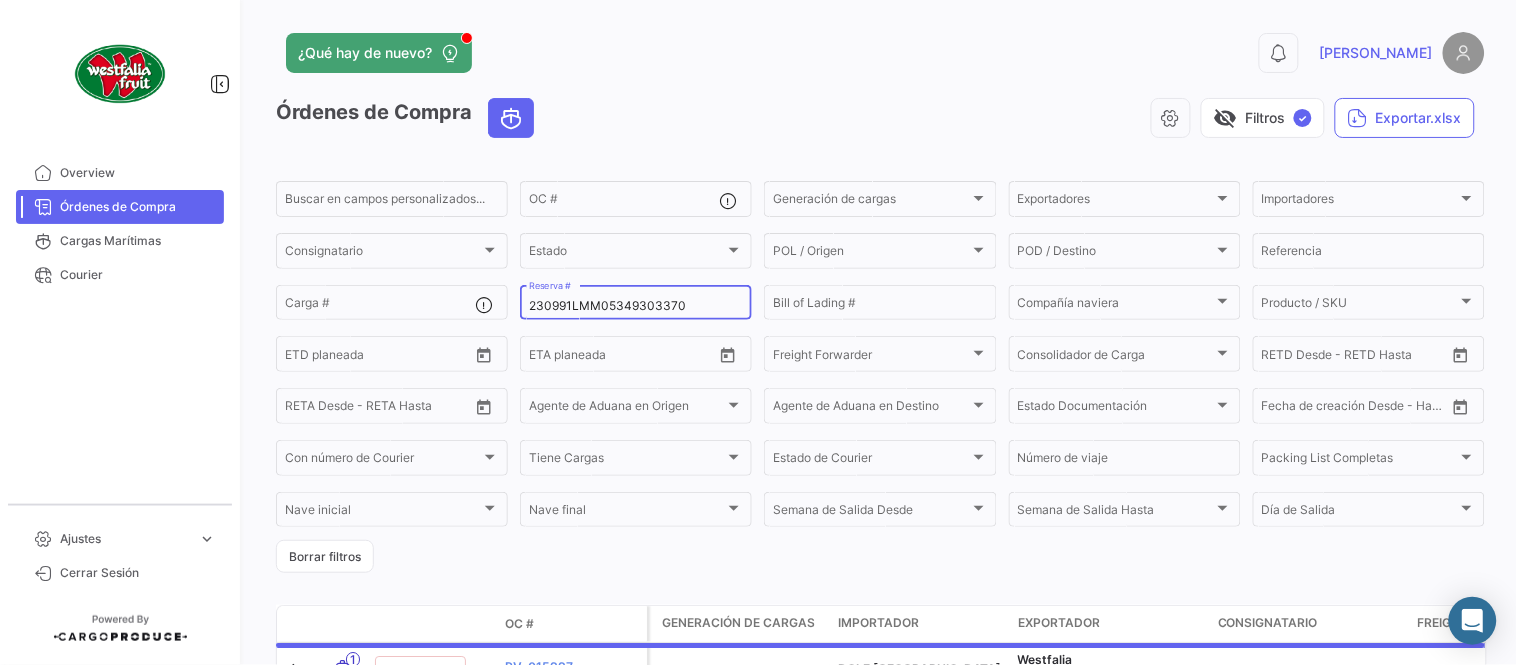 drag, startPoint x: 695, startPoint y: 305, endPoint x: 396, endPoint y: 280, distance: 300.04333 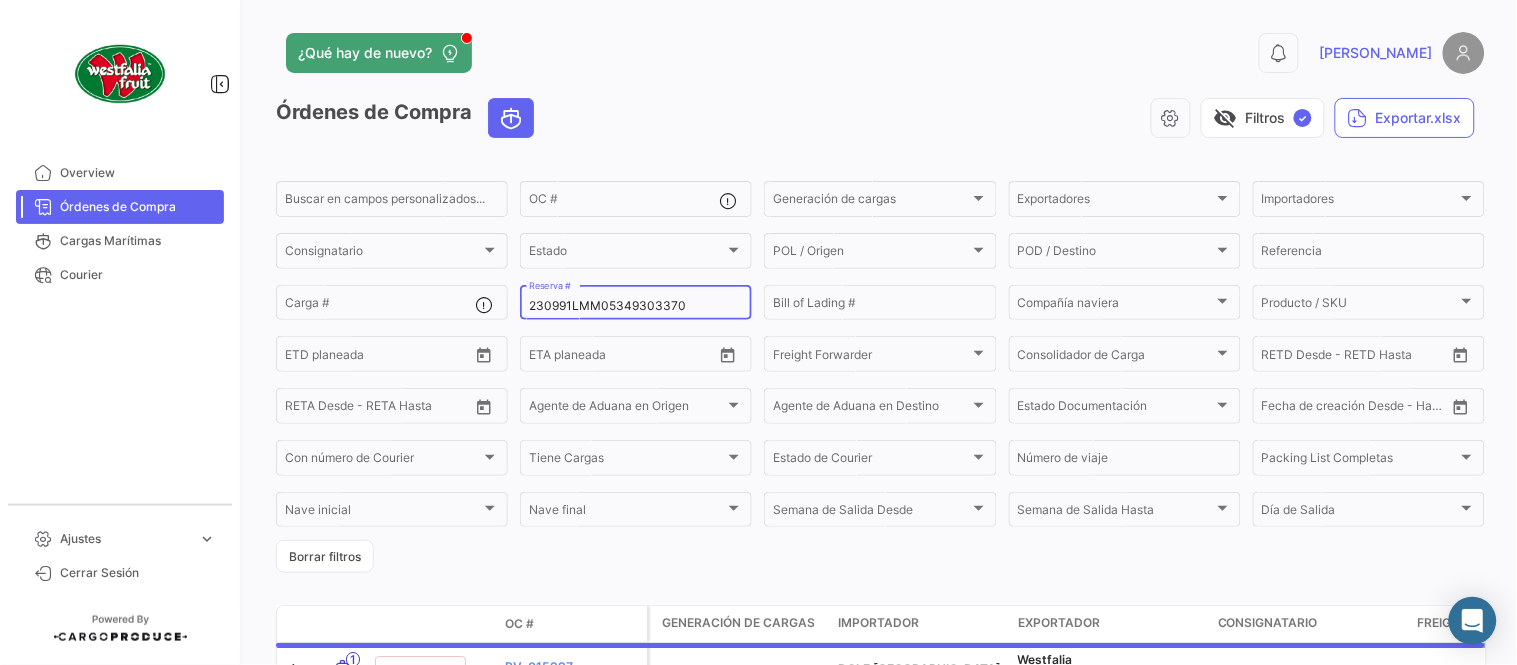 paste on "LMM053493" 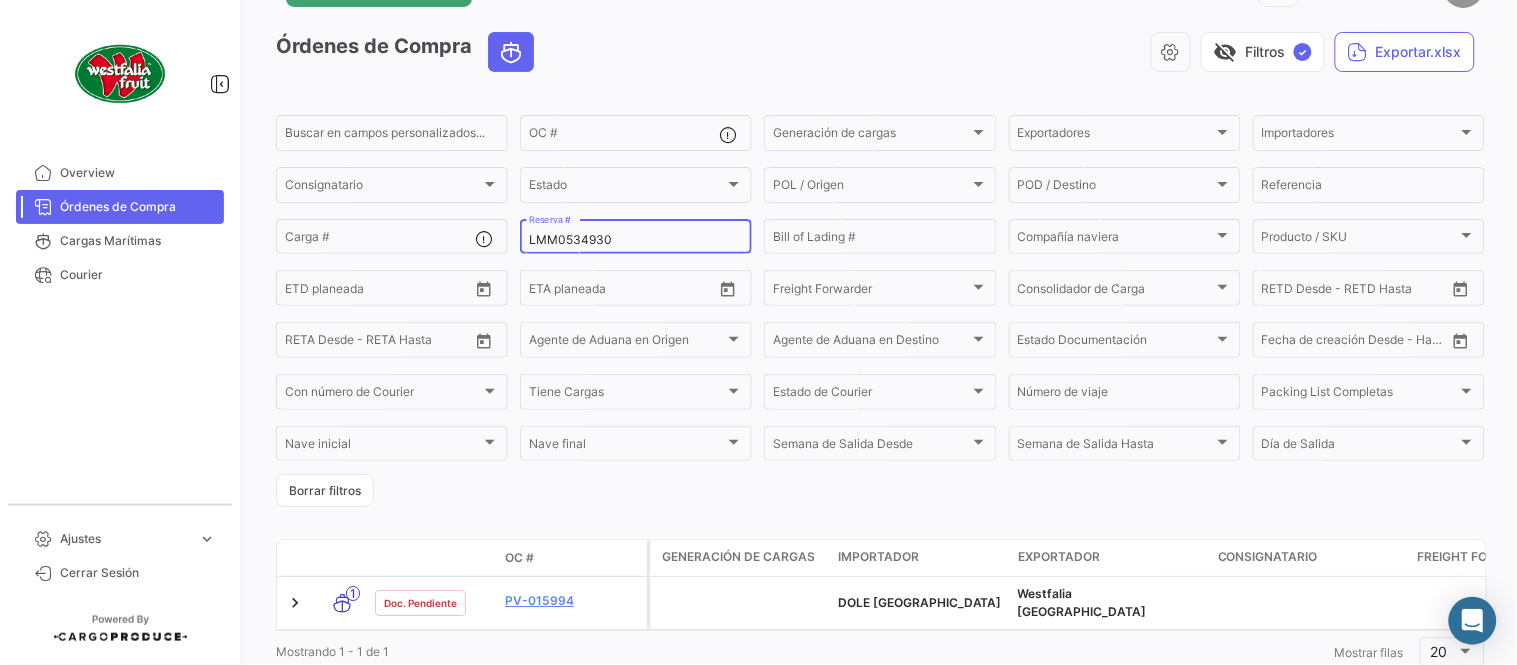 scroll, scrollTop: 116, scrollLeft: 0, axis: vertical 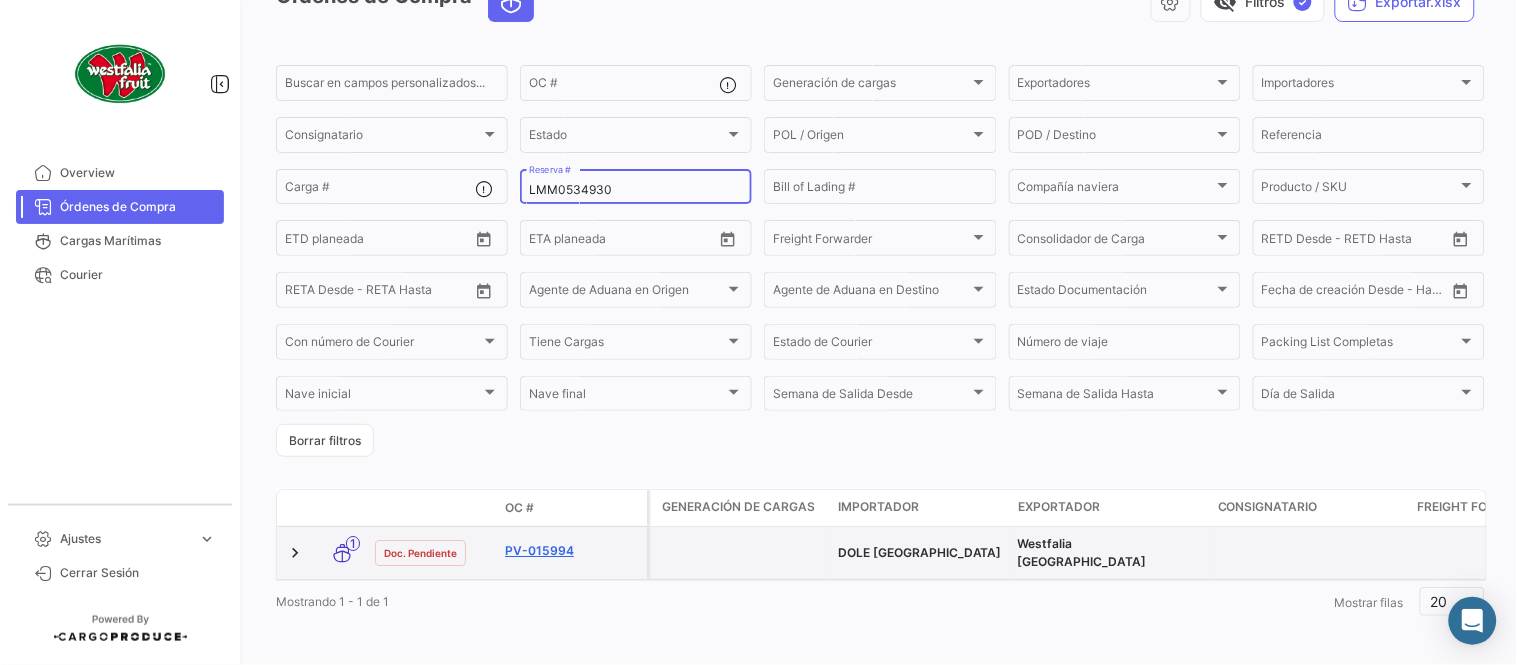 type on "LMM0534930" 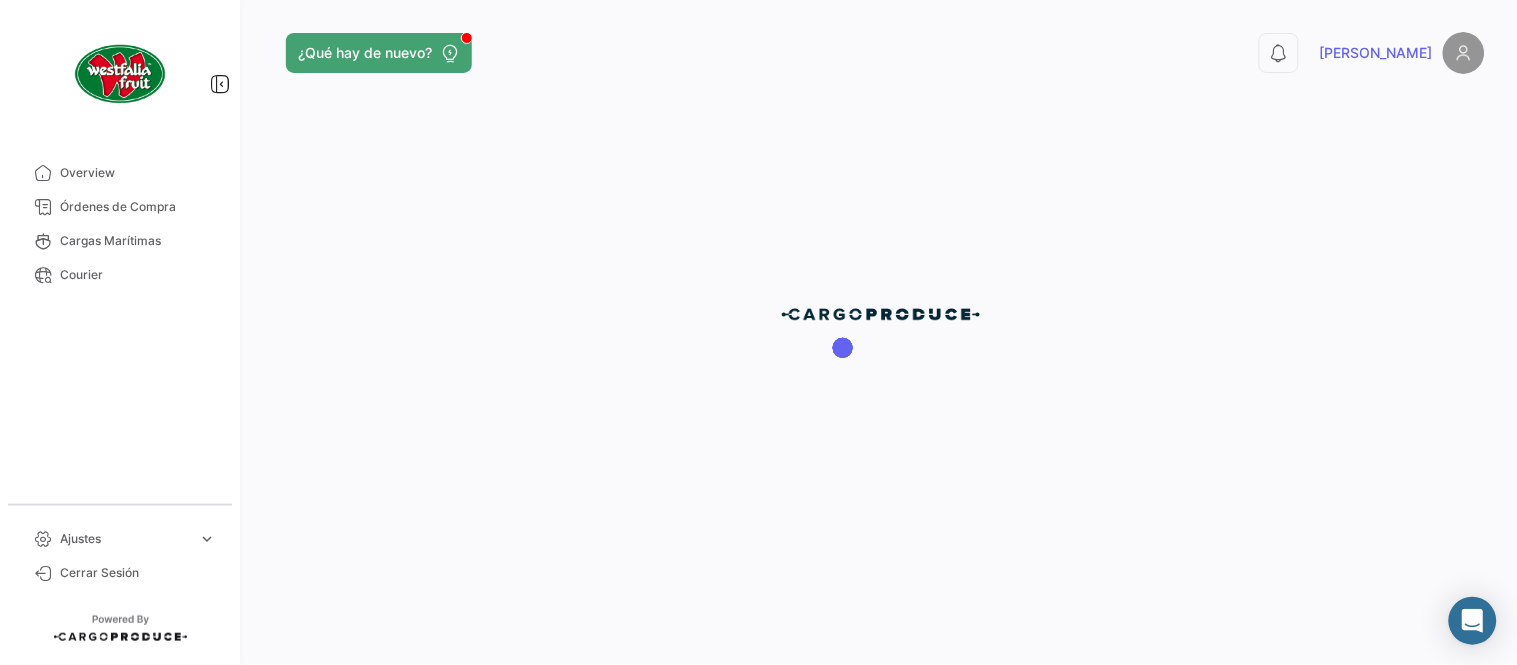 scroll, scrollTop: 0, scrollLeft: 0, axis: both 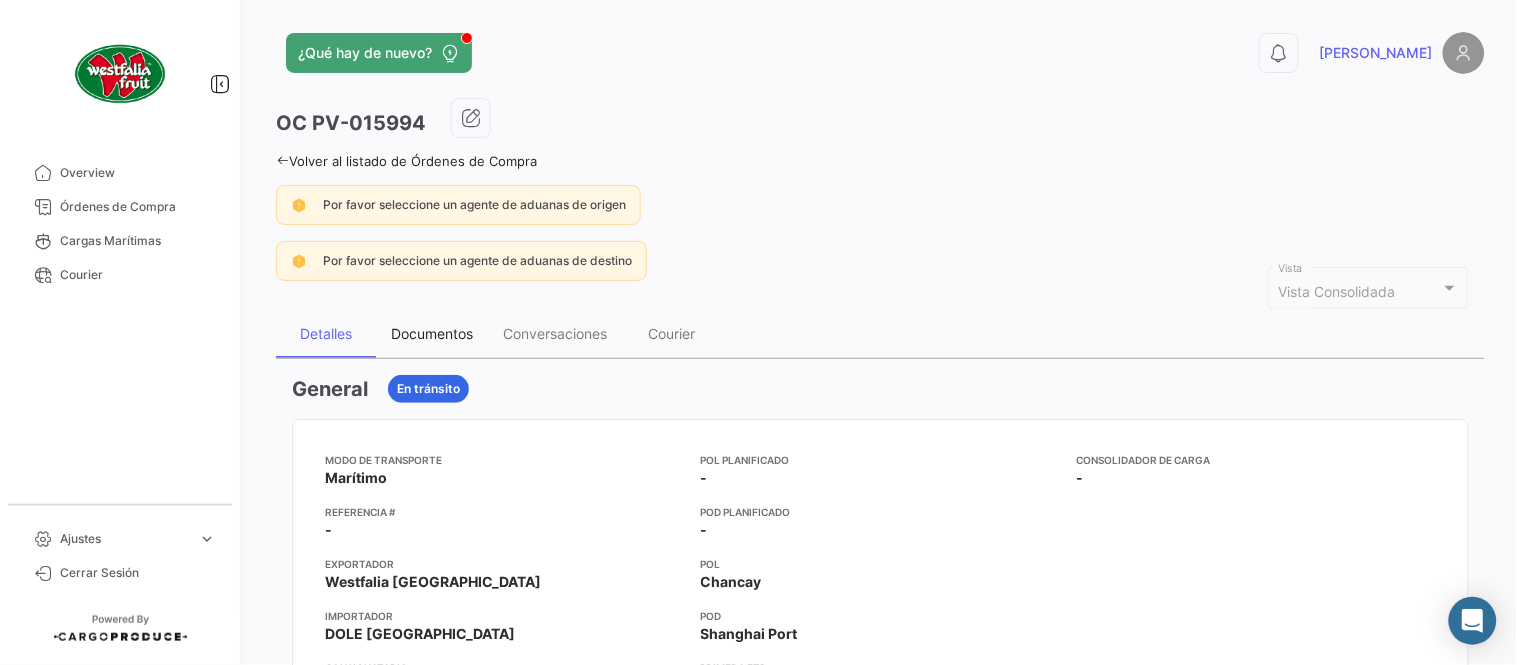 click on "Documentos" at bounding box center (432, 334) 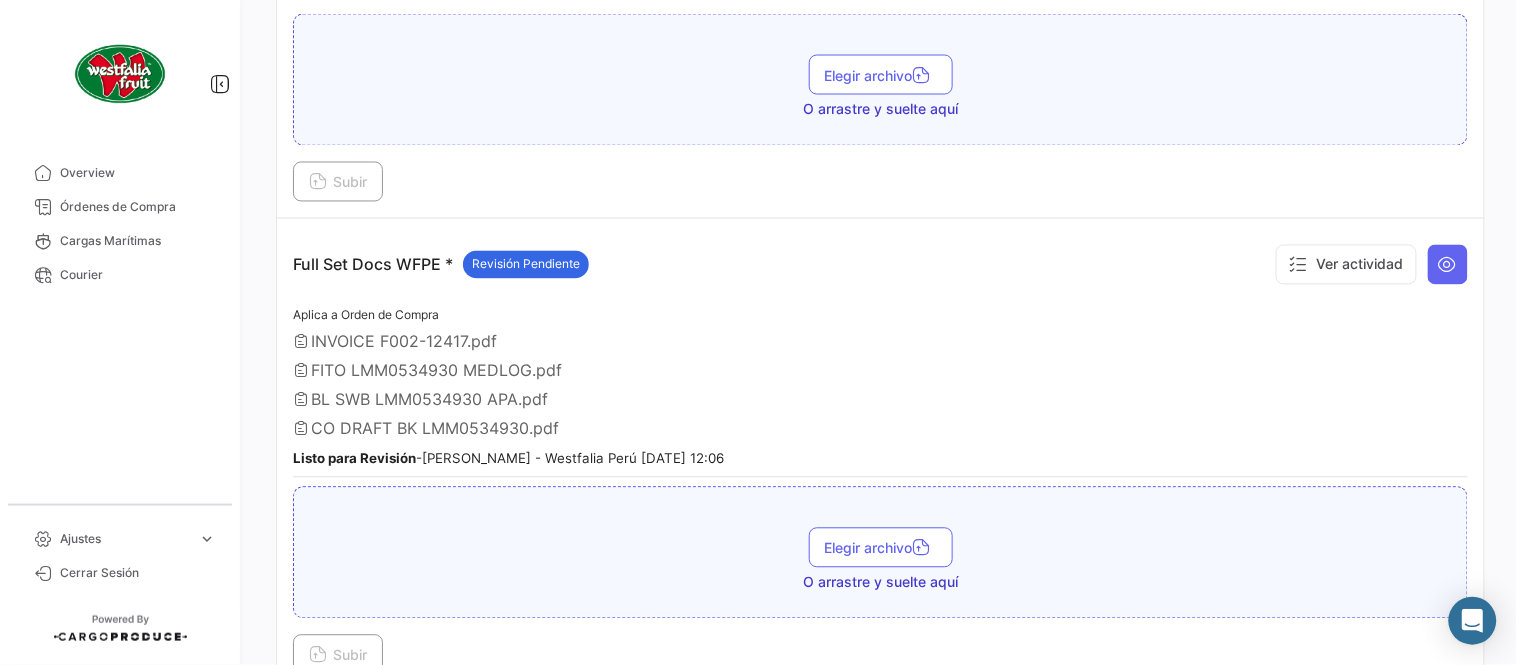 scroll, scrollTop: 887, scrollLeft: 0, axis: vertical 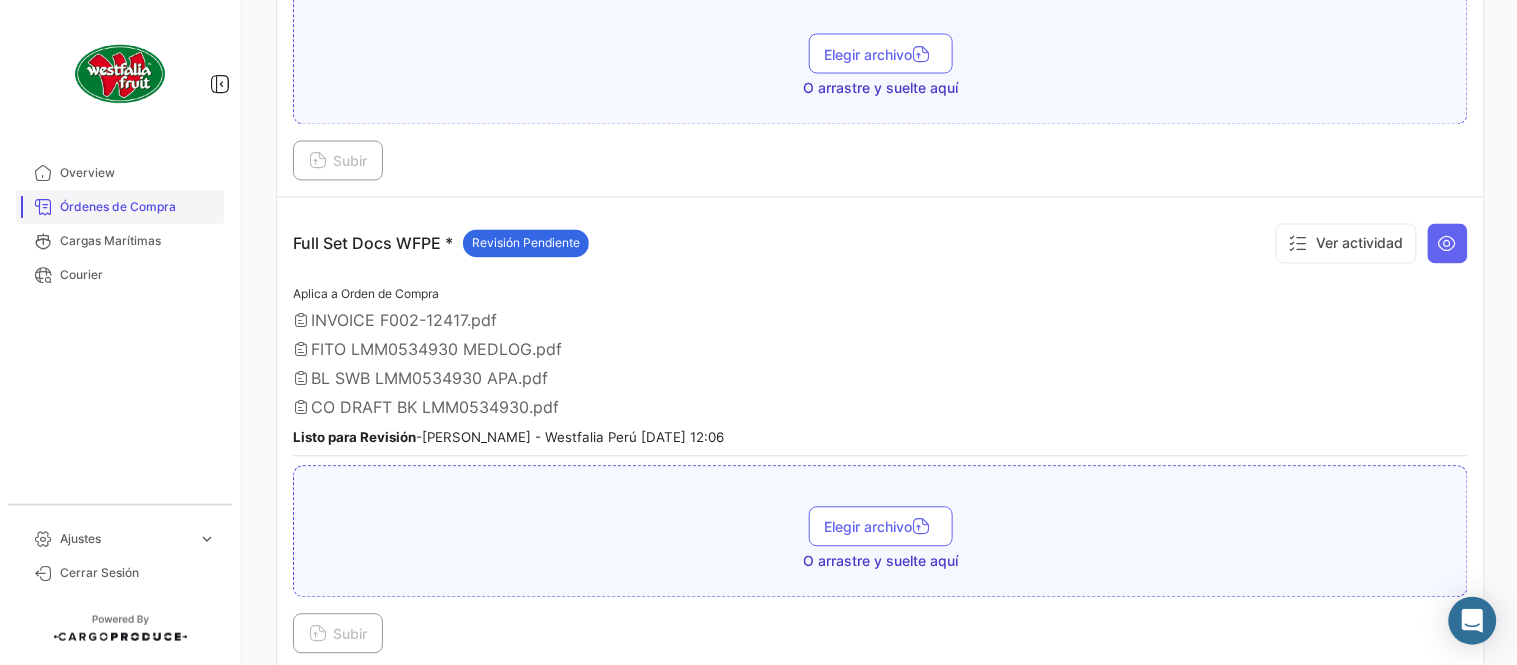 click on "Órdenes de Compra" at bounding box center [120, 207] 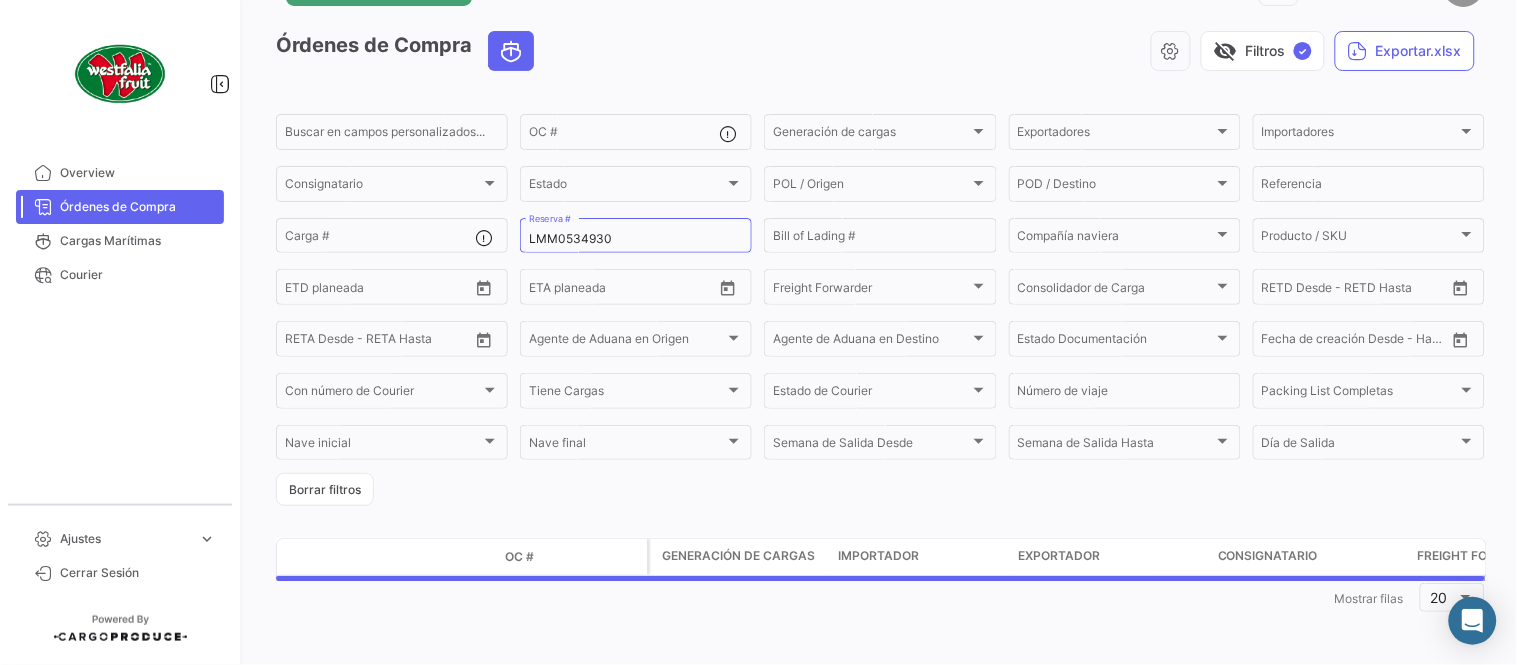 scroll, scrollTop: 0, scrollLeft: 0, axis: both 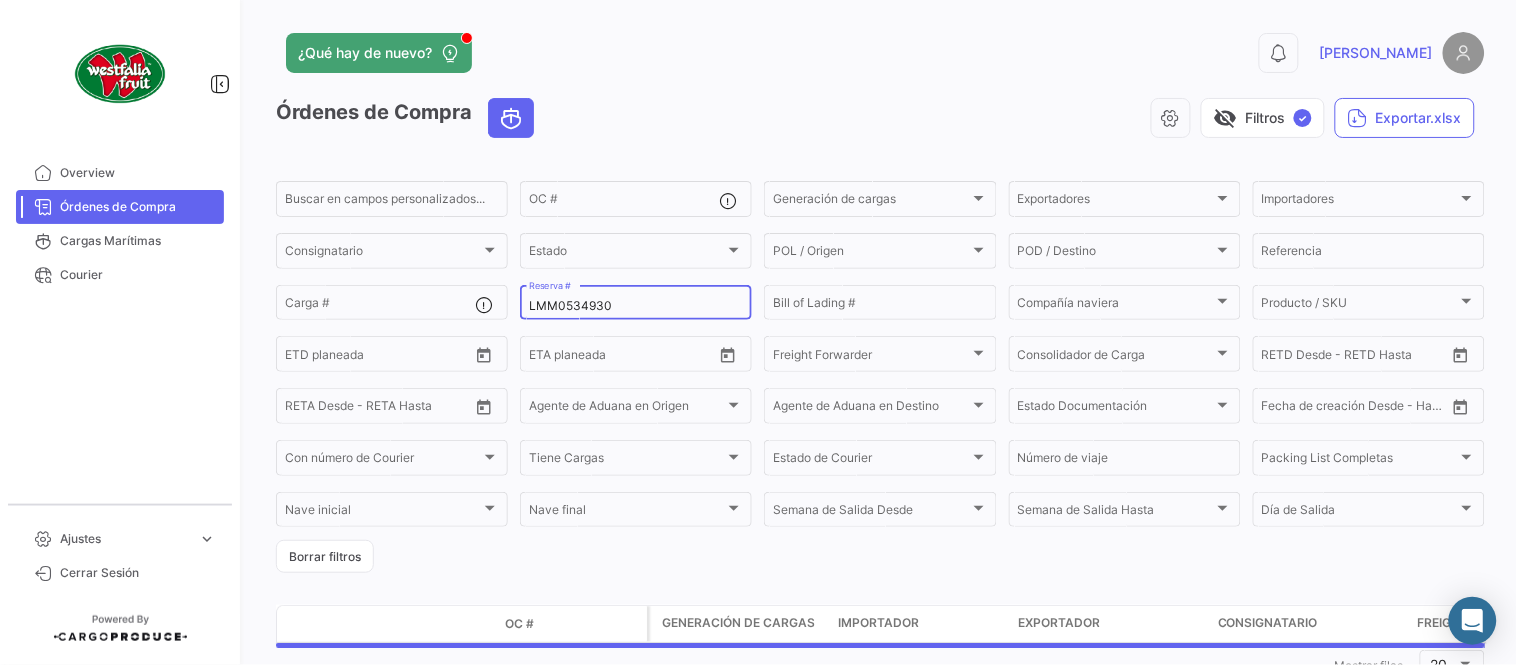 click on "LMM0534930" at bounding box center (636, 306) 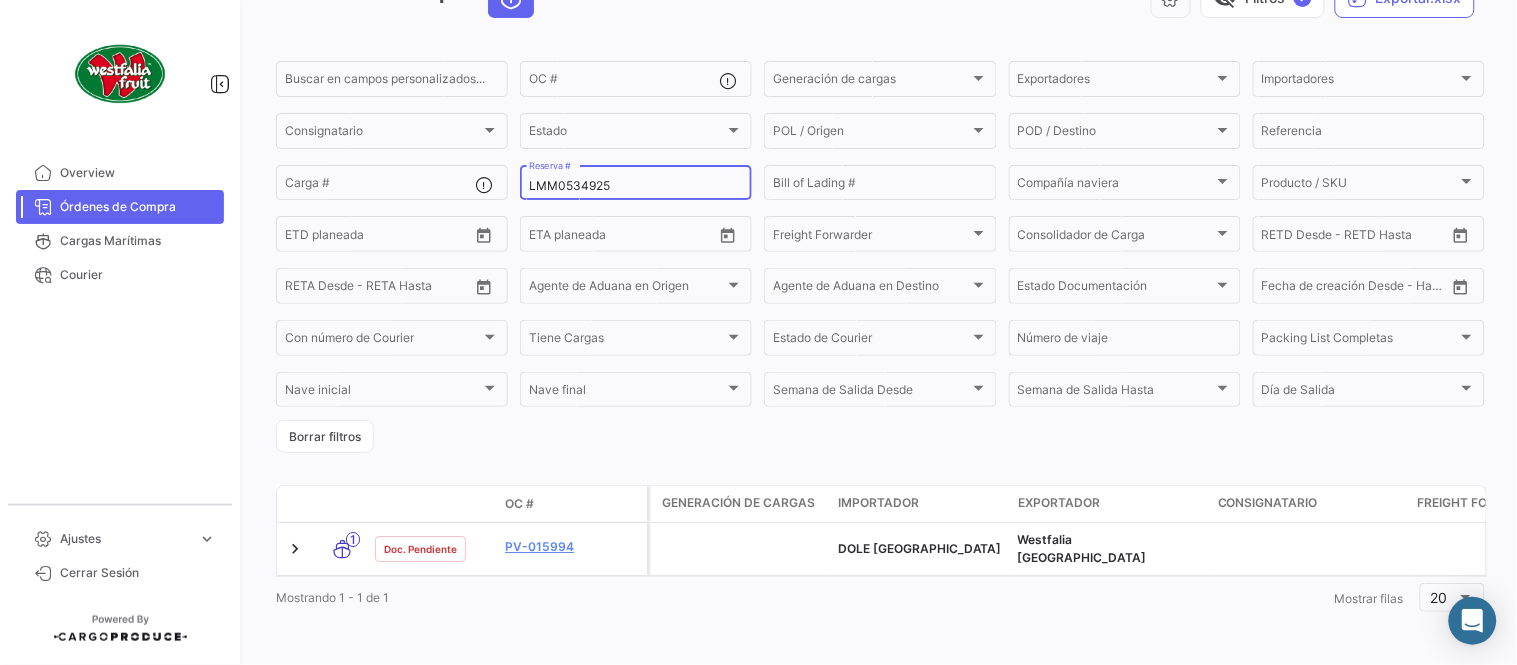scroll, scrollTop: 128, scrollLeft: 0, axis: vertical 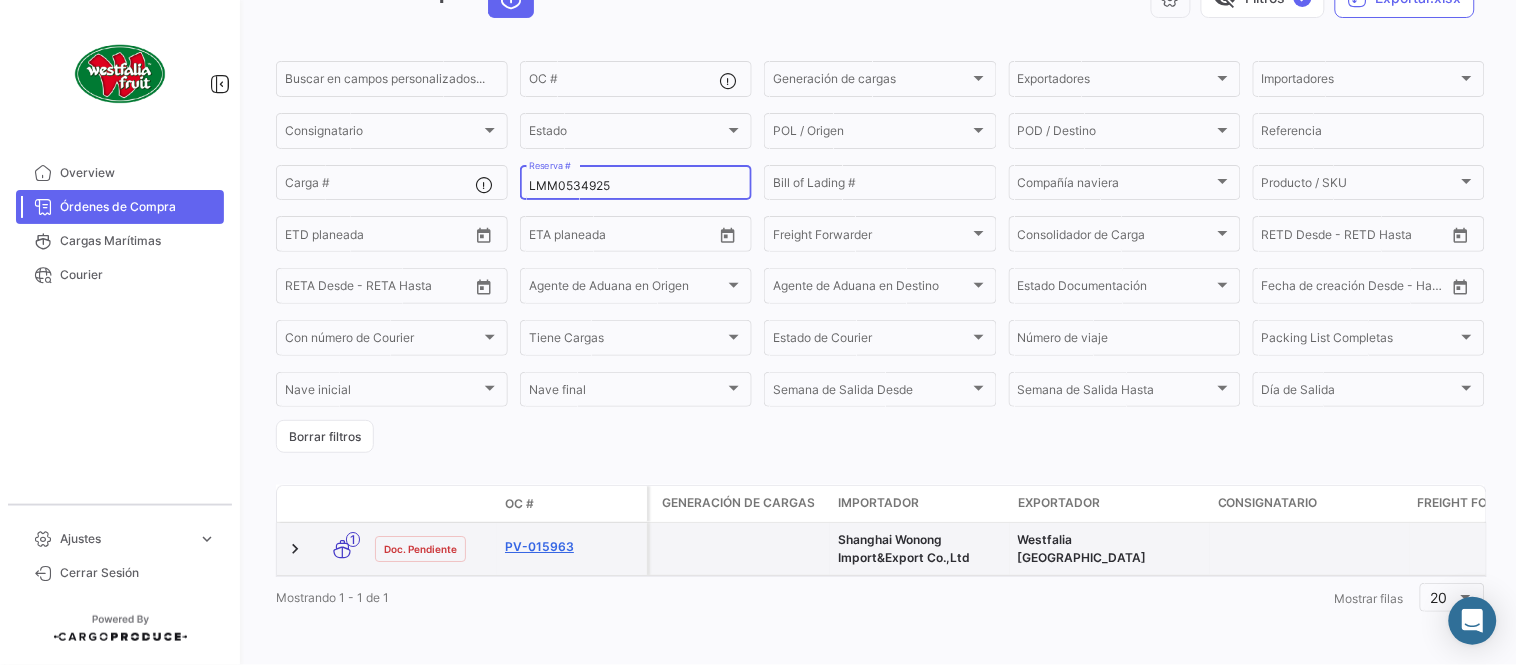 type on "LMM0534925" 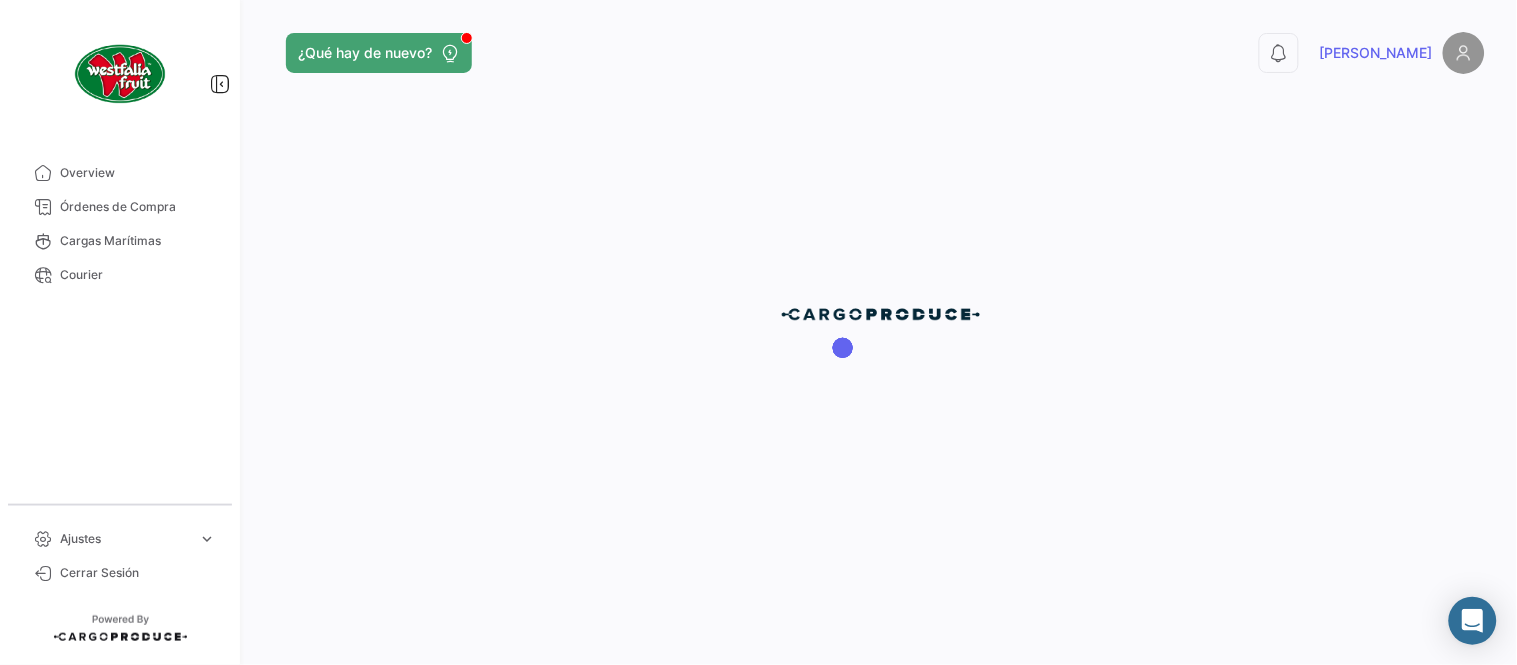 scroll, scrollTop: 0, scrollLeft: 0, axis: both 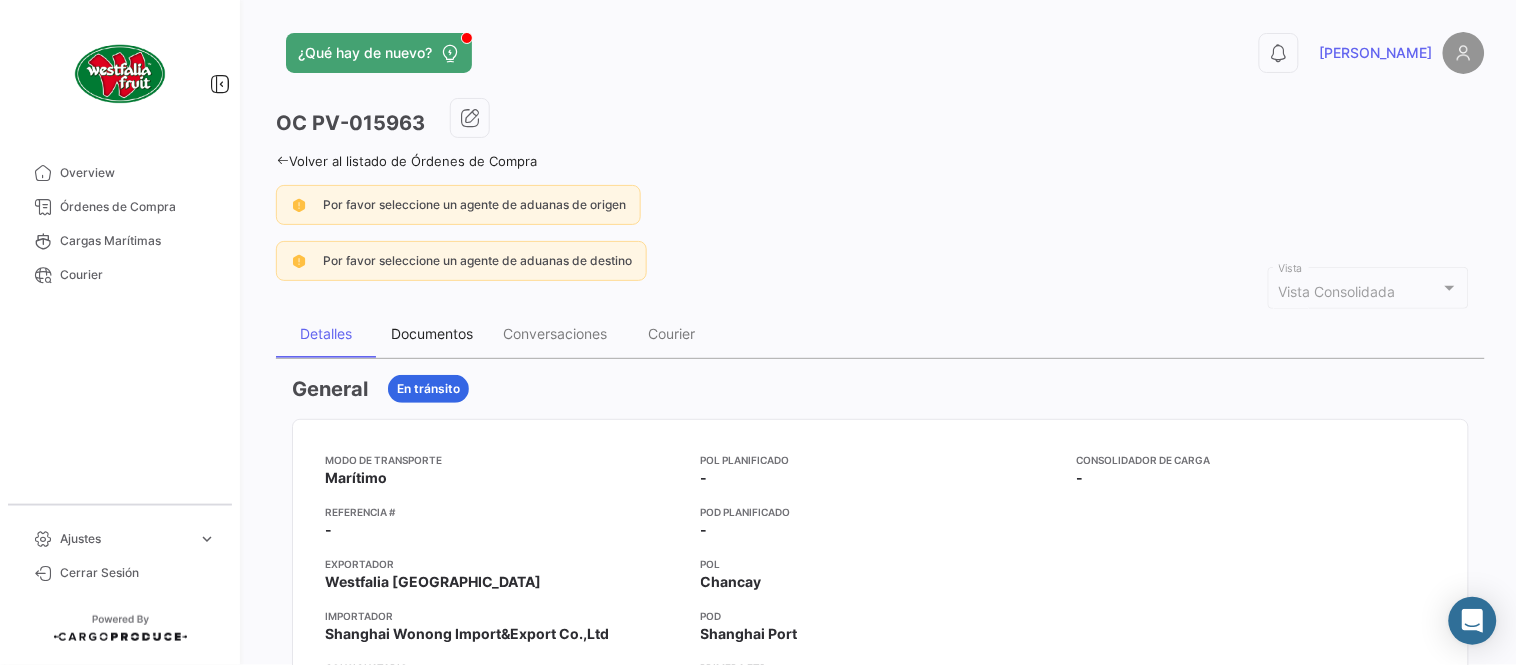 click on "Documentos" at bounding box center [432, 333] 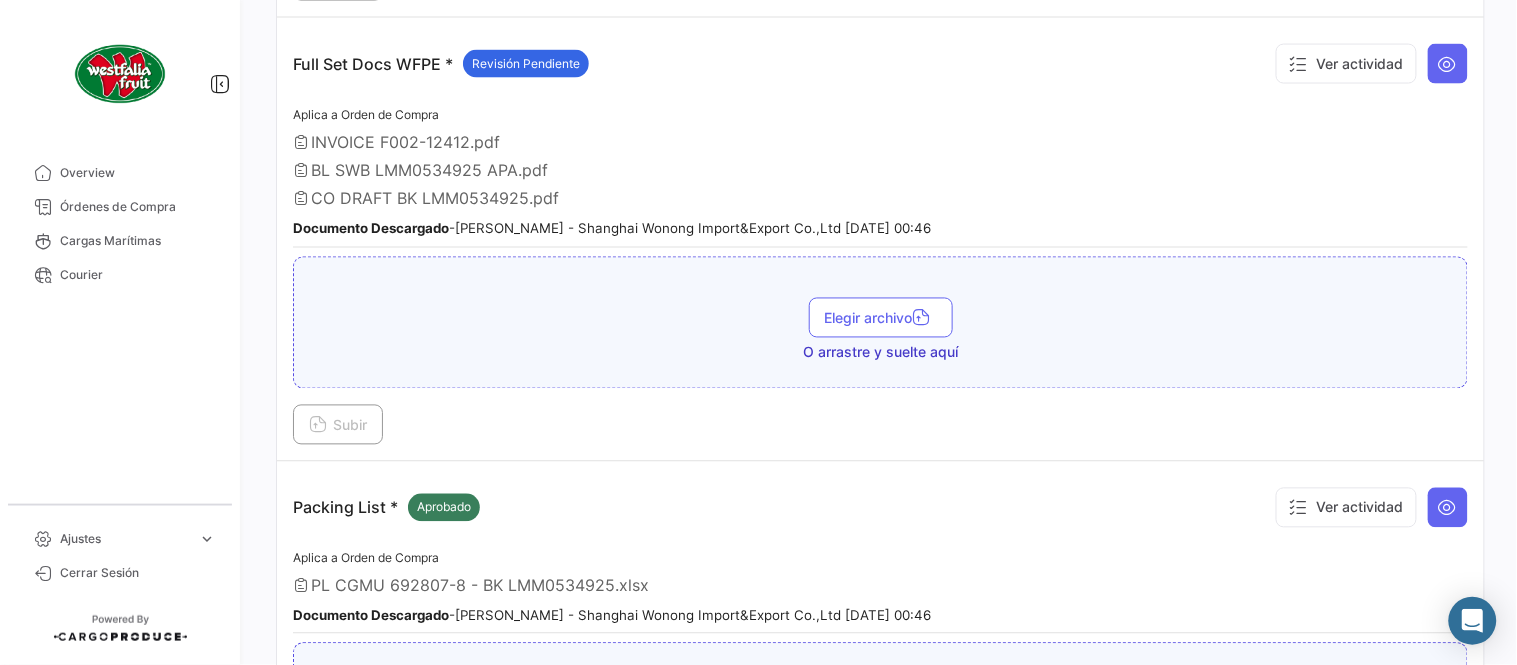 scroll, scrollTop: 555, scrollLeft: 0, axis: vertical 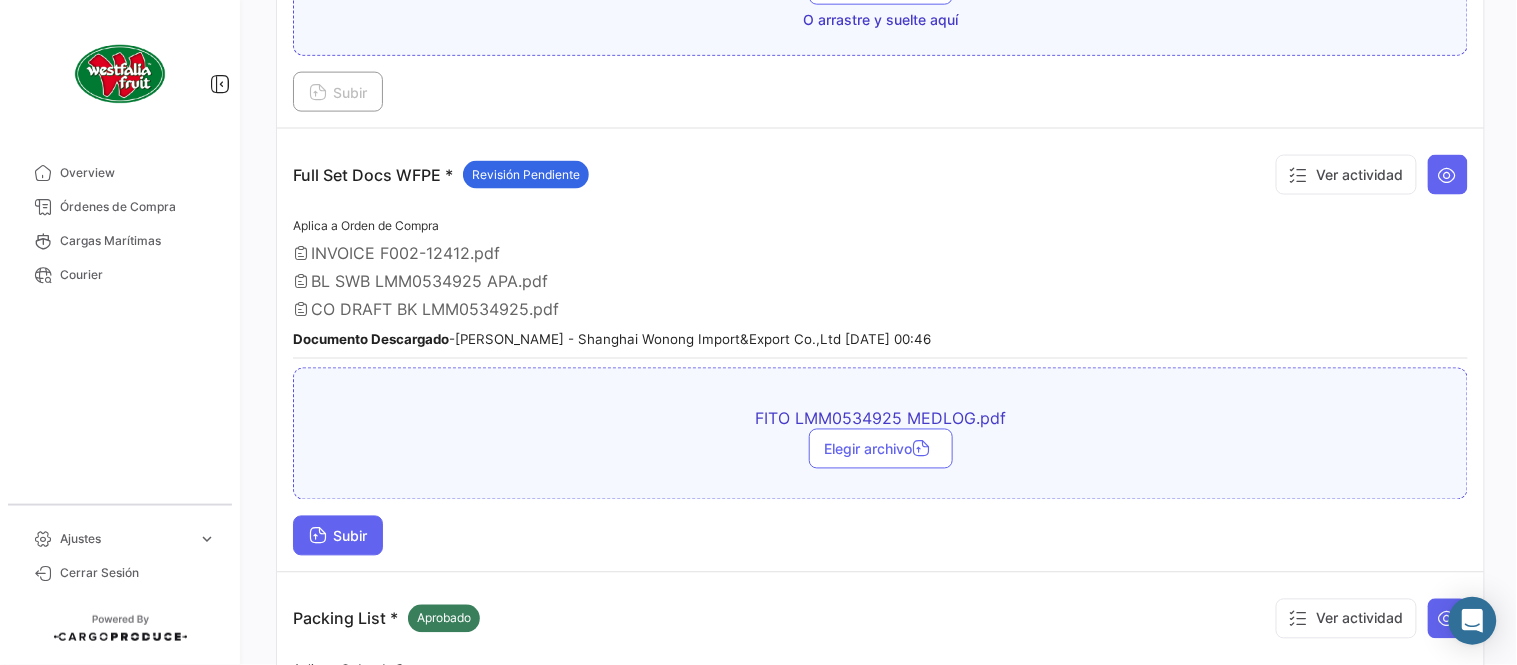click on "Subir" at bounding box center (338, 536) 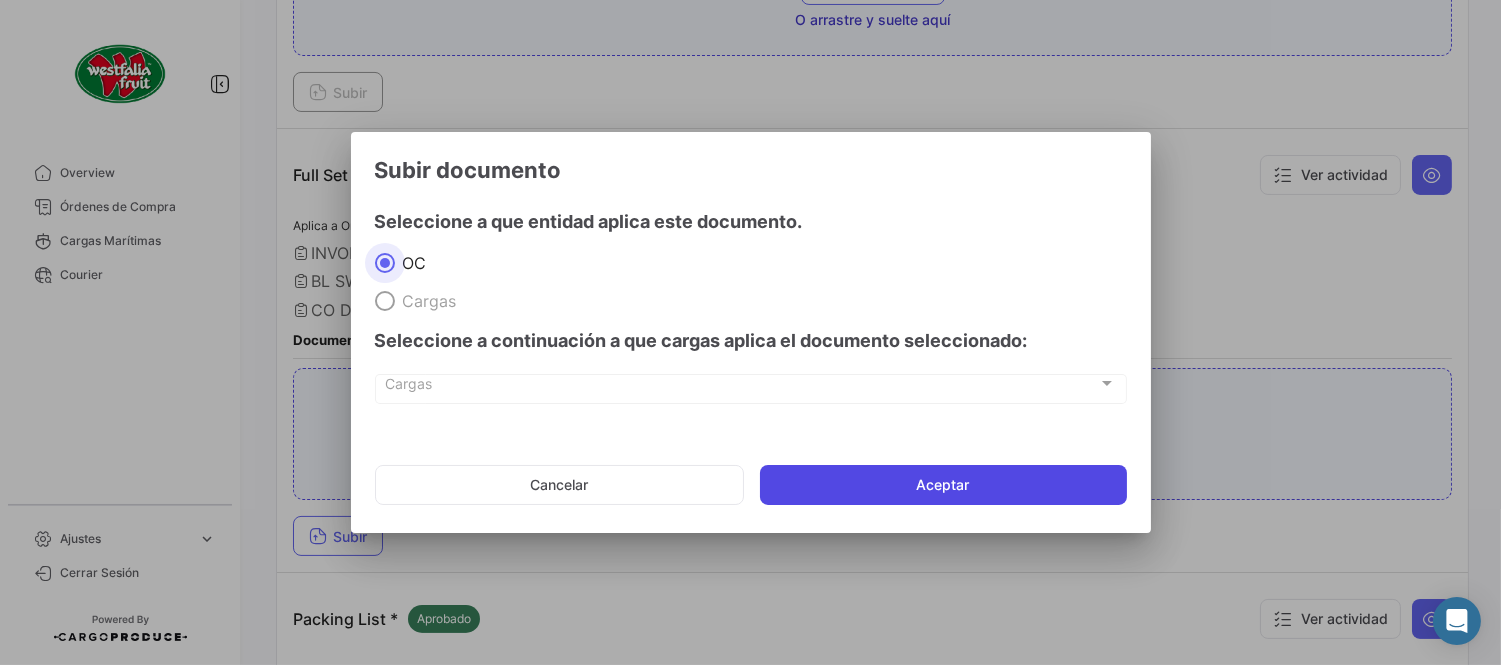 click on "Aceptar" 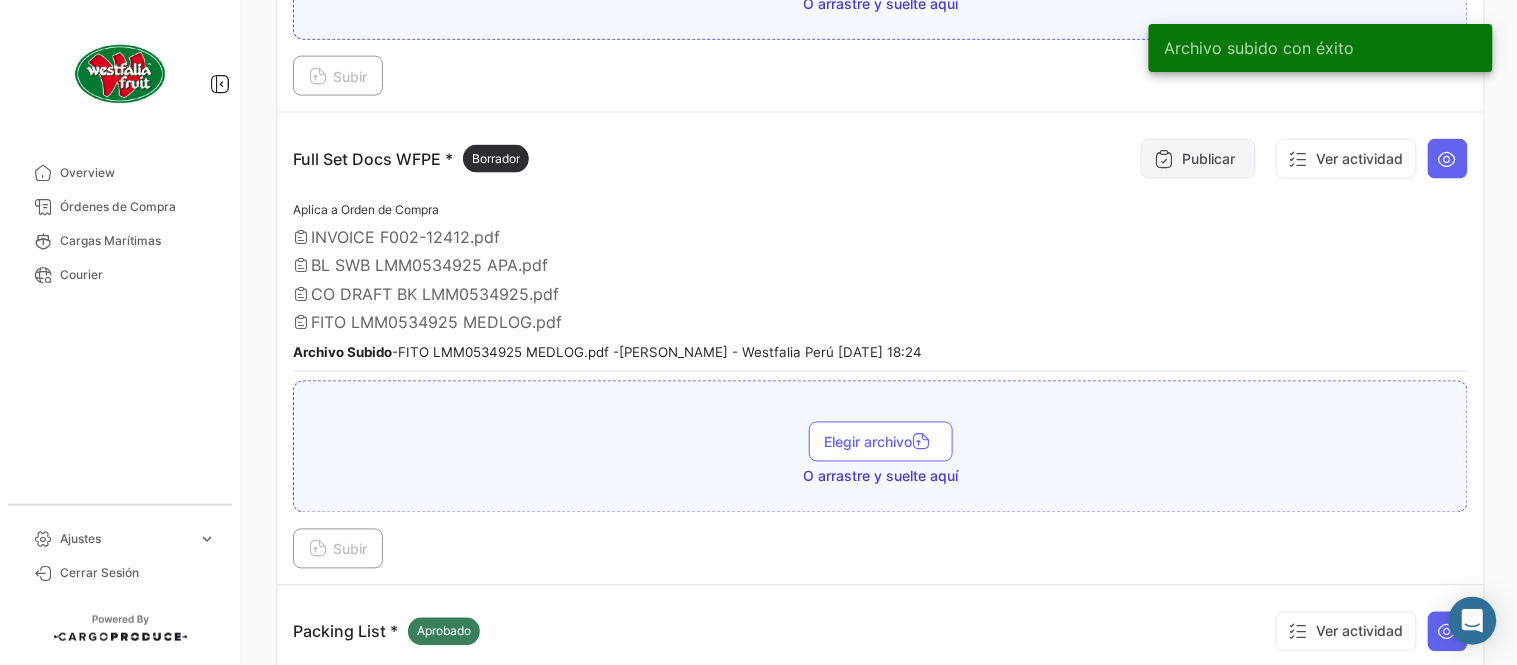 click on "Publicar" at bounding box center [1198, 159] 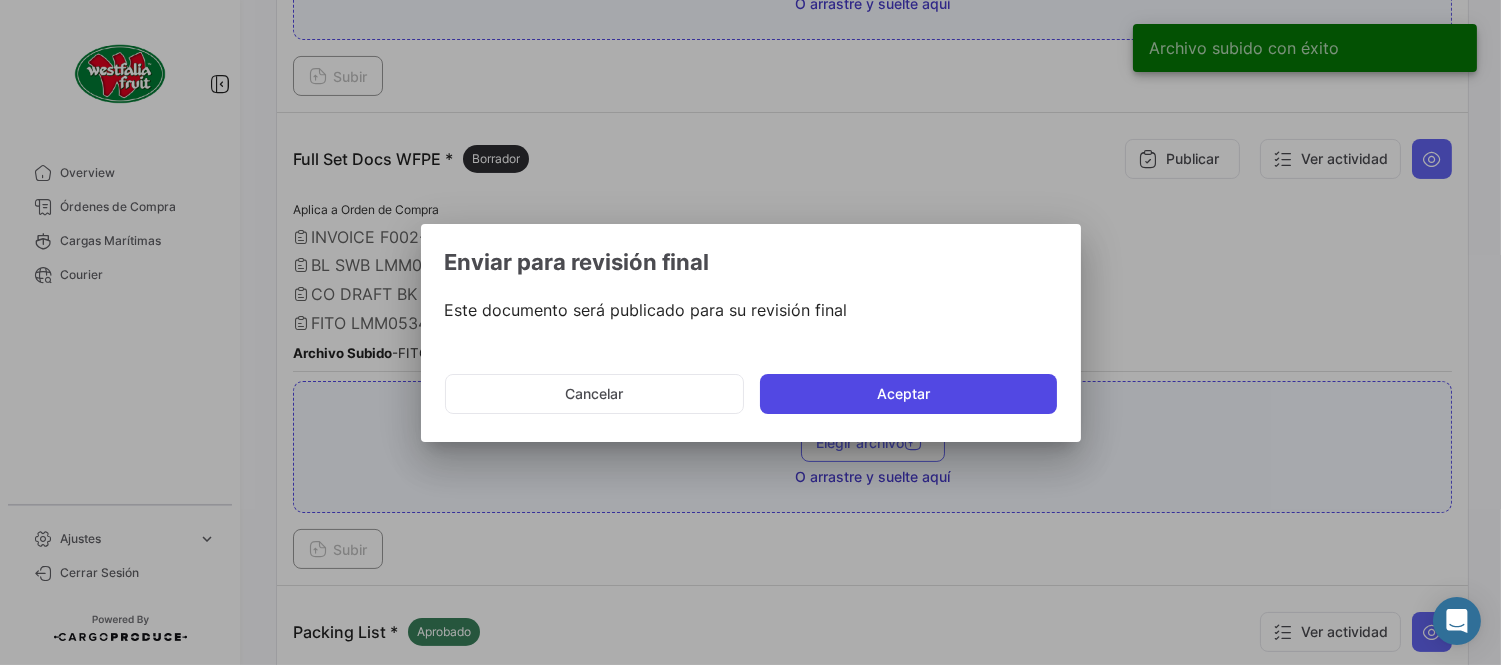 click on "Aceptar" 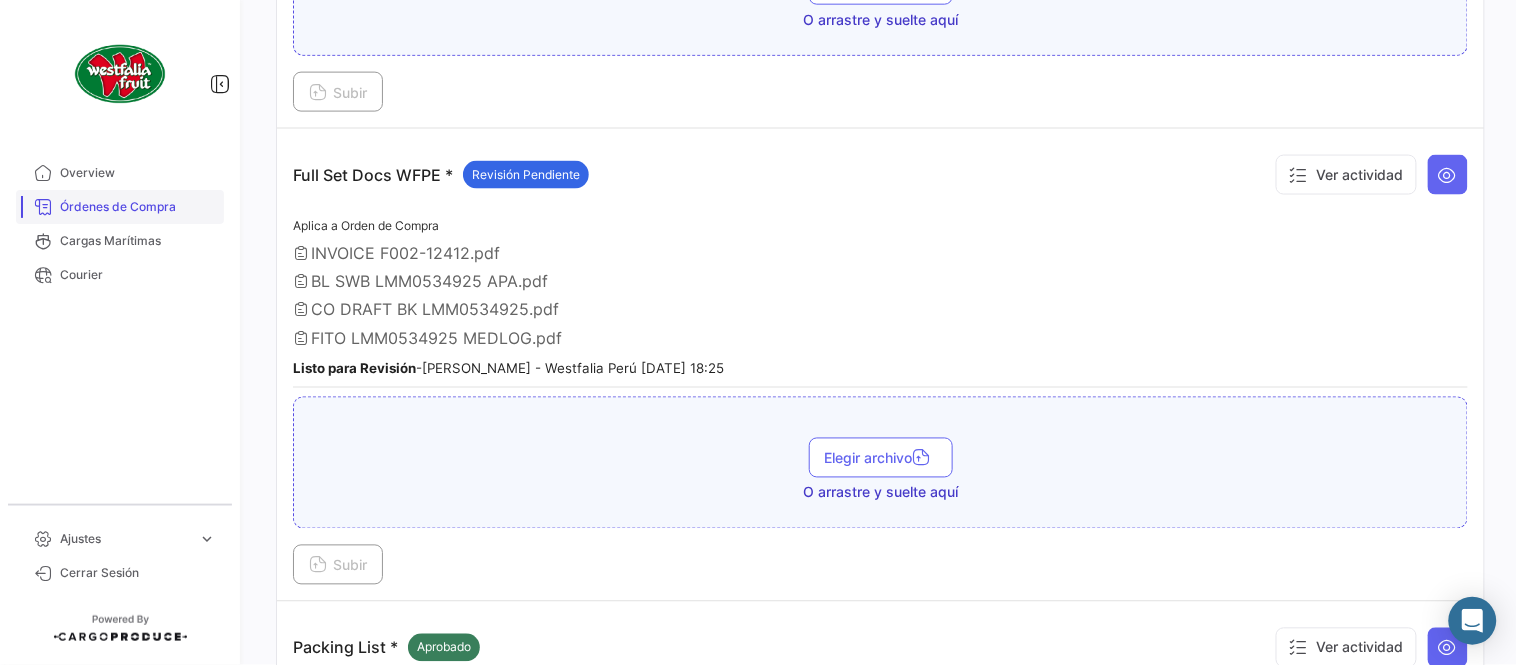 click on "Órdenes de Compra" at bounding box center [138, 207] 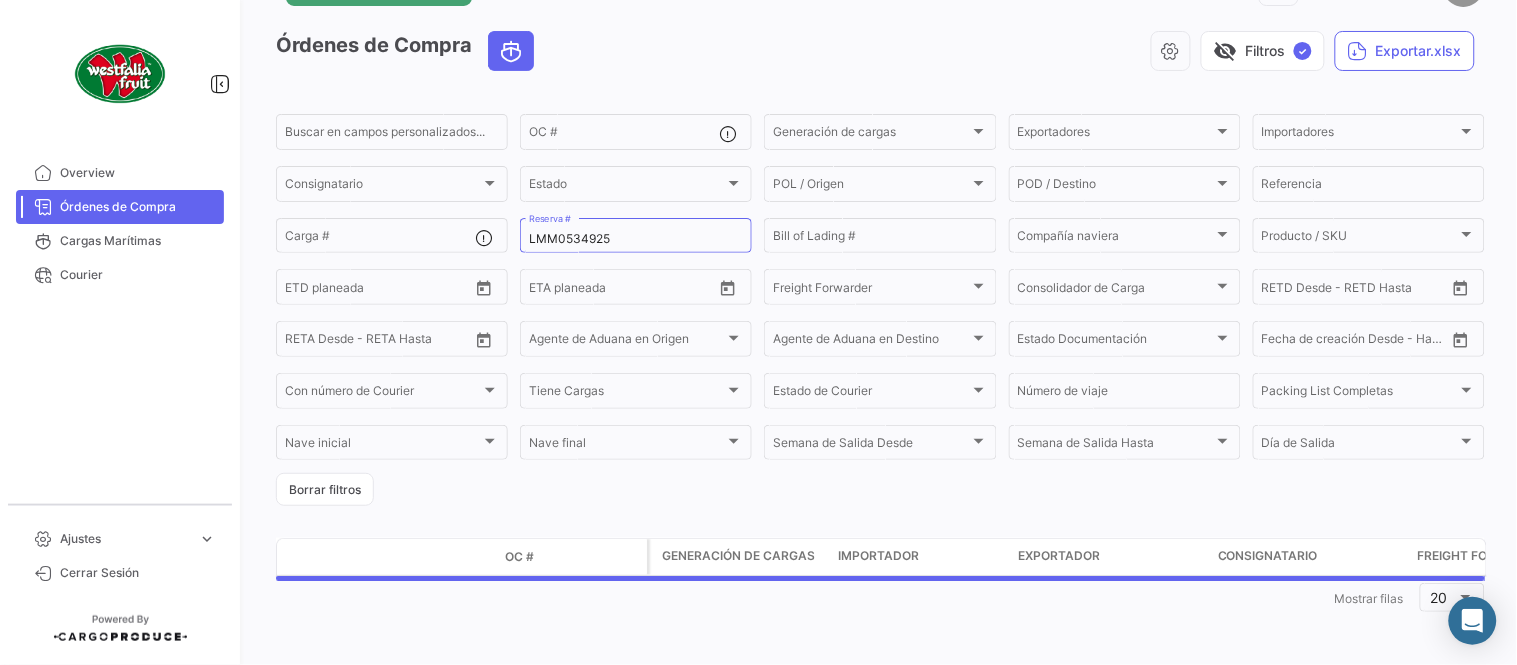 scroll, scrollTop: 0, scrollLeft: 0, axis: both 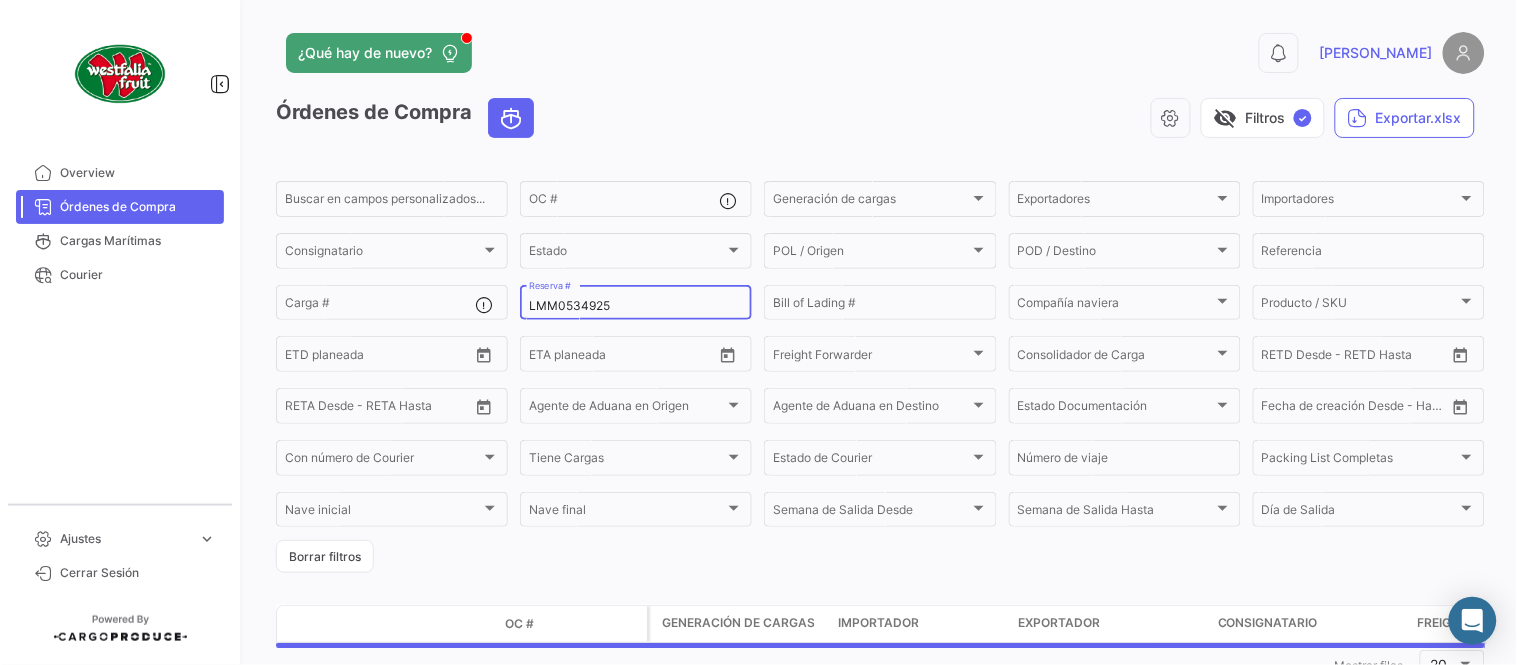 click on "LMM0534925 Reserva #" 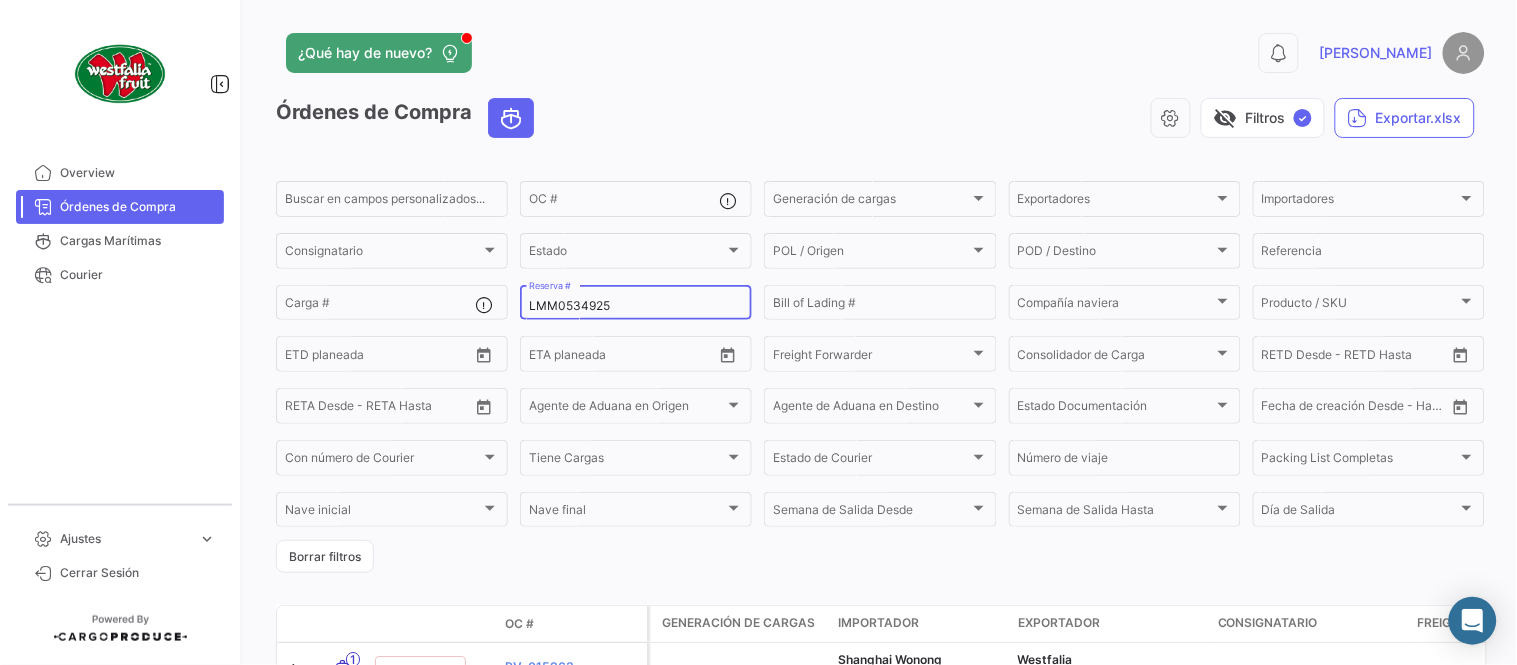 click on "LMM0534925" at bounding box center [636, 306] 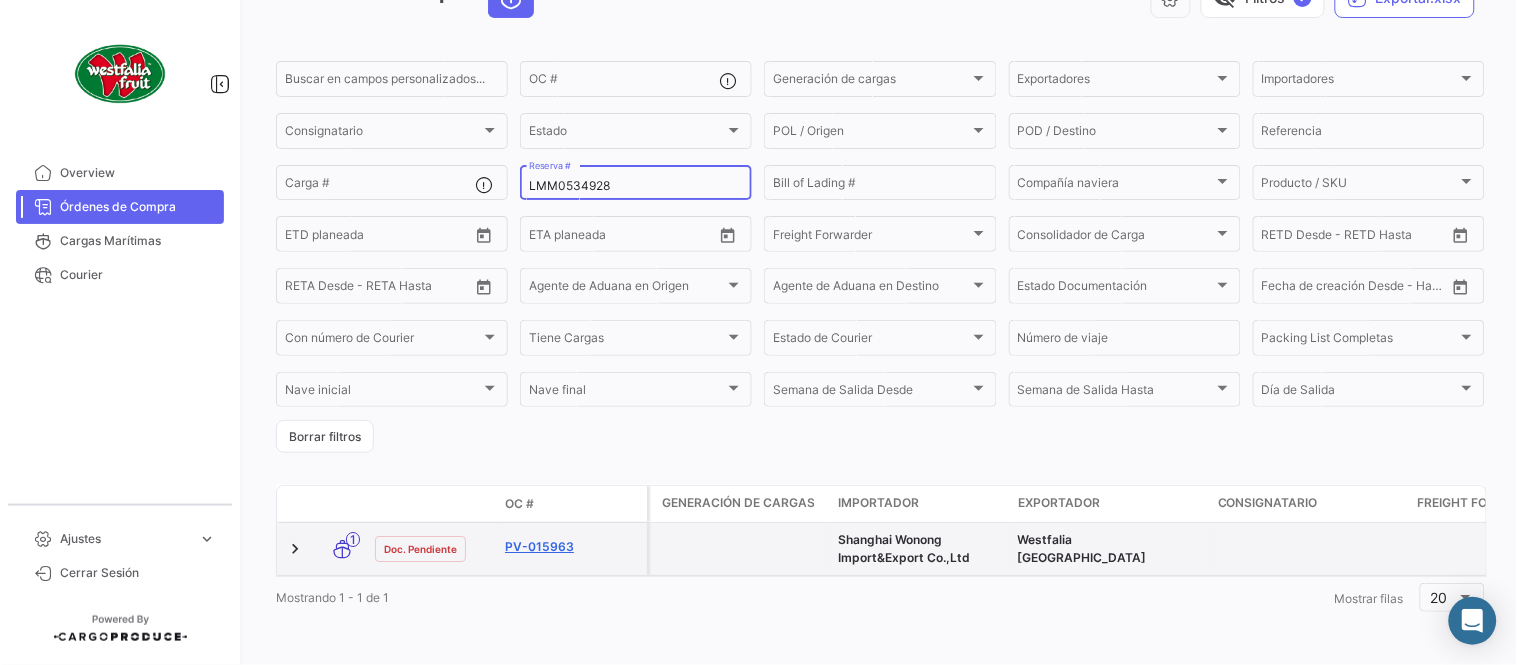 scroll, scrollTop: 136, scrollLeft: 0, axis: vertical 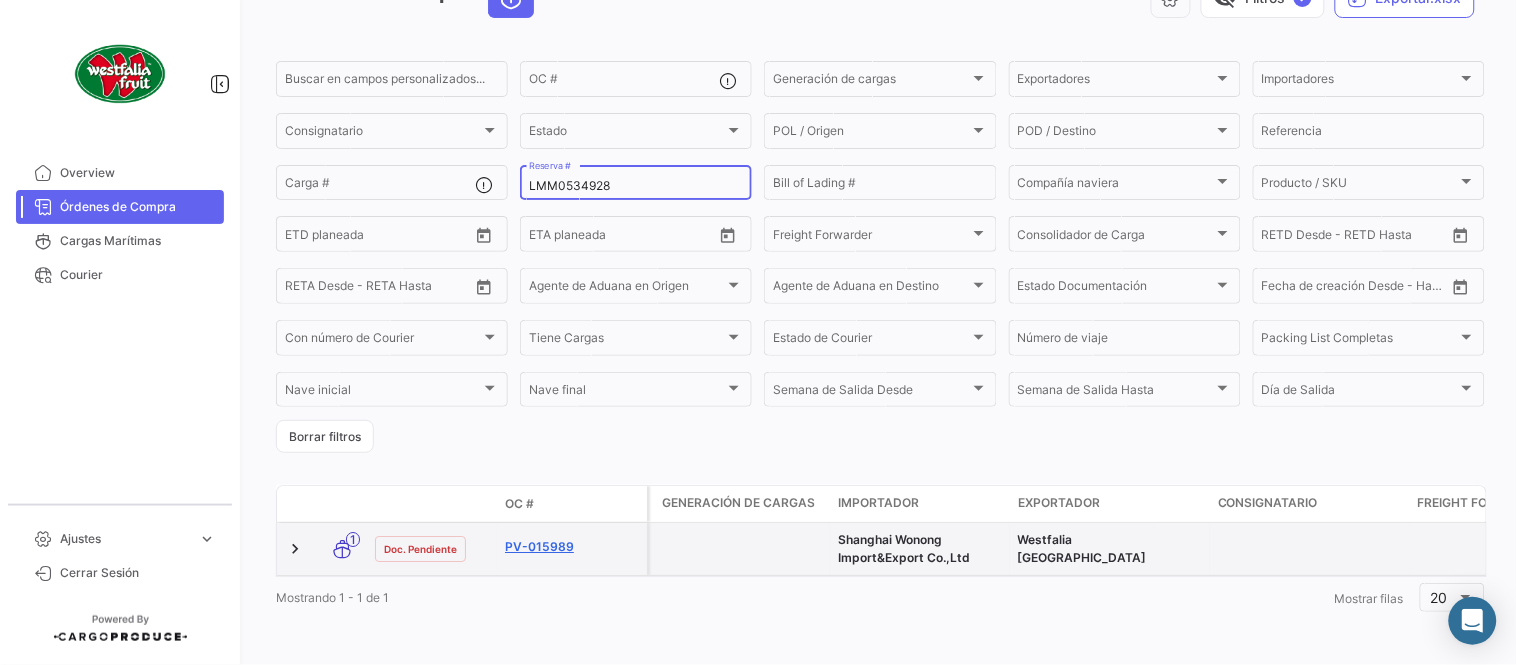 type on "LMM0534928" 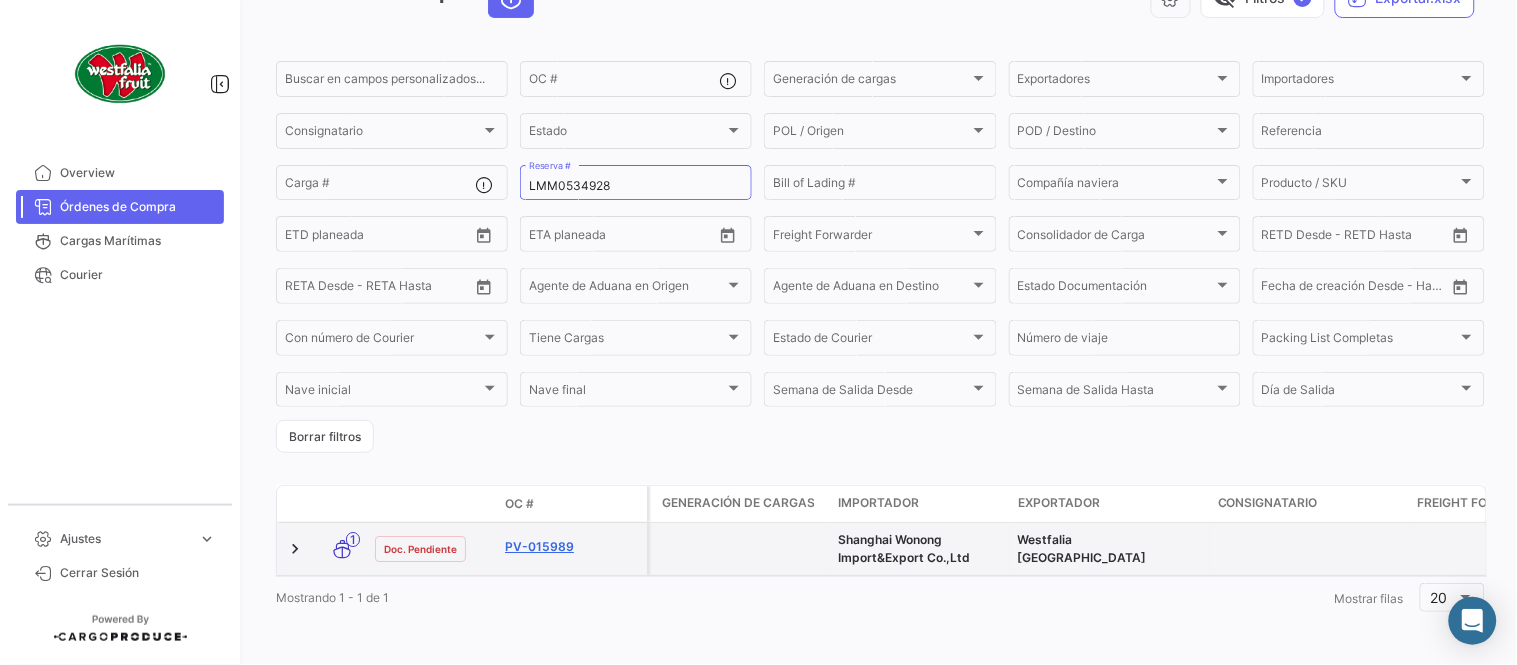 click on "PV-015989" 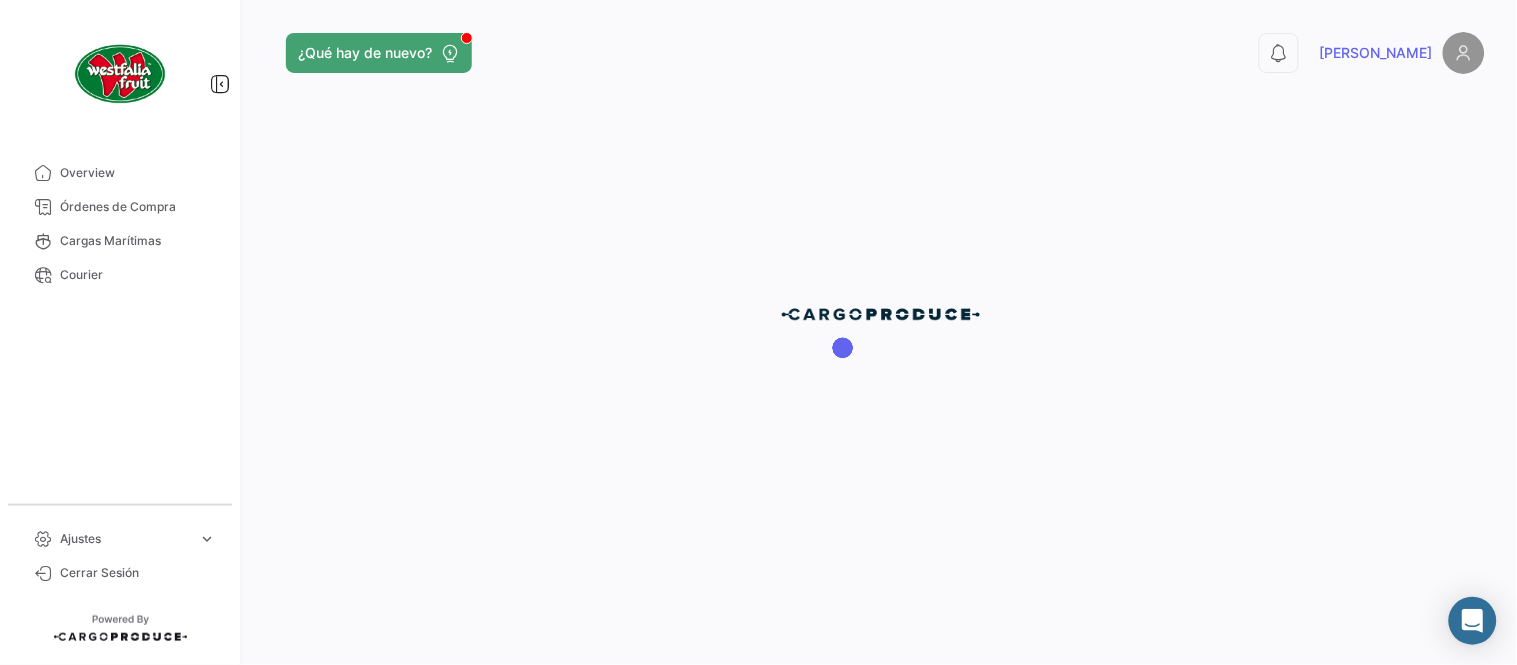 scroll, scrollTop: 0, scrollLeft: 0, axis: both 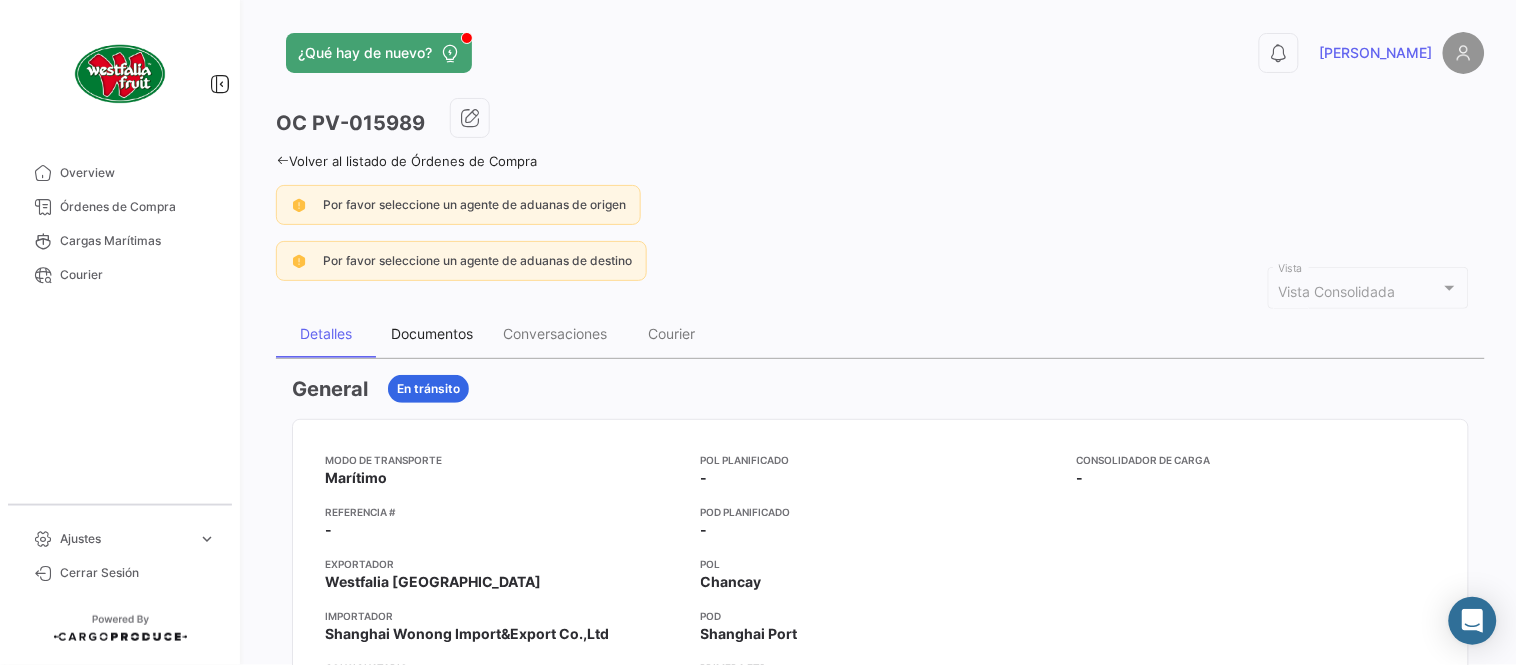click on "Documentos" at bounding box center [432, 334] 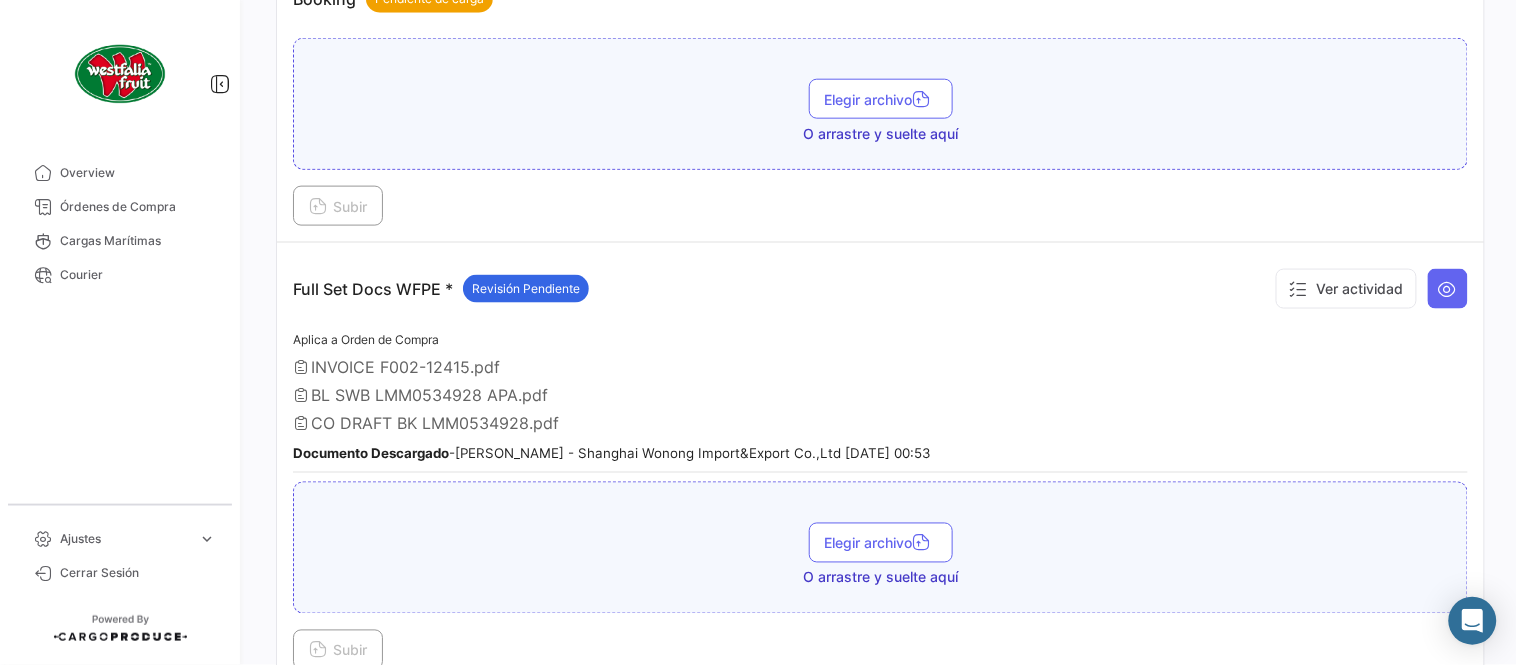 scroll, scrollTop: 554, scrollLeft: 0, axis: vertical 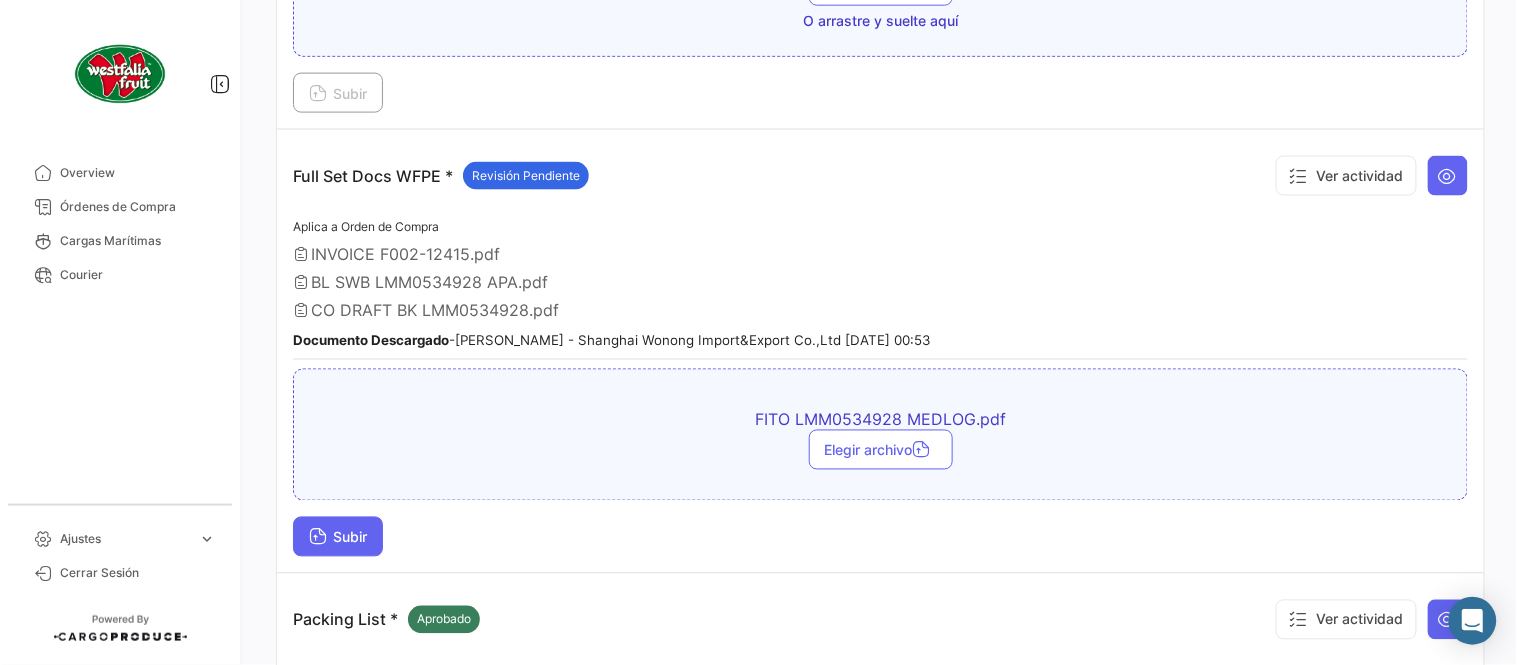 click on "Subir" at bounding box center (338, 537) 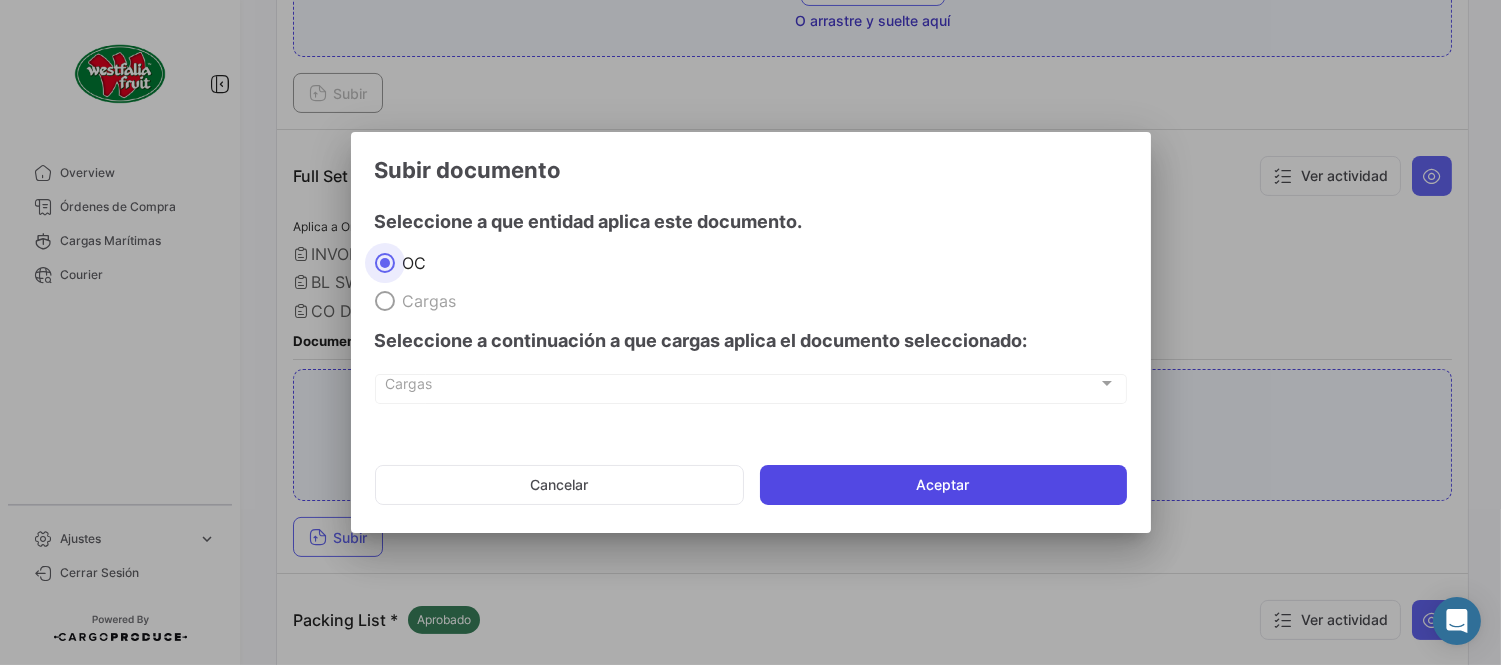 click on "Aceptar" 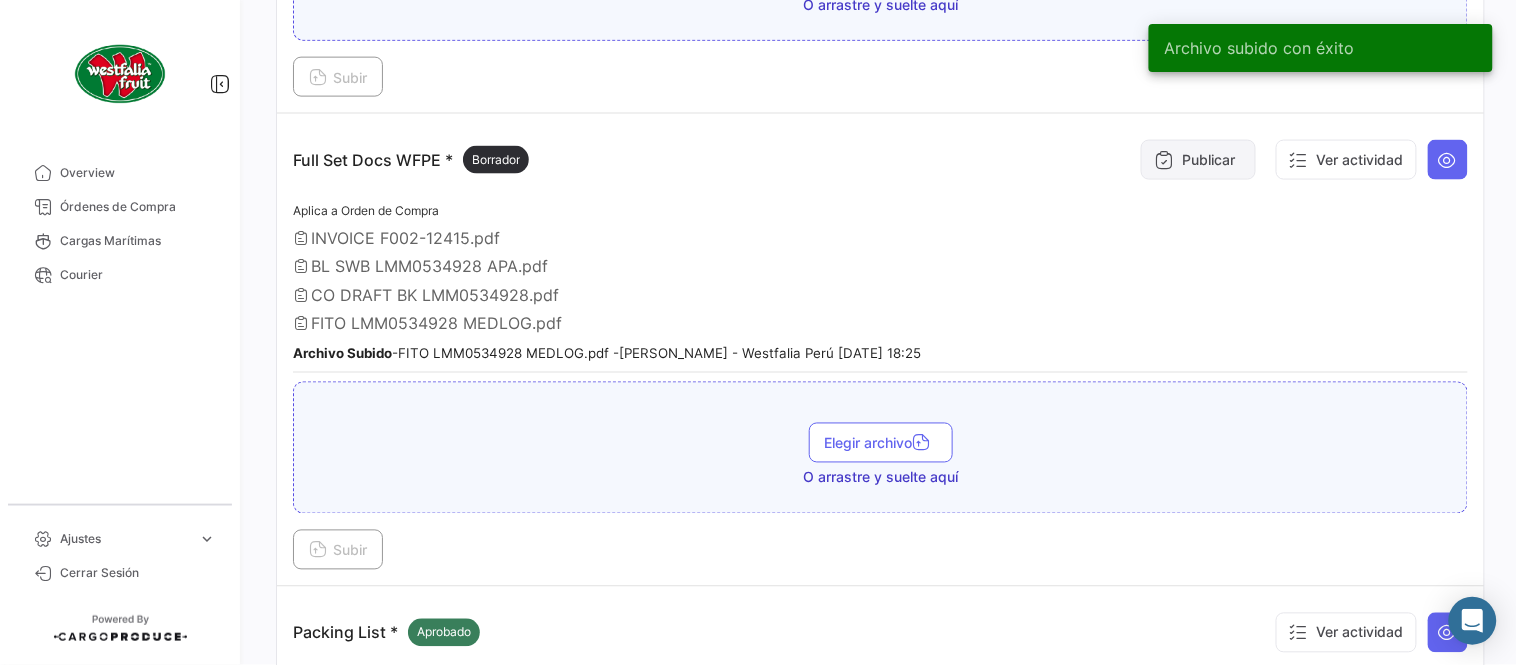 click on "Publicar" at bounding box center (1198, 160) 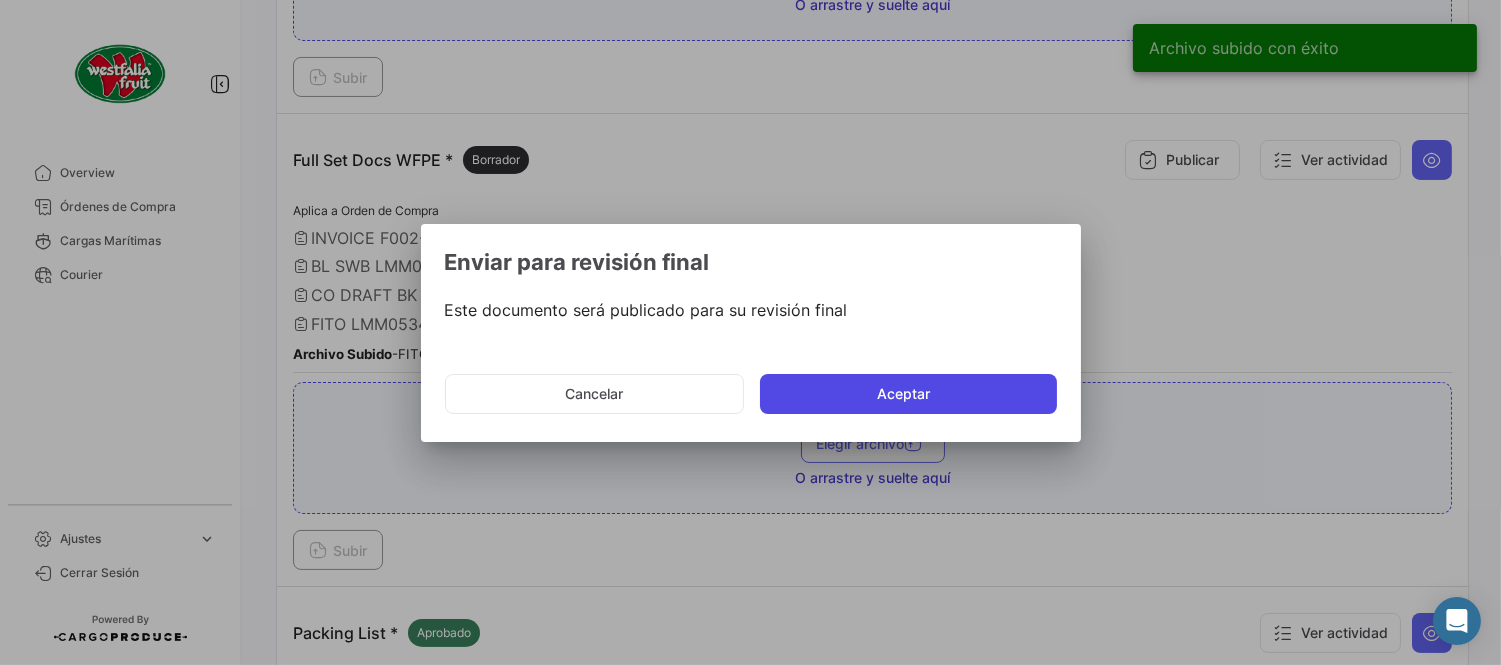 click on "Aceptar" 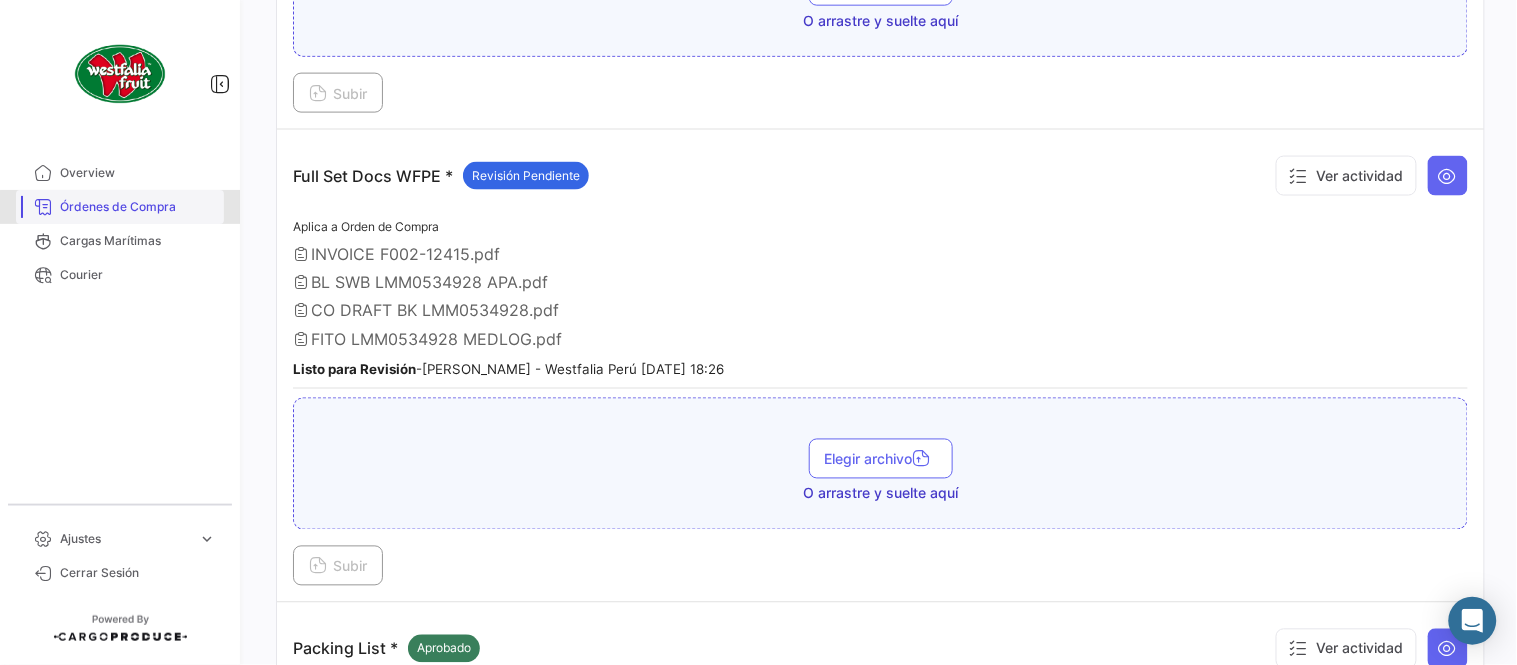 click on "Órdenes de Compra" at bounding box center (138, 207) 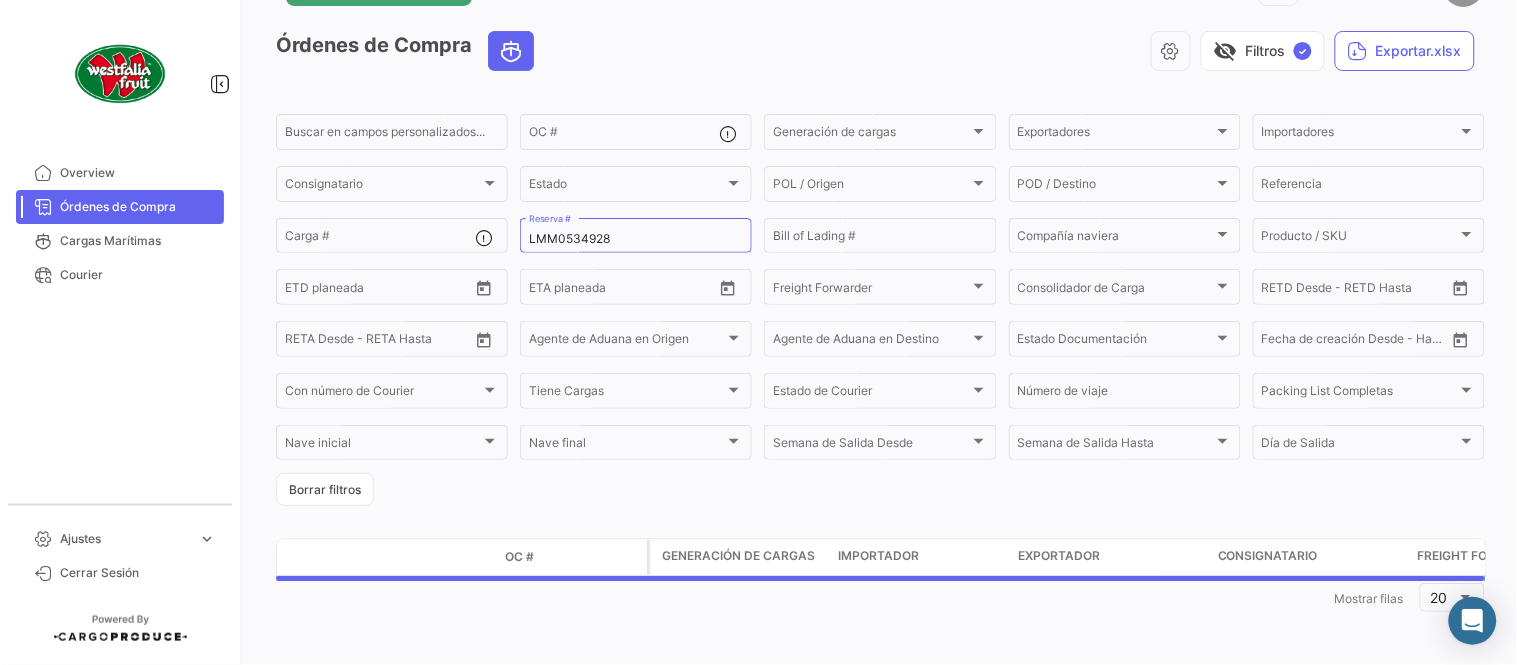 scroll, scrollTop: 0, scrollLeft: 0, axis: both 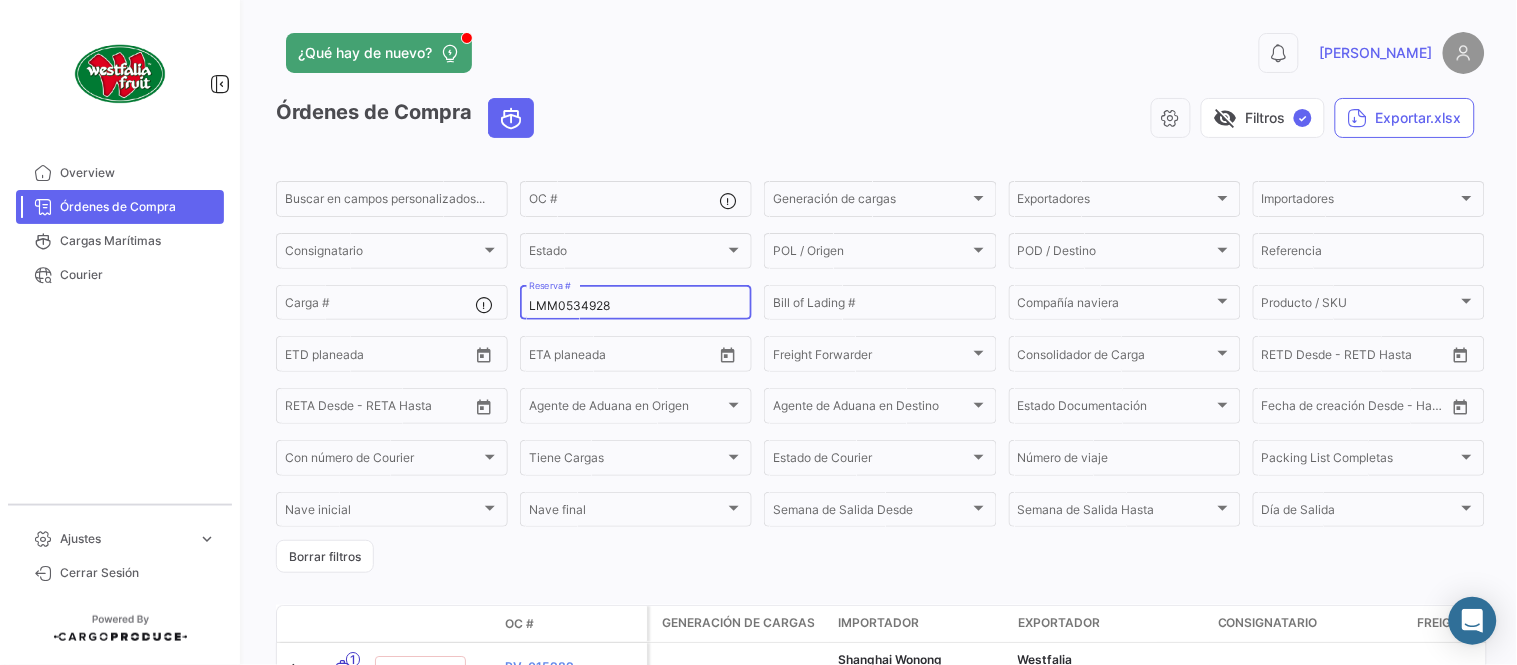 click on "LMM0534928" at bounding box center [636, 306] 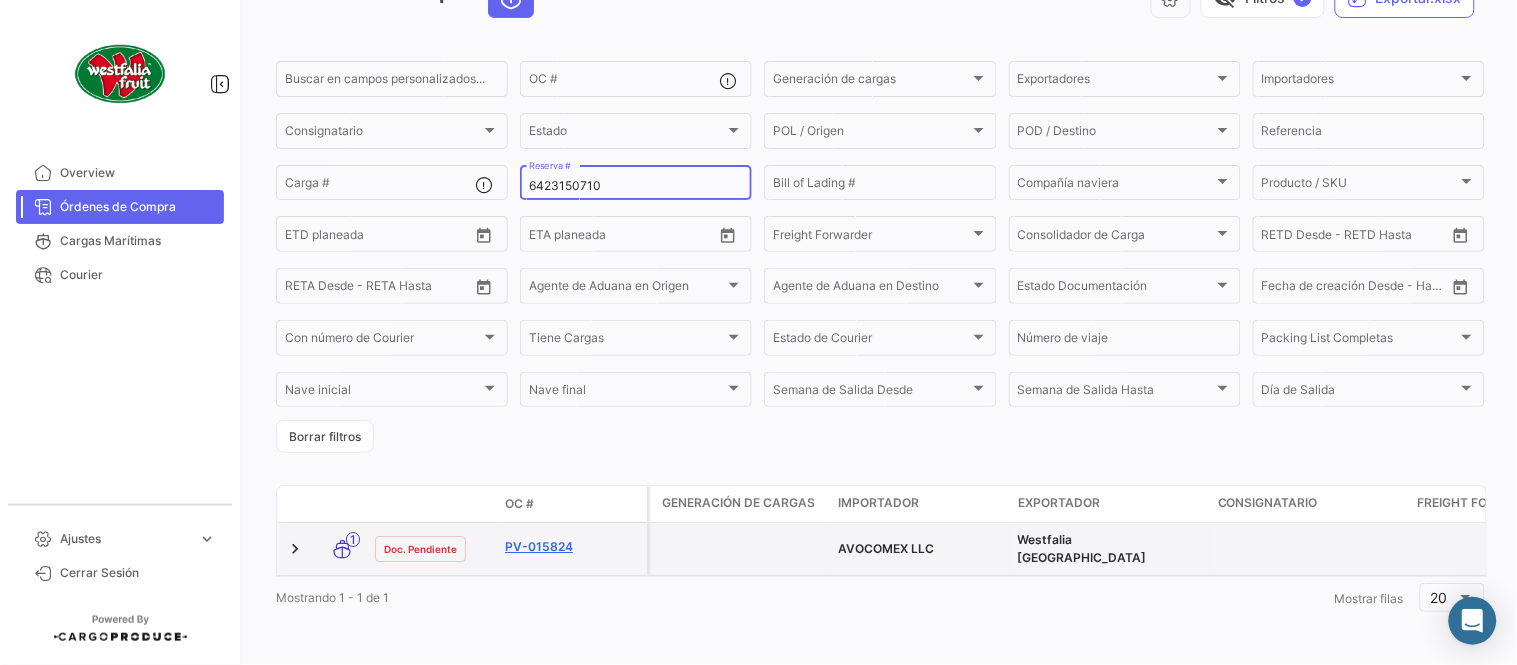 scroll, scrollTop: 128, scrollLeft: 0, axis: vertical 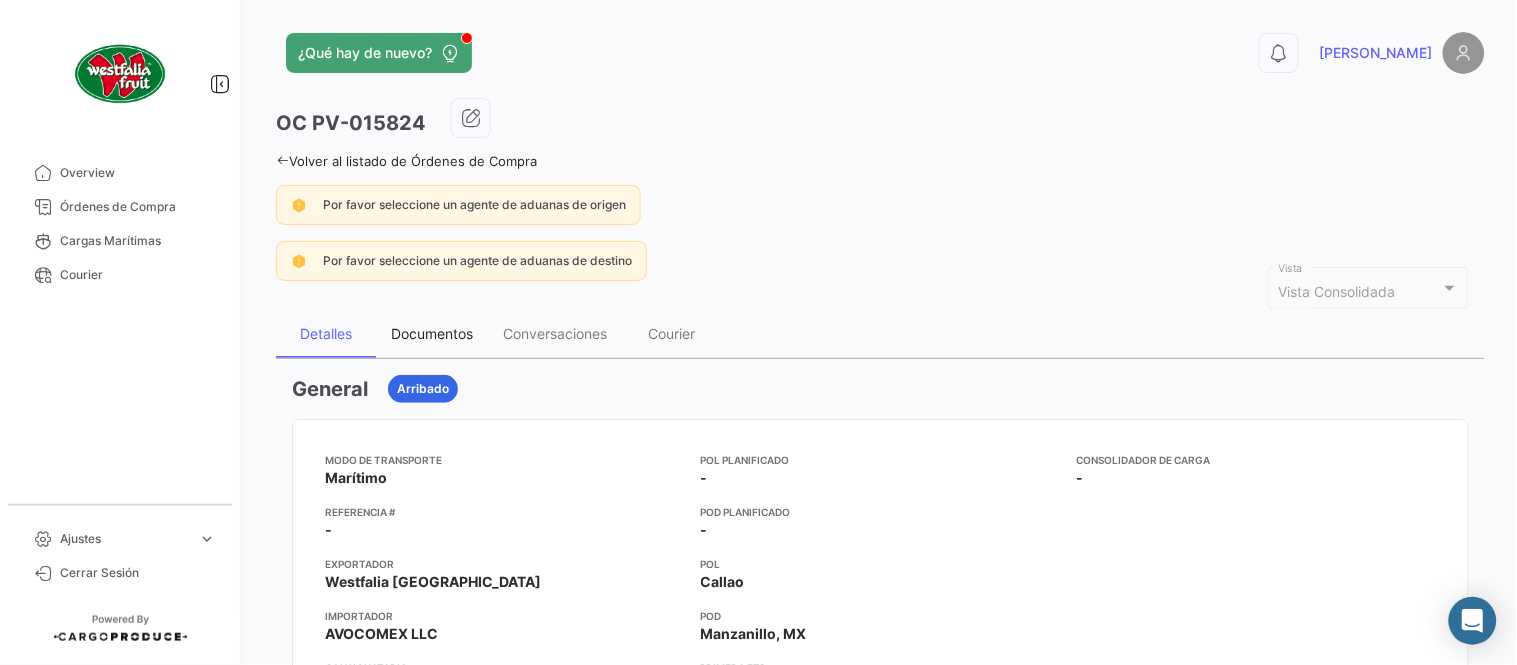 click on "Documentos" at bounding box center (432, 333) 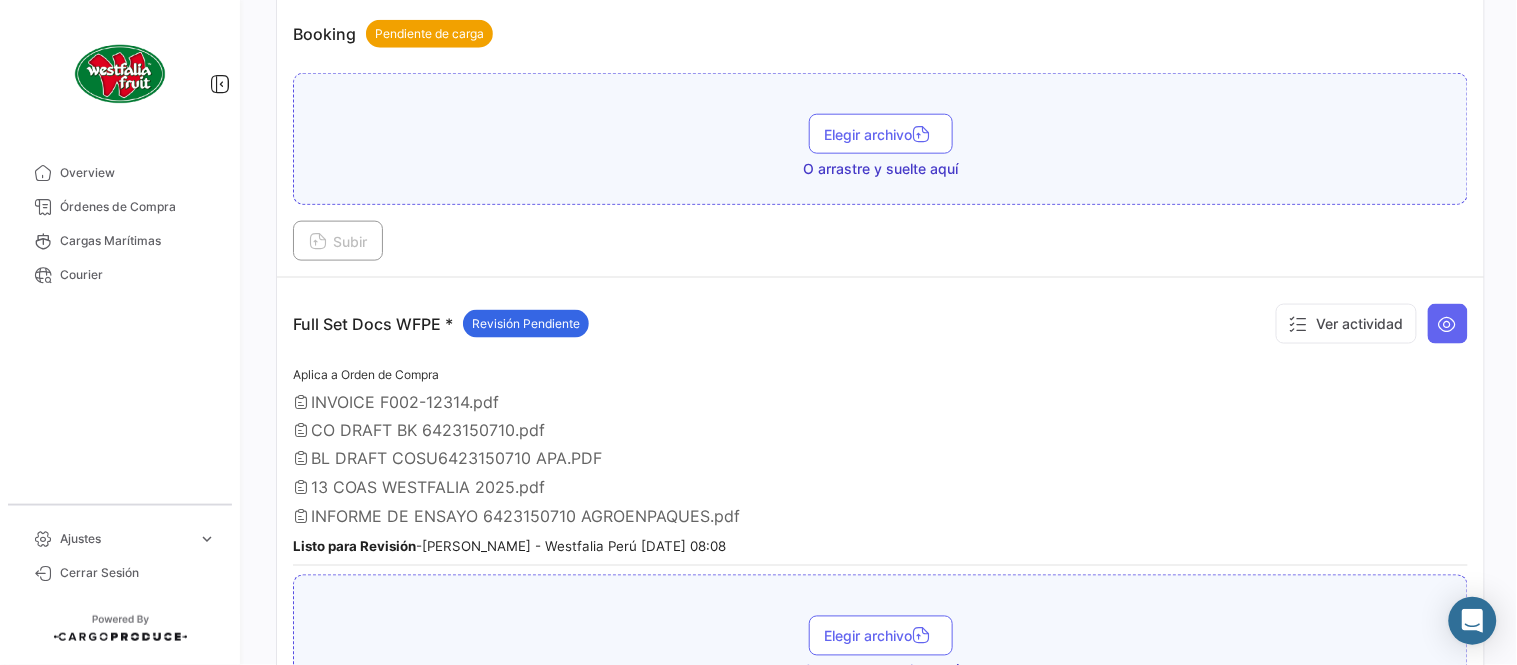 scroll, scrollTop: 555, scrollLeft: 0, axis: vertical 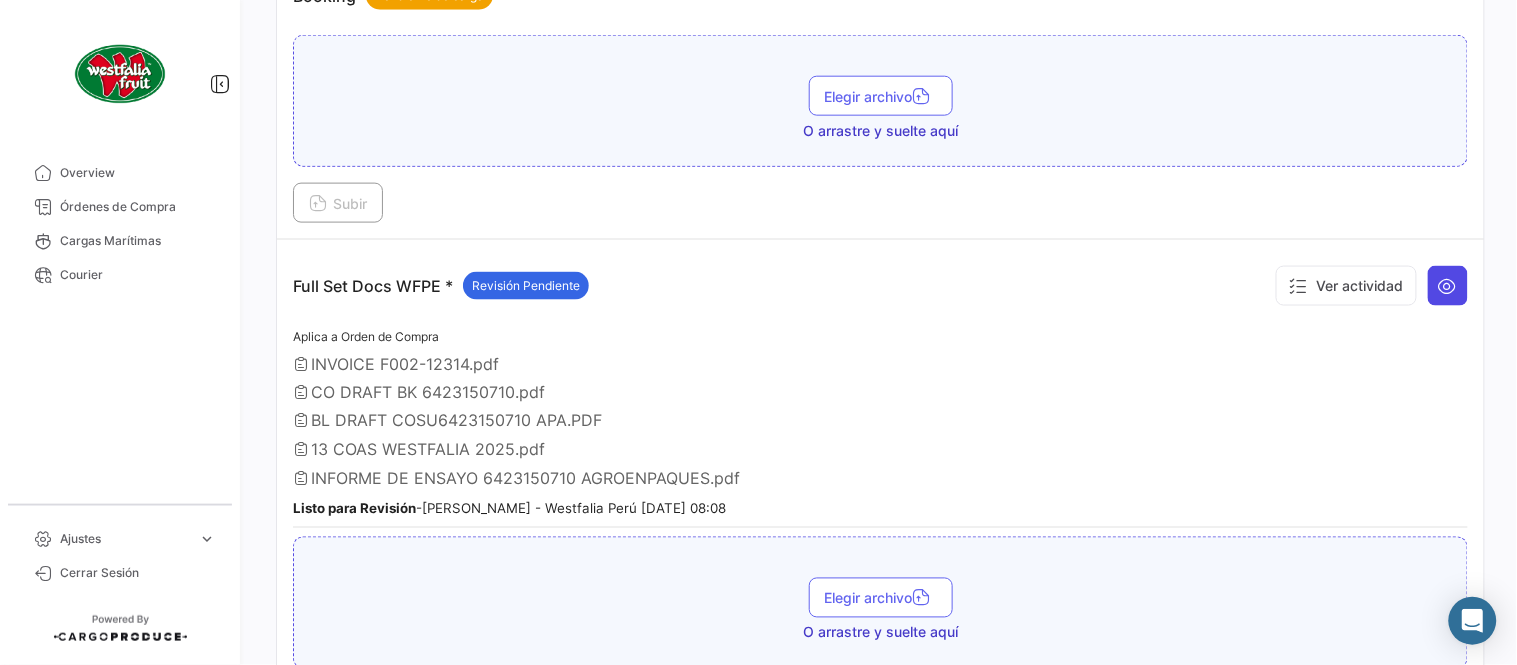 click at bounding box center (1448, 286) 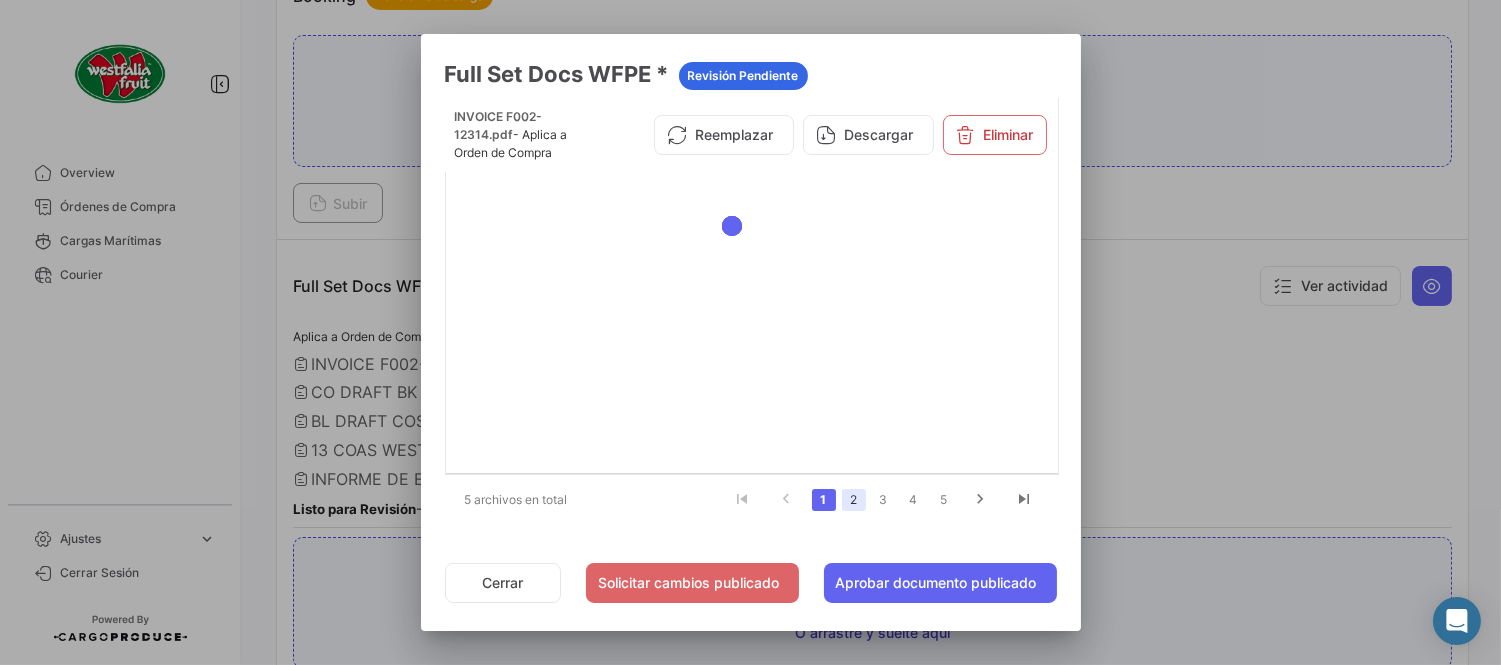 click on "2" 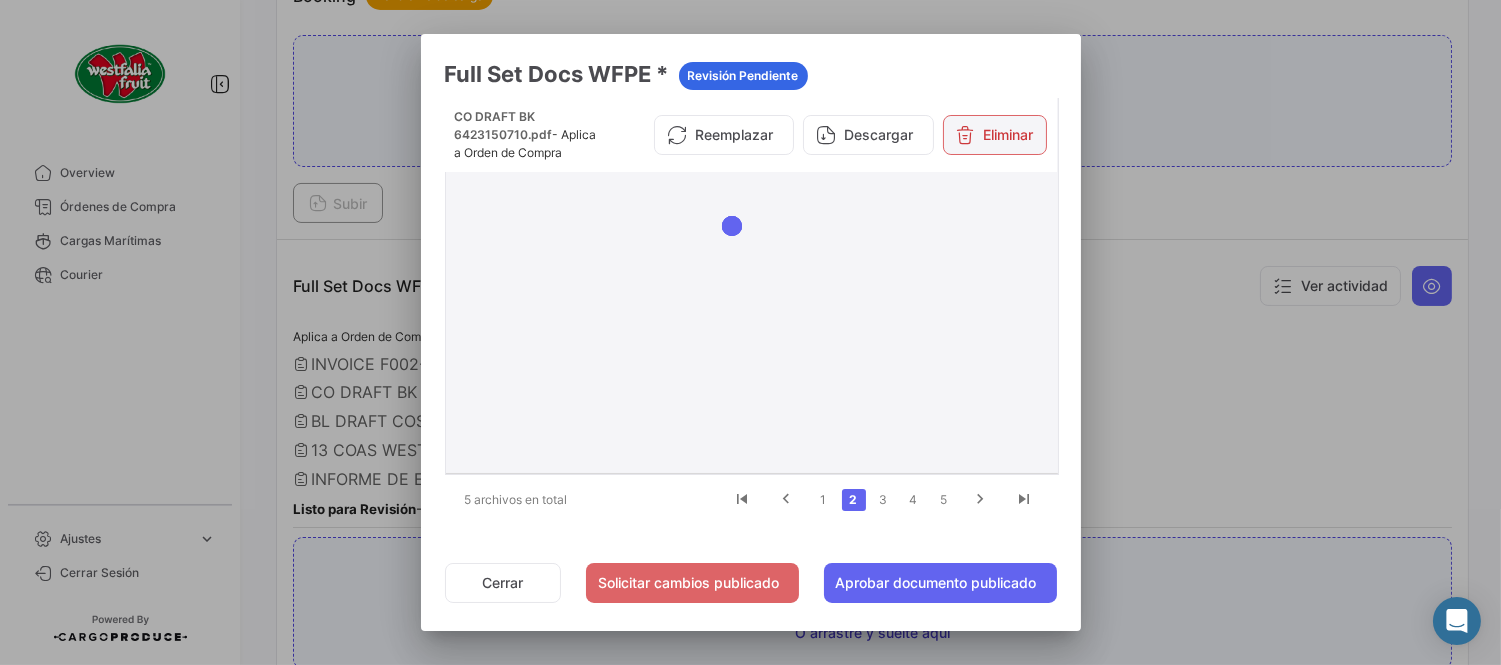 click on "Eliminar" at bounding box center (995, 135) 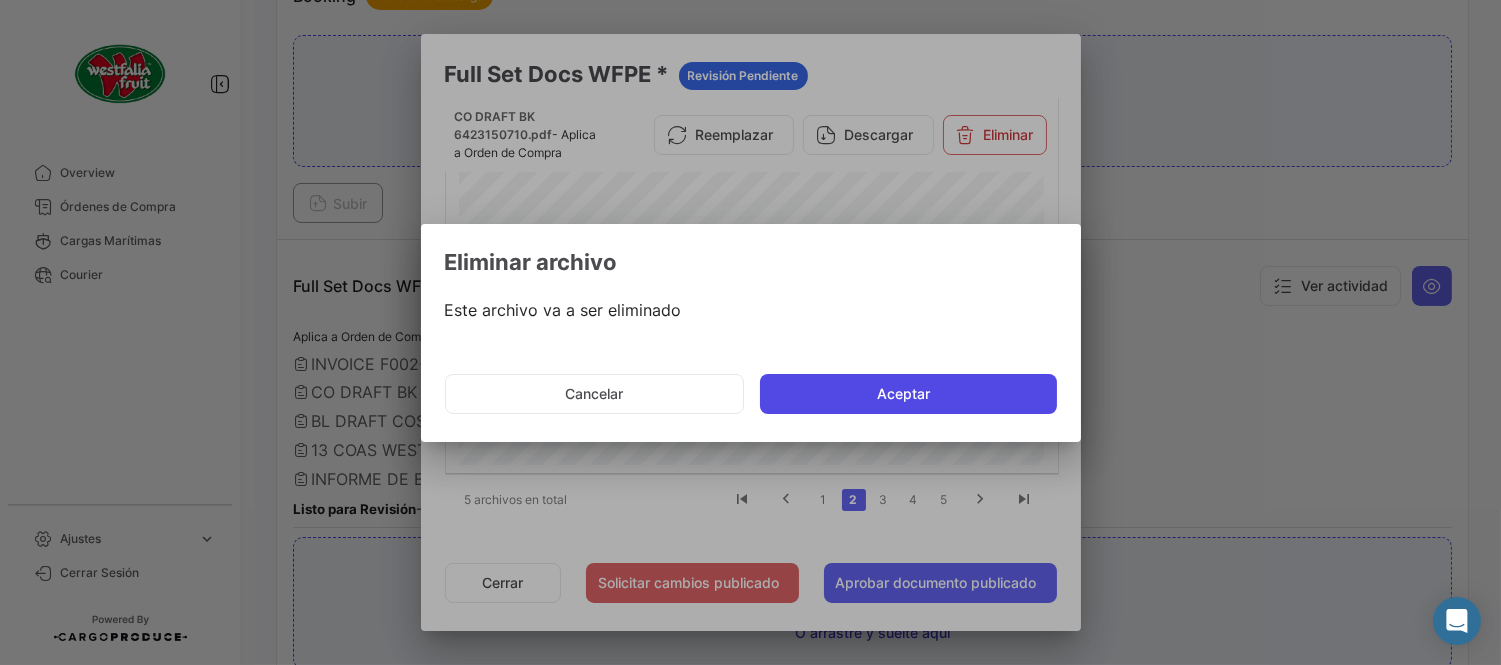 click on "Aceptar" 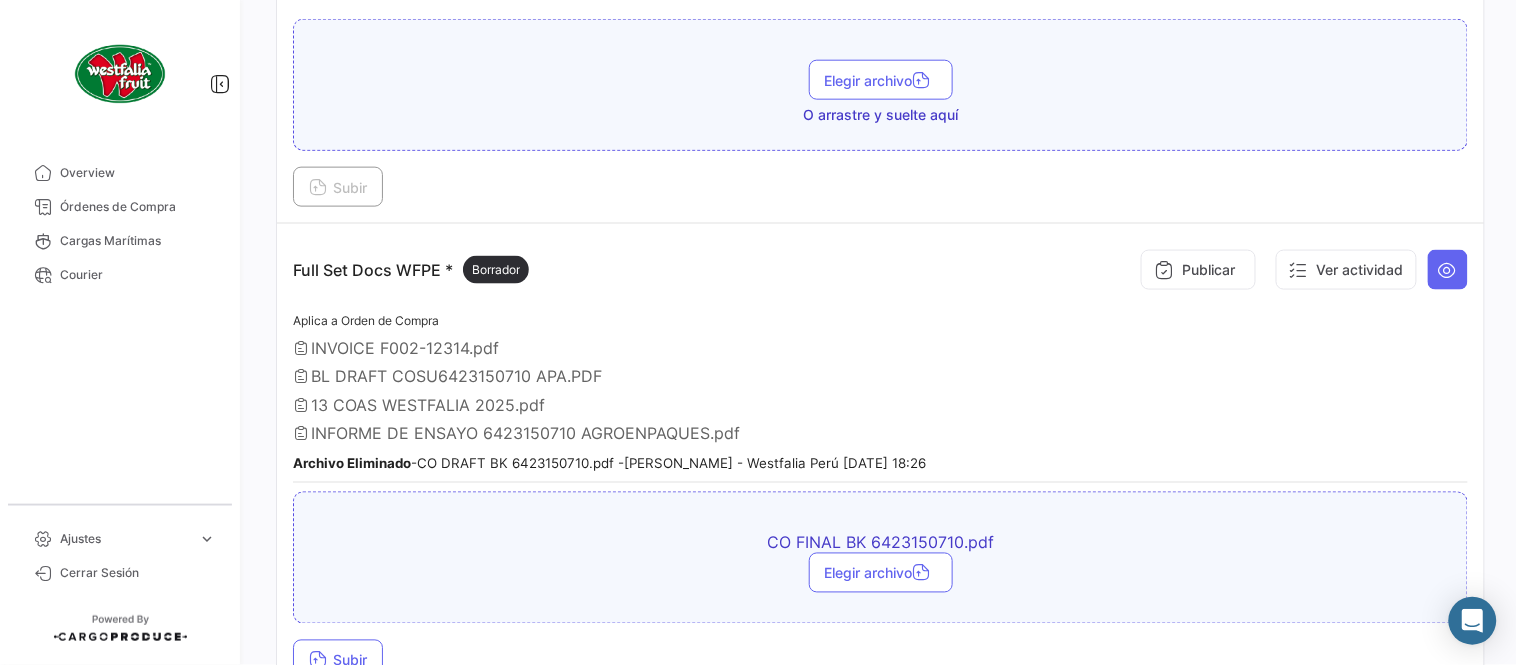 scroll, scrollTop: 666, scrollLeft: 0, axis: vertical 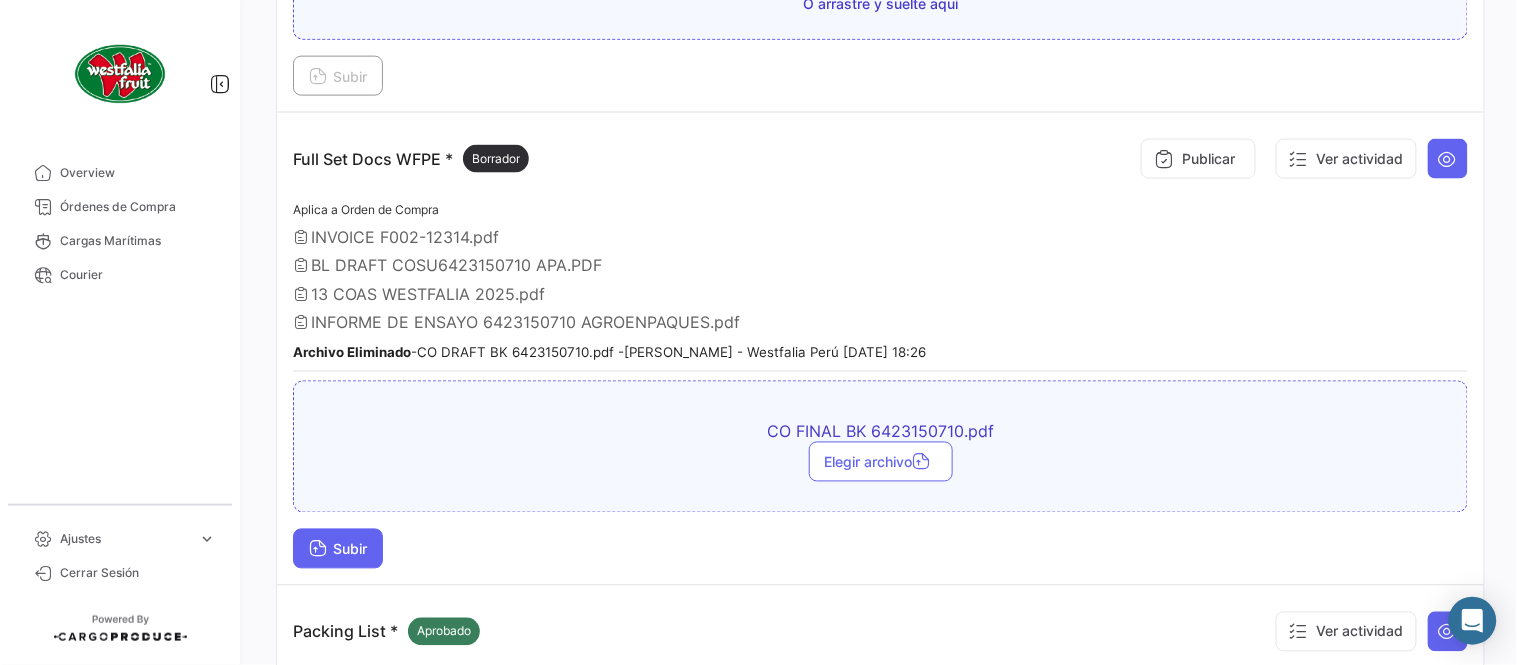 click at bounding box center [318, 551] 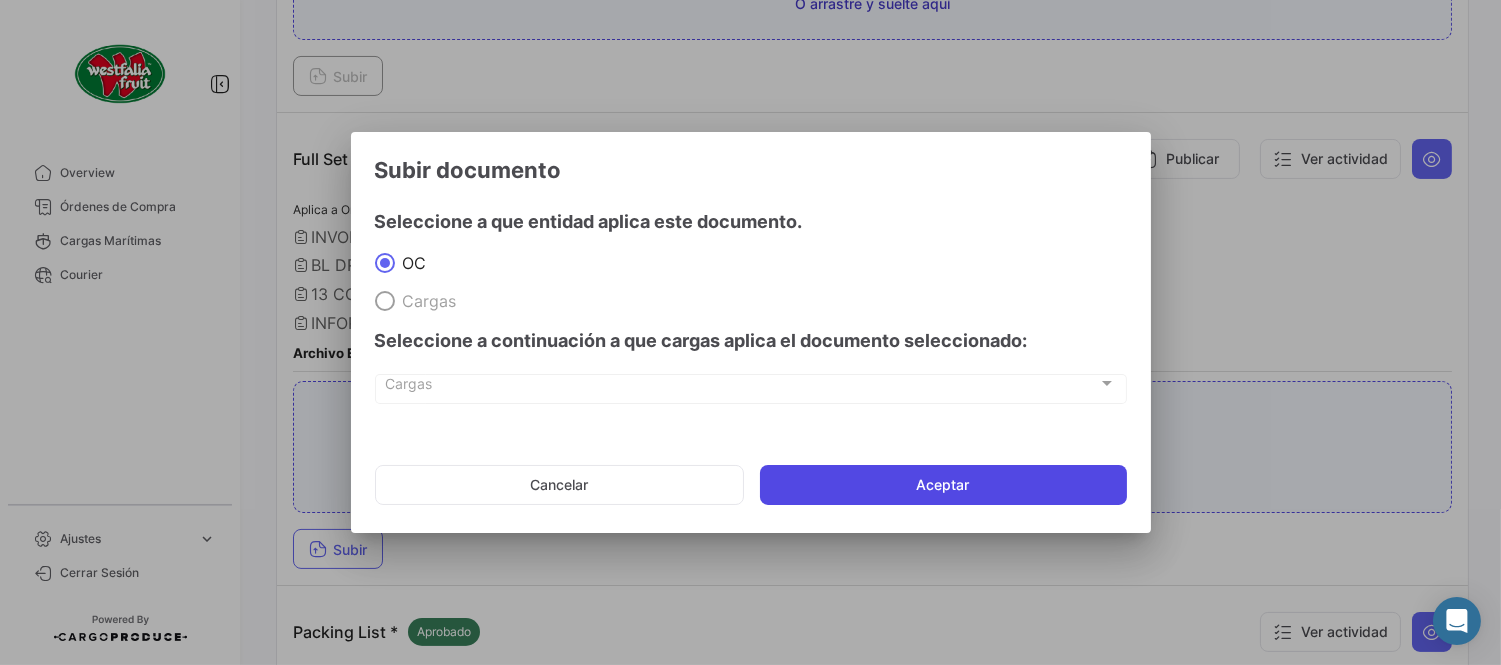 click on "Aceptar" 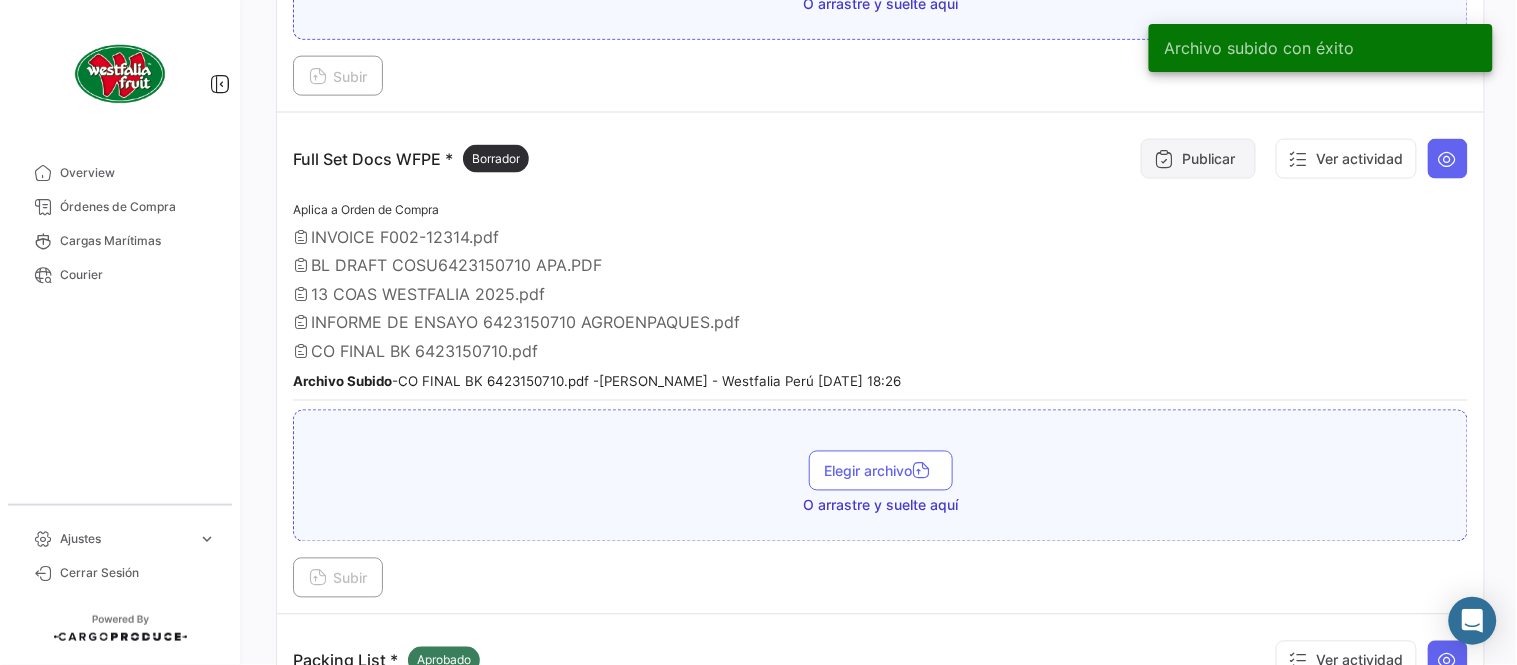 click on "Publicar" at bounding box center (1198, 159) 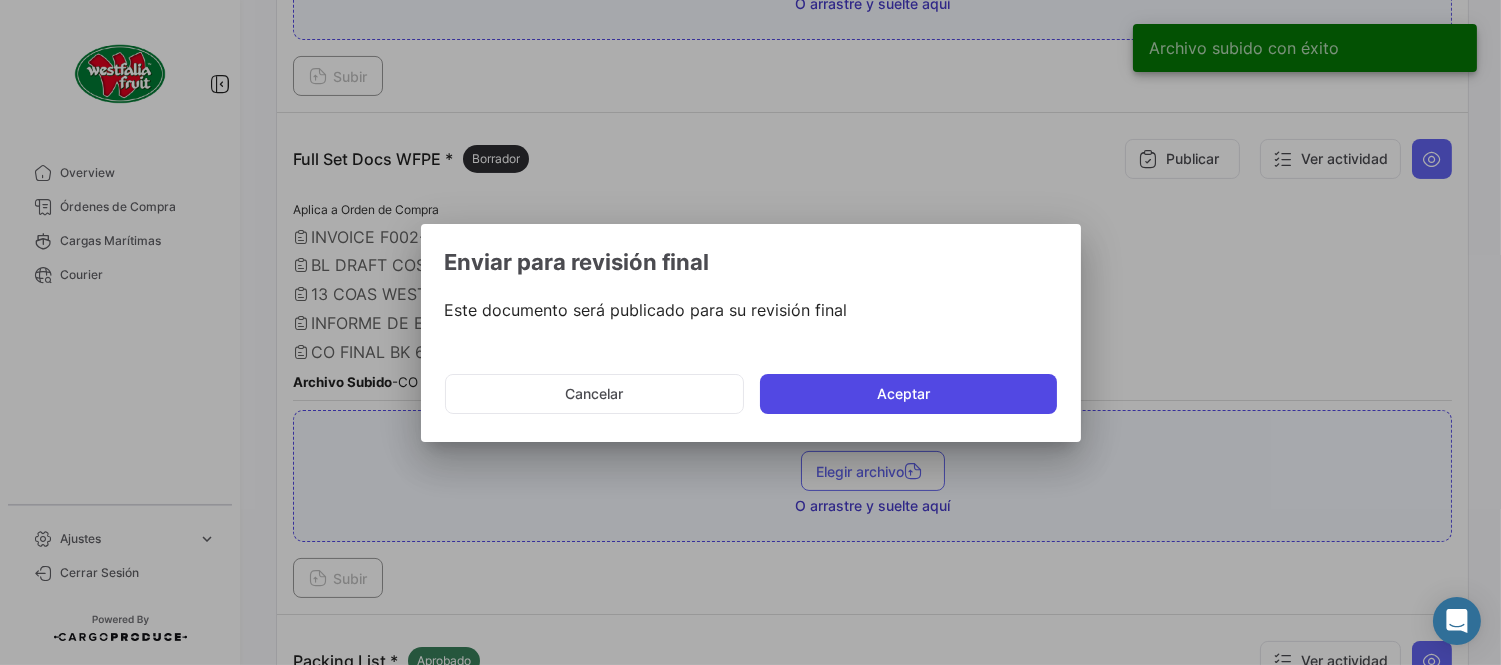 click on "Aceptar" 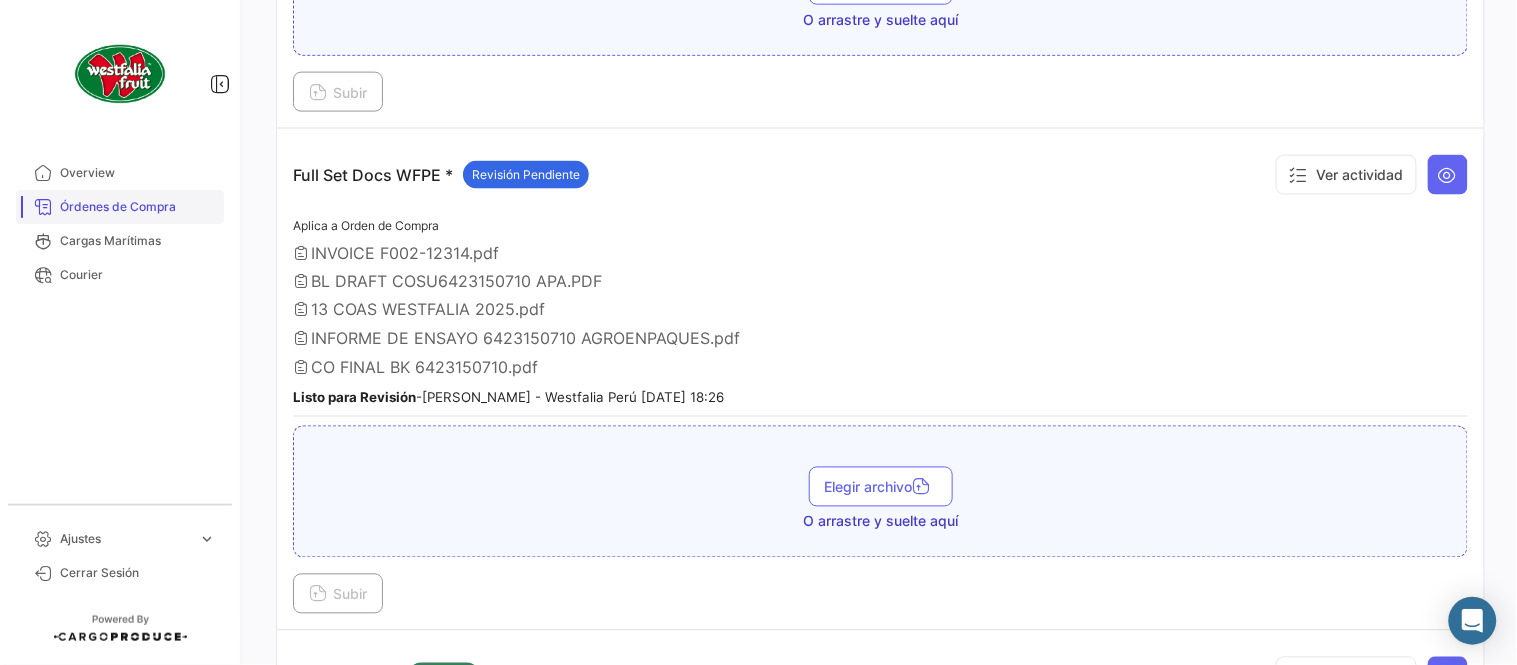 click on "Órdenes de Compra" at bounding box center (138, 207) 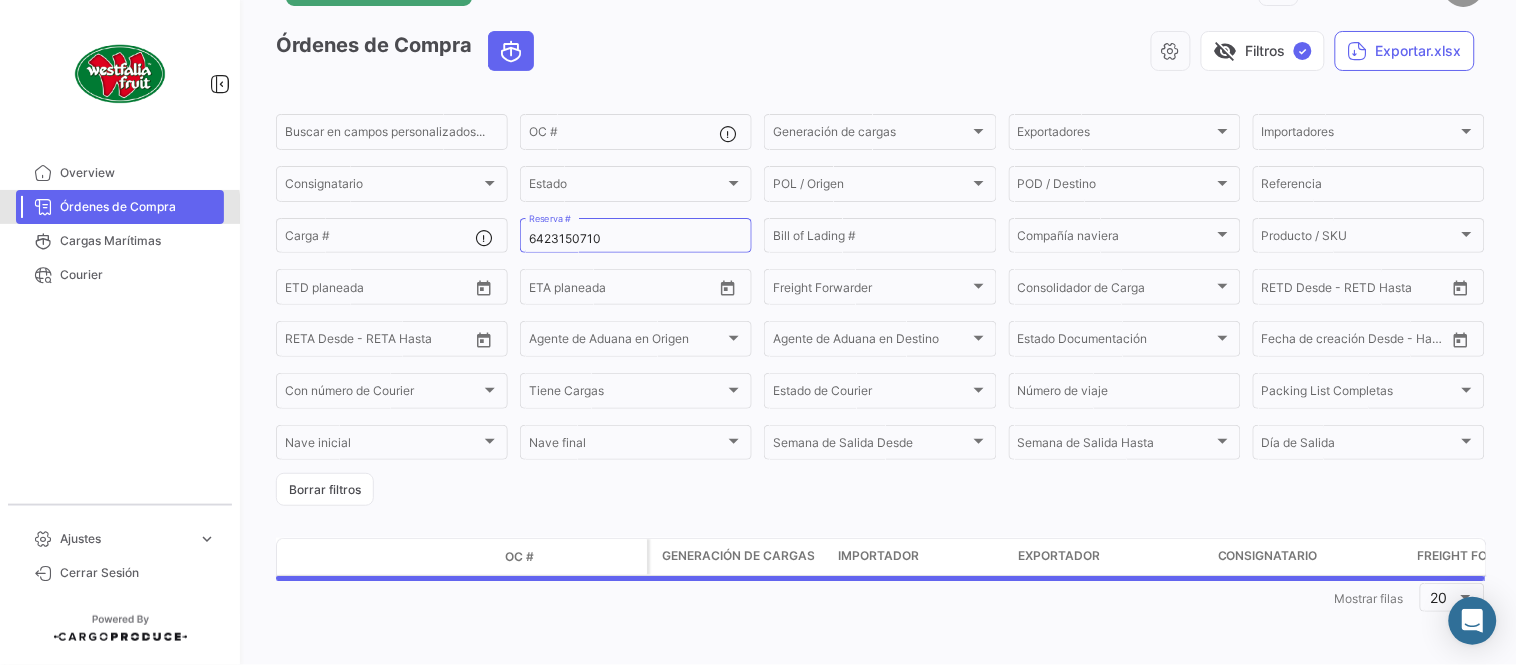 scroll, scrollTop: 0, scrollLeft: 0, axis: both 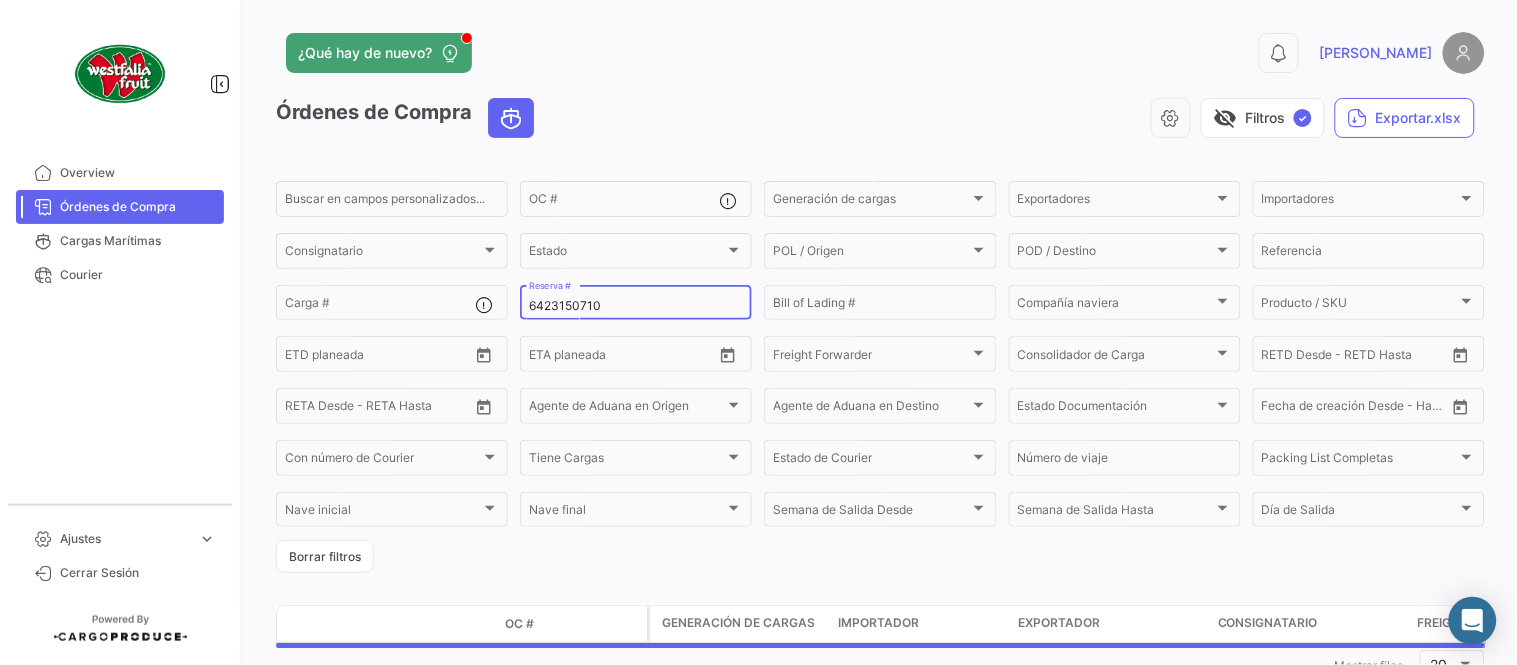 click on "6423150710 Reserva #" 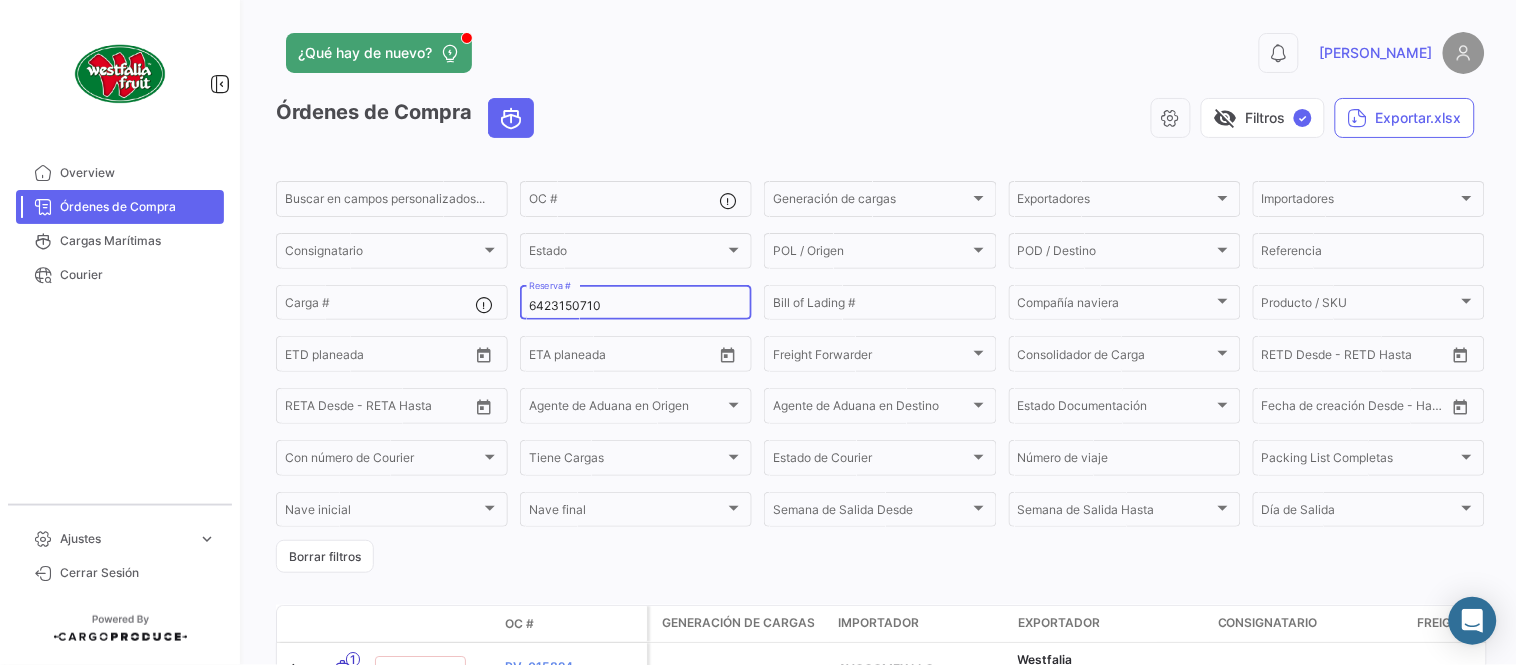 click on "6423150710" at bounding box center [636, 306] 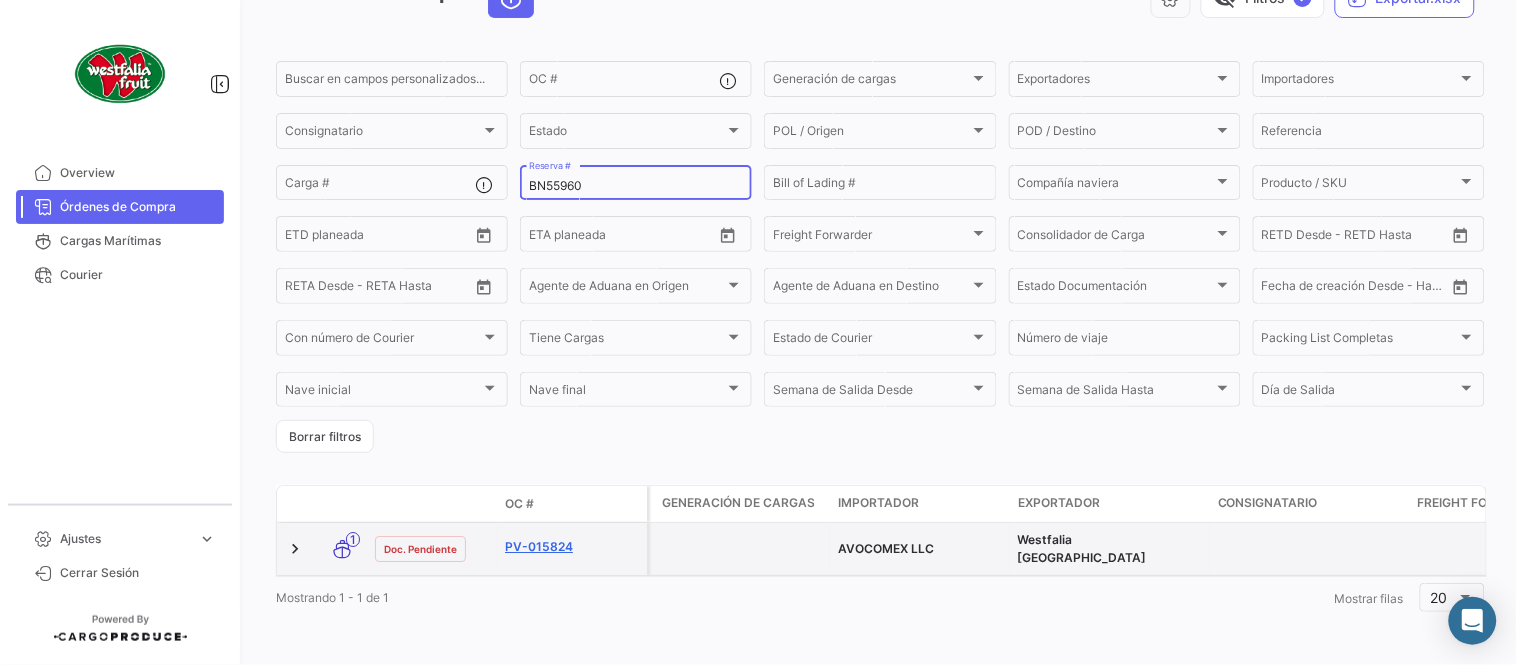 scroll, scrollTop: 128, scrollLeft: 0, axis: vertical 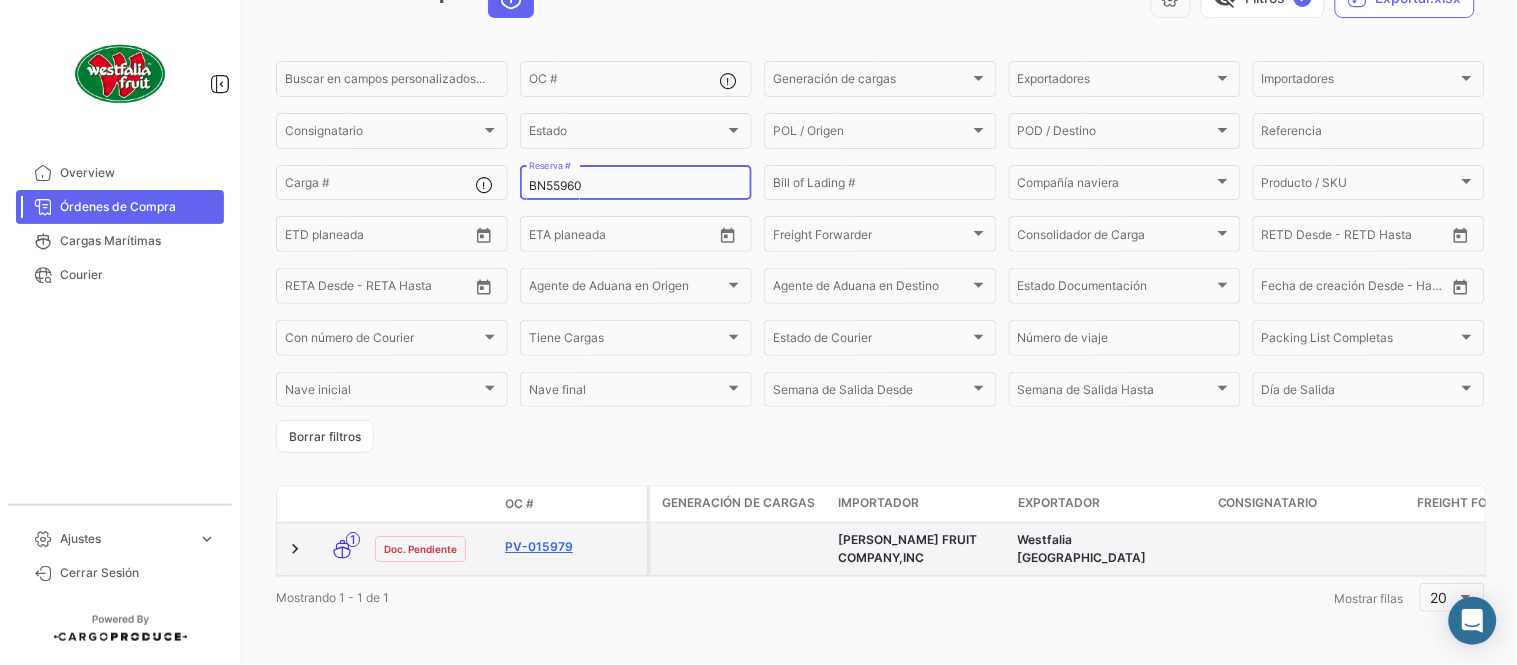 type on "BN55960" 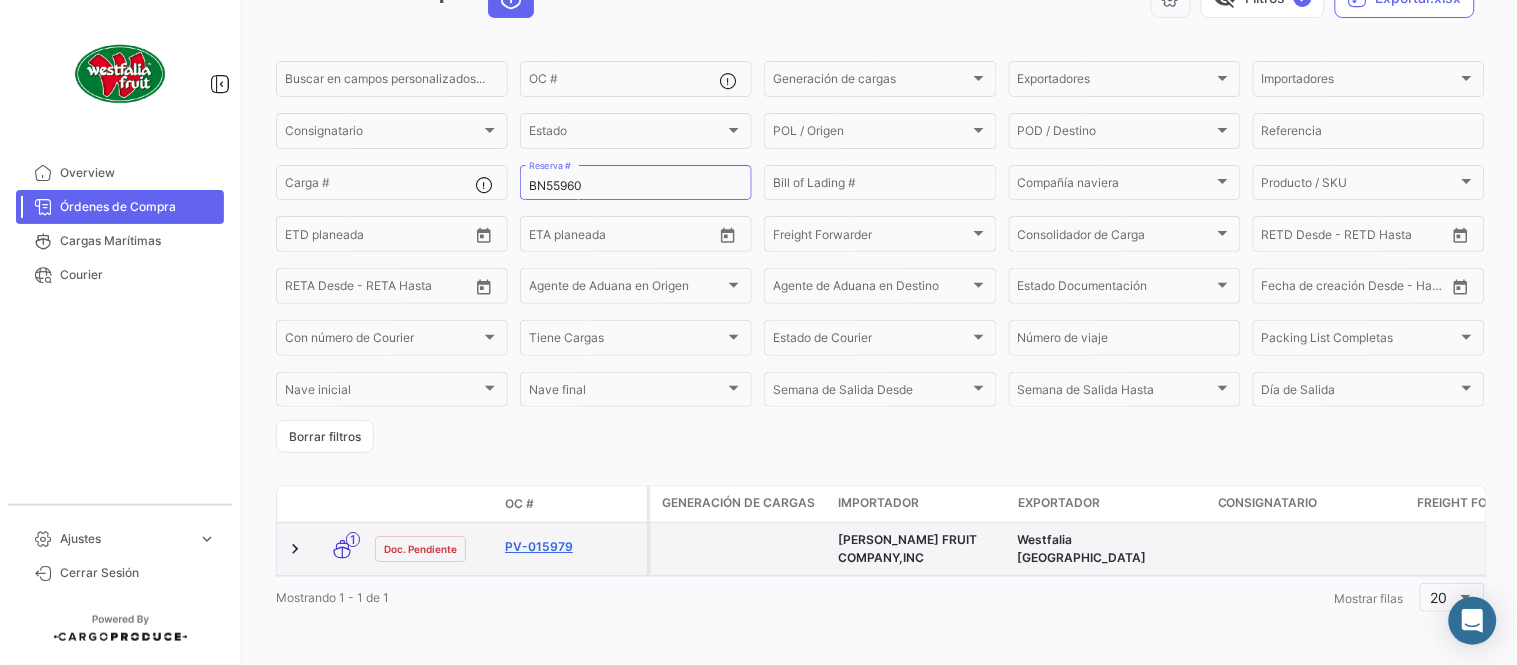 click on "PV-015979" 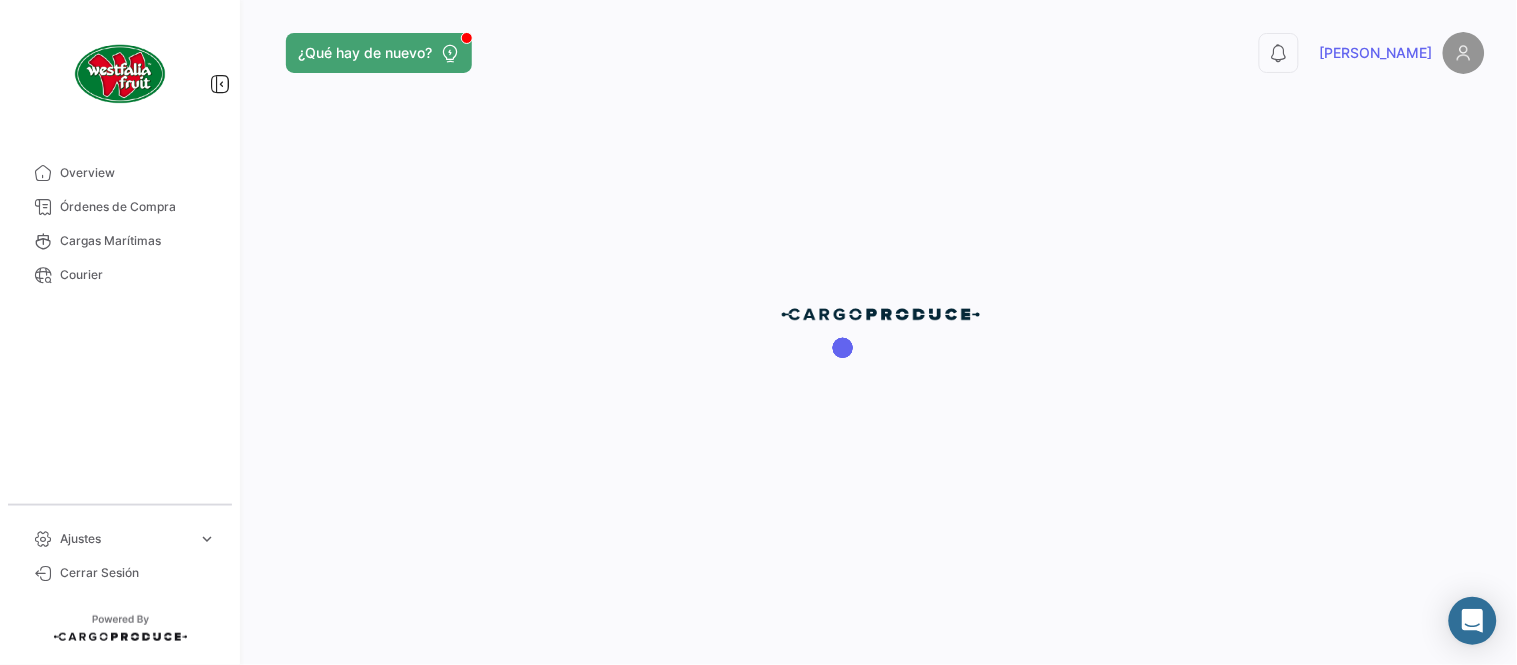 scroll, scrollTop: 0, scrollLeft: 0, axis: both 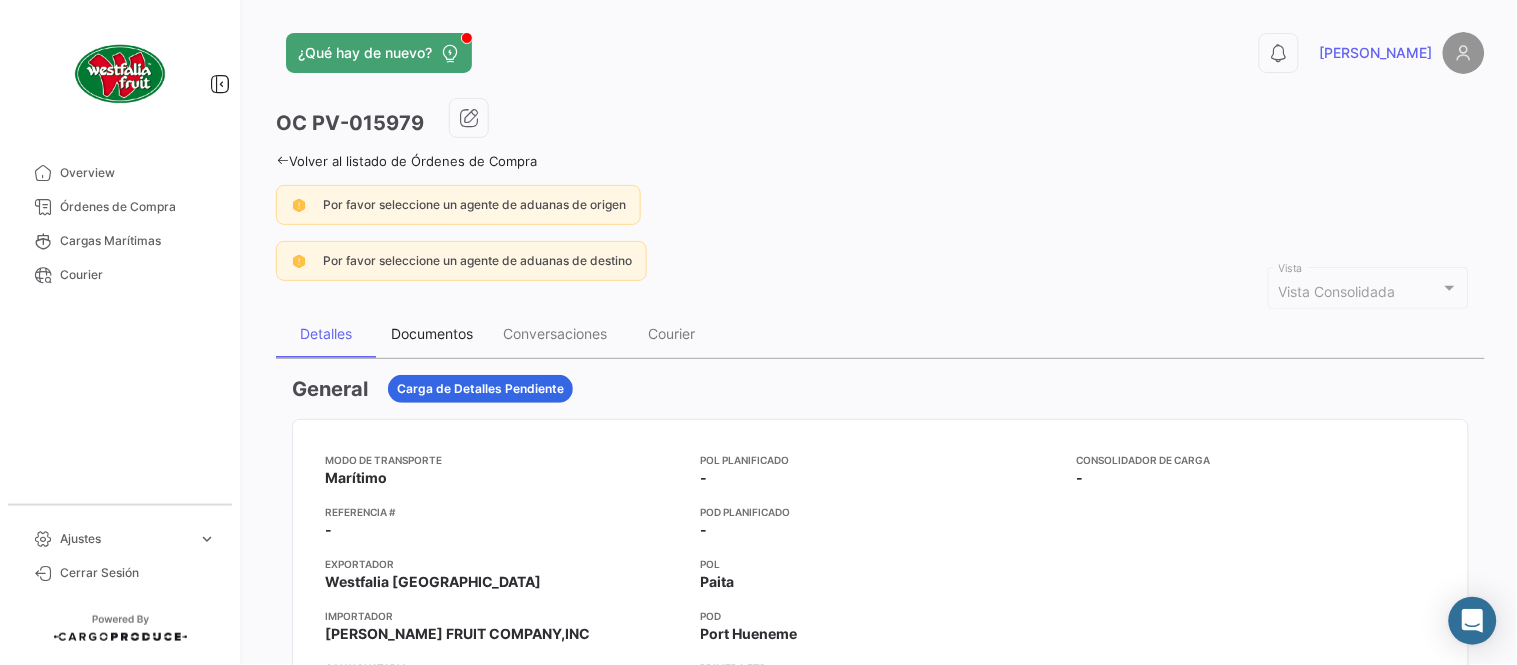 click on "Documentos" at bounding box center [432, 333] 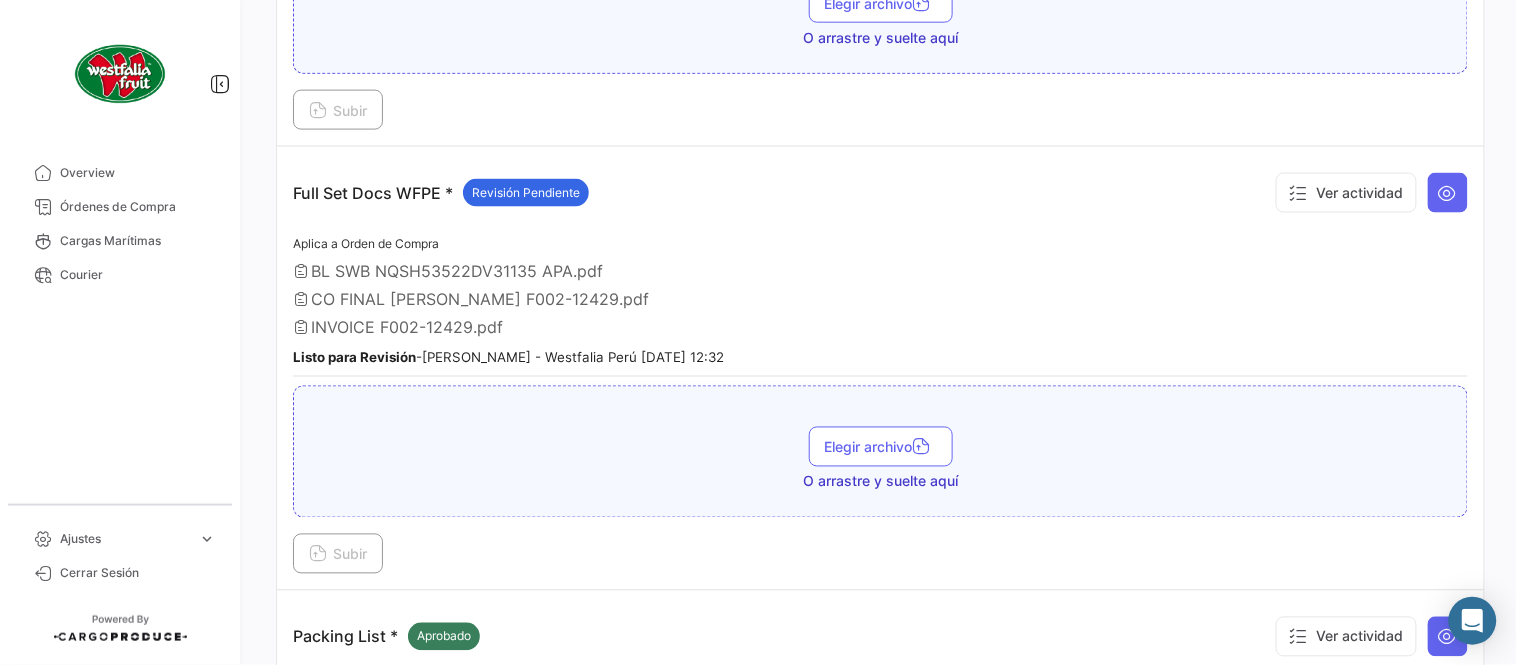 scroll, scrollTop: 666, scrollLeft: 0, axis: vertical 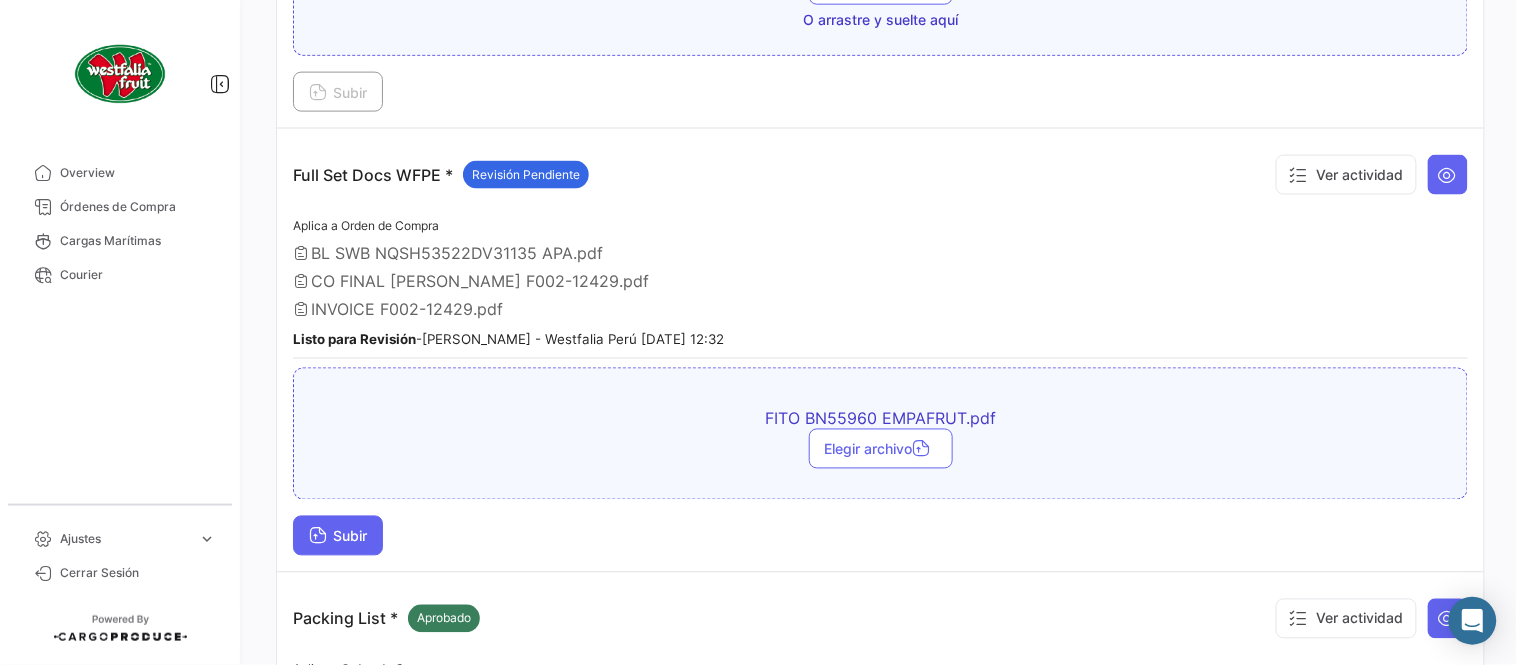 click on "Subir" at bounding box center [338, 536] 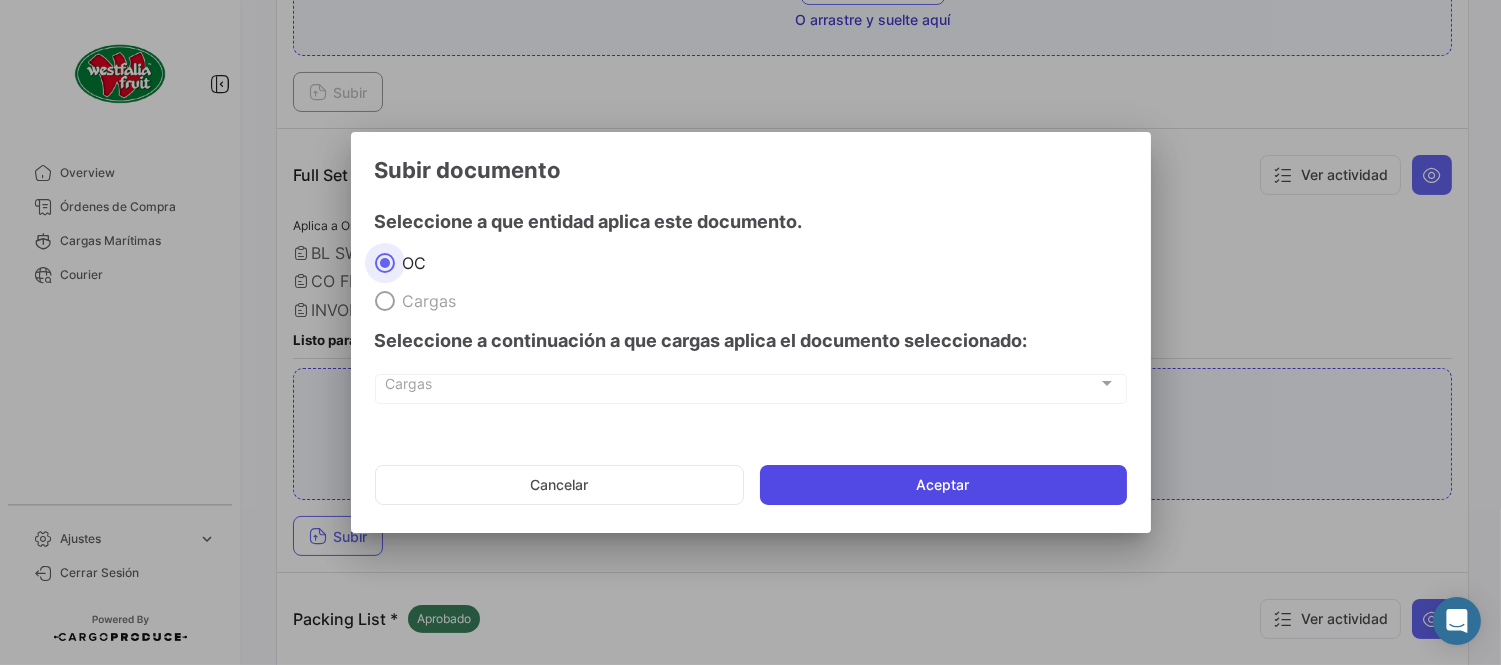 click on "Aceptar" 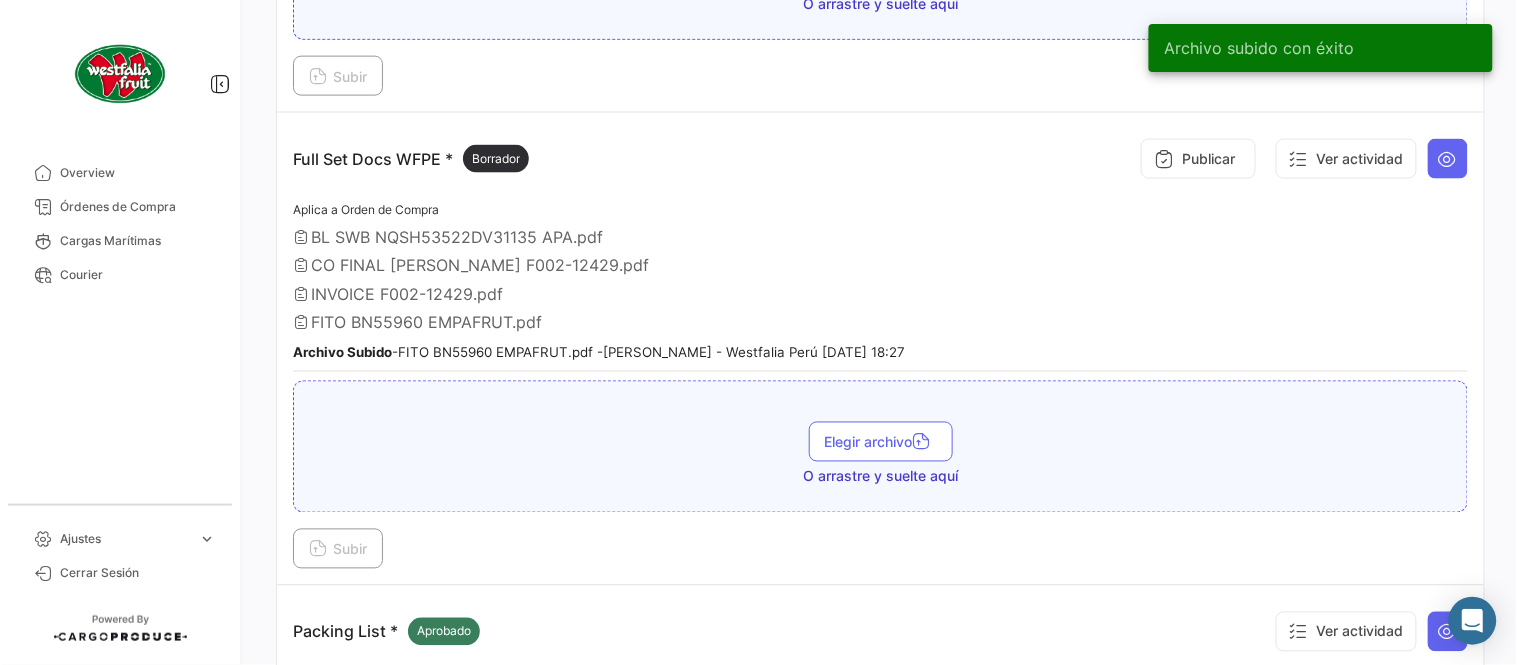 click on "BL SWB NQSH53522DV31135 APA.pdf" at bounding box center (880, 237) 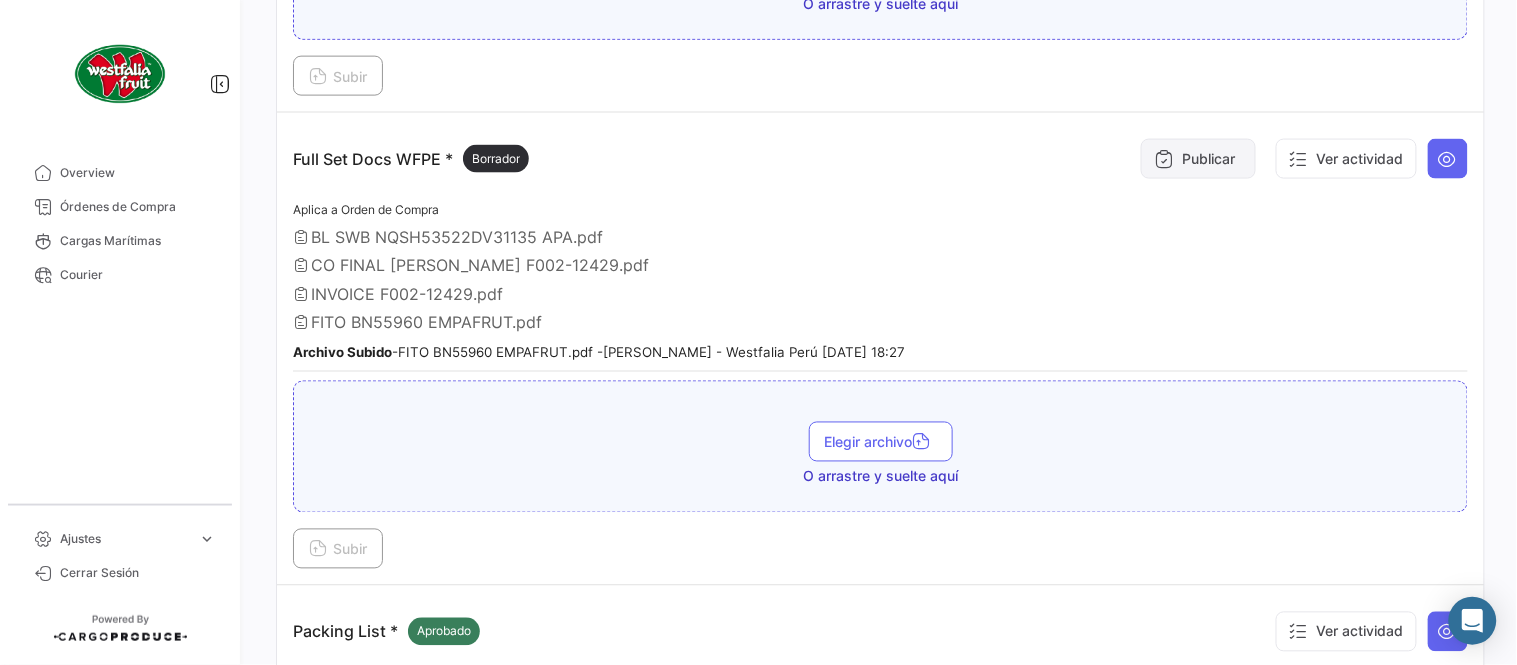 click at bounding box center (1164, 159) 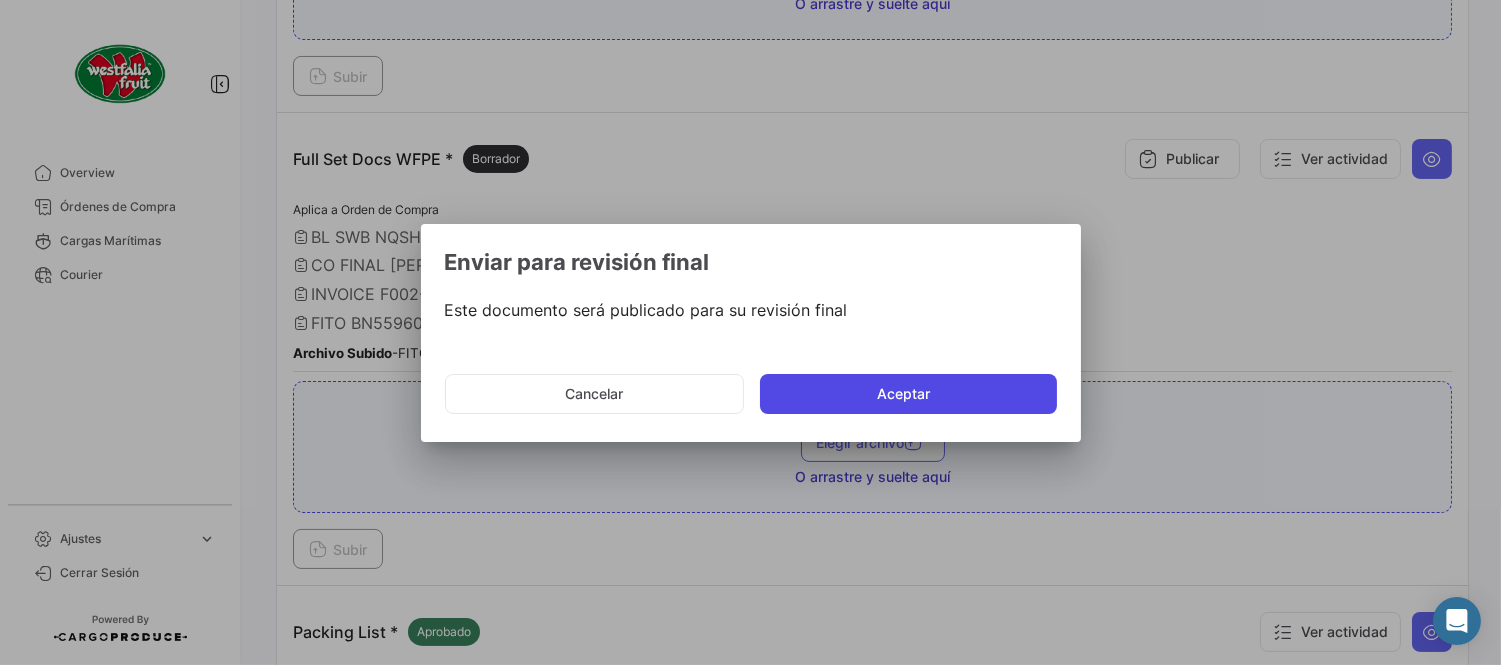 click on "Cancelar   Aceptar" 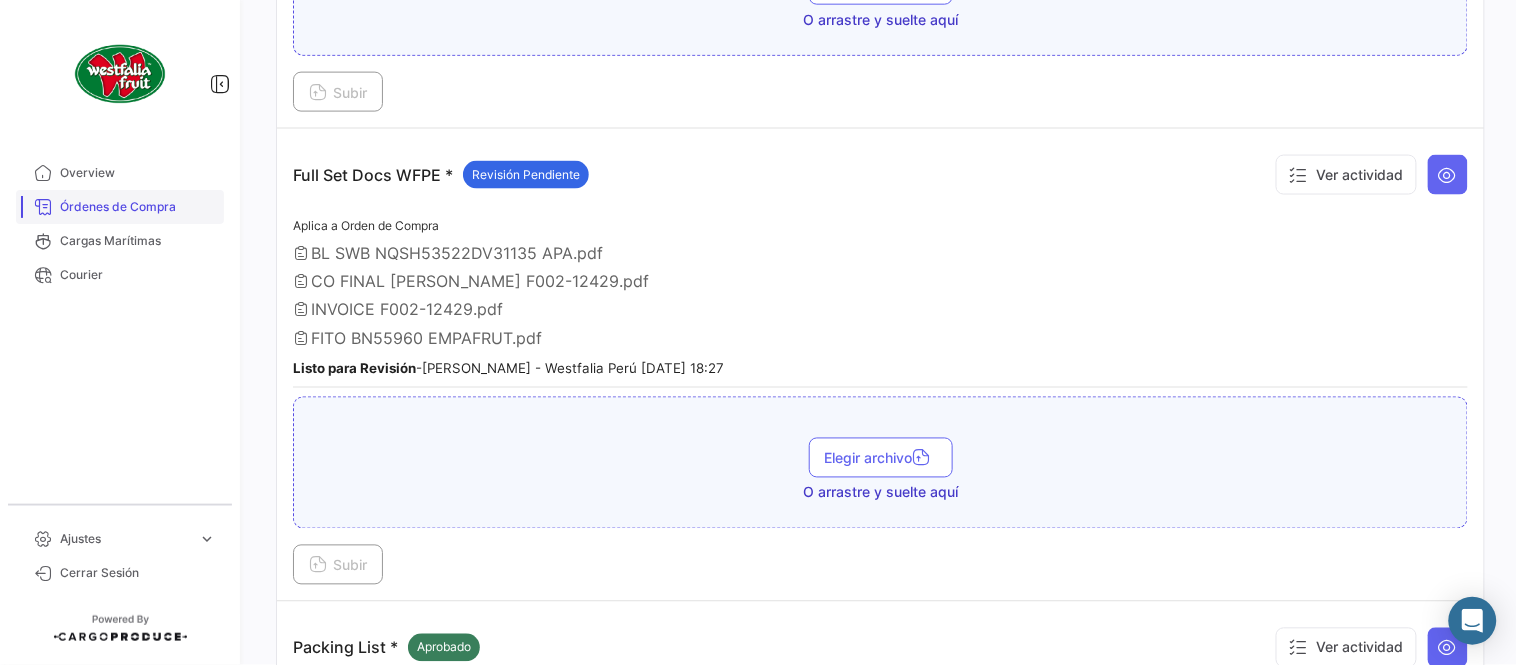 click on "Órdenes de Compra" at bounding box center [138, 207] 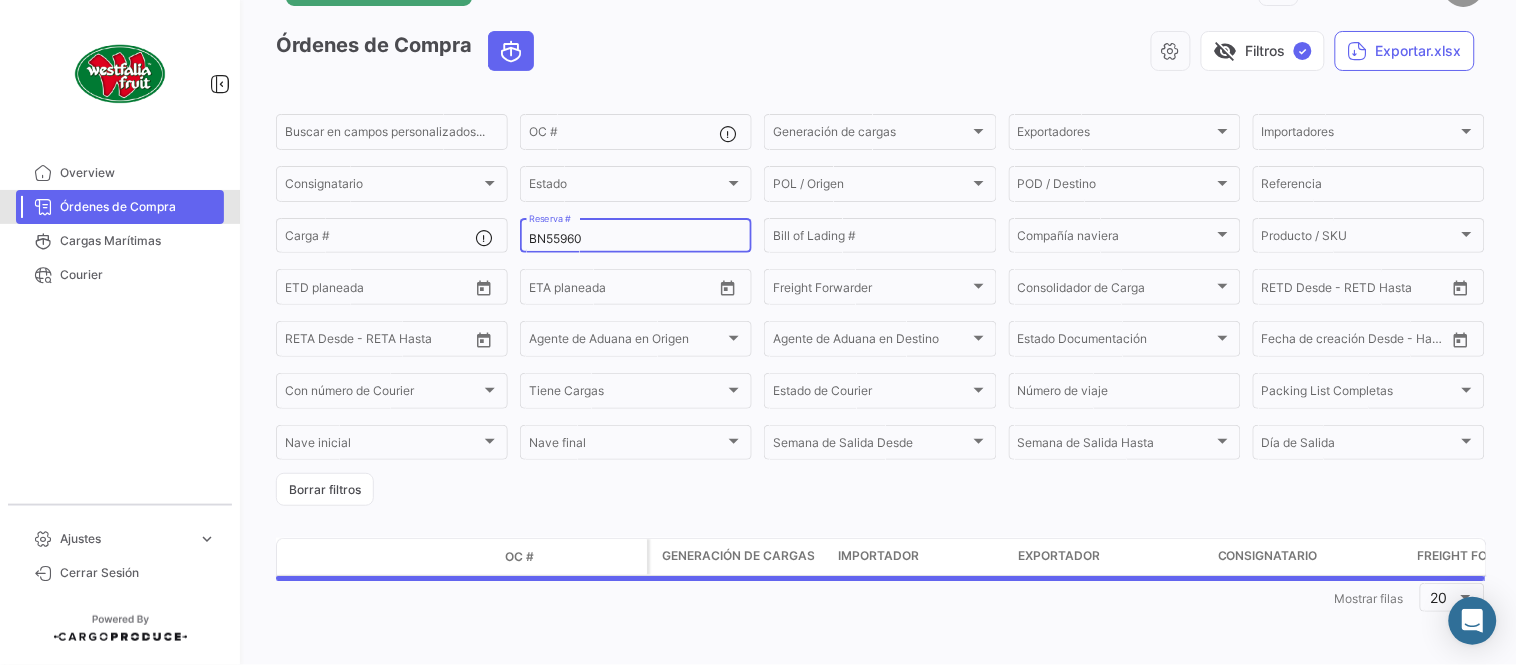 scroll, scrollTop: 0, scrollLeft: 0, axis: both 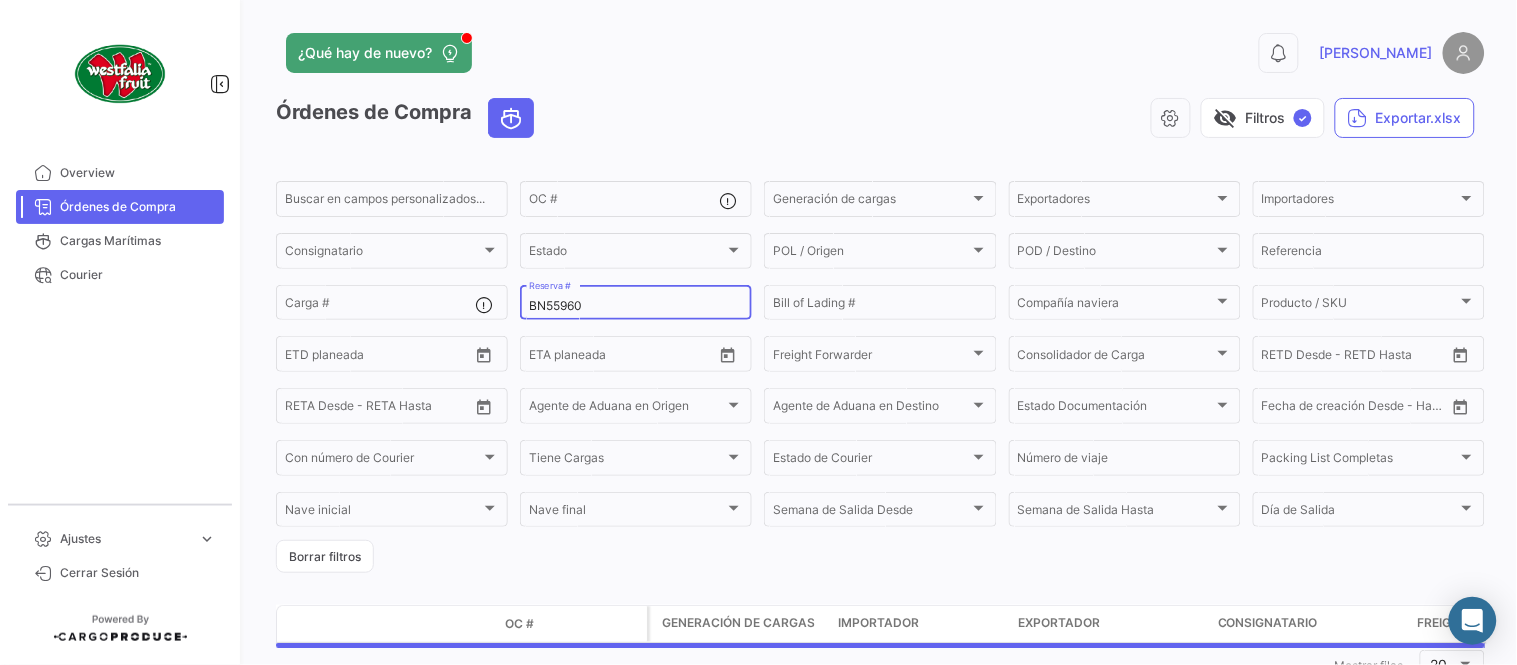 click on "BN55960" at bounding box center (636, 306) 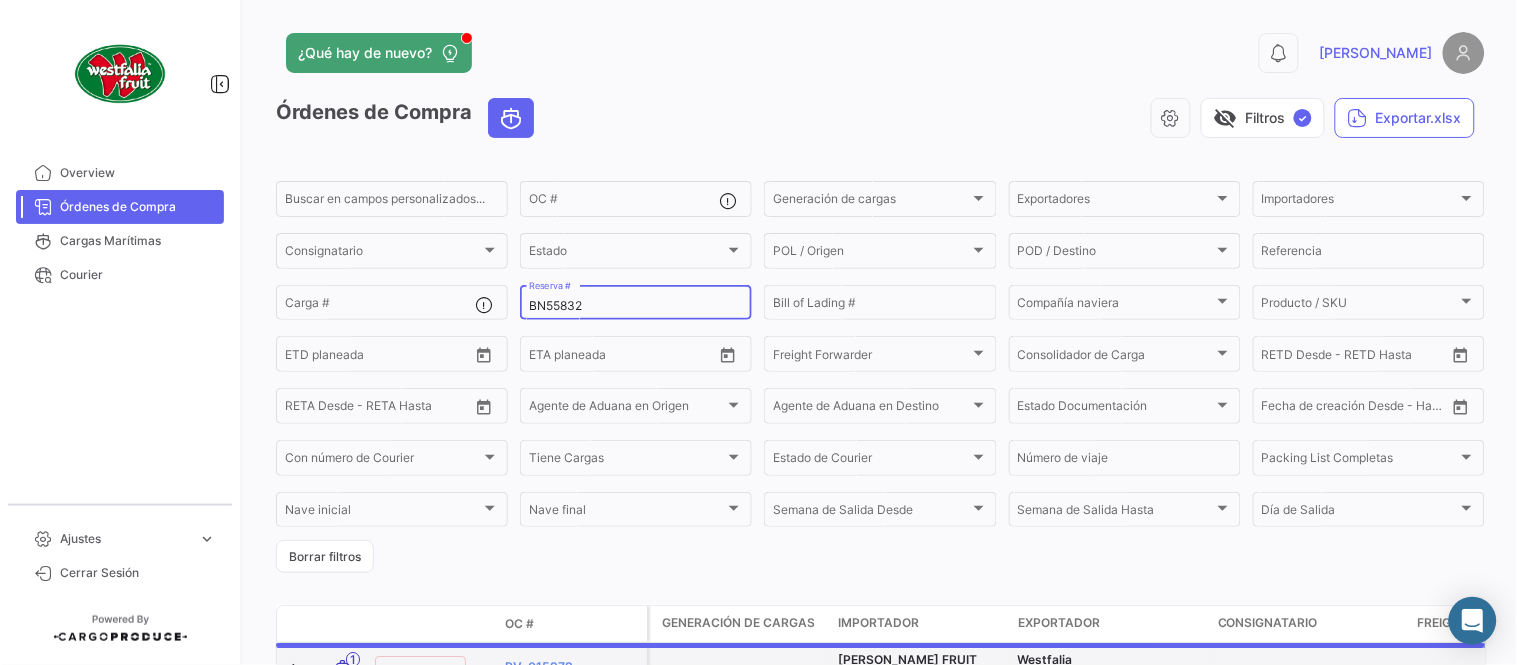 type on "BN55832" 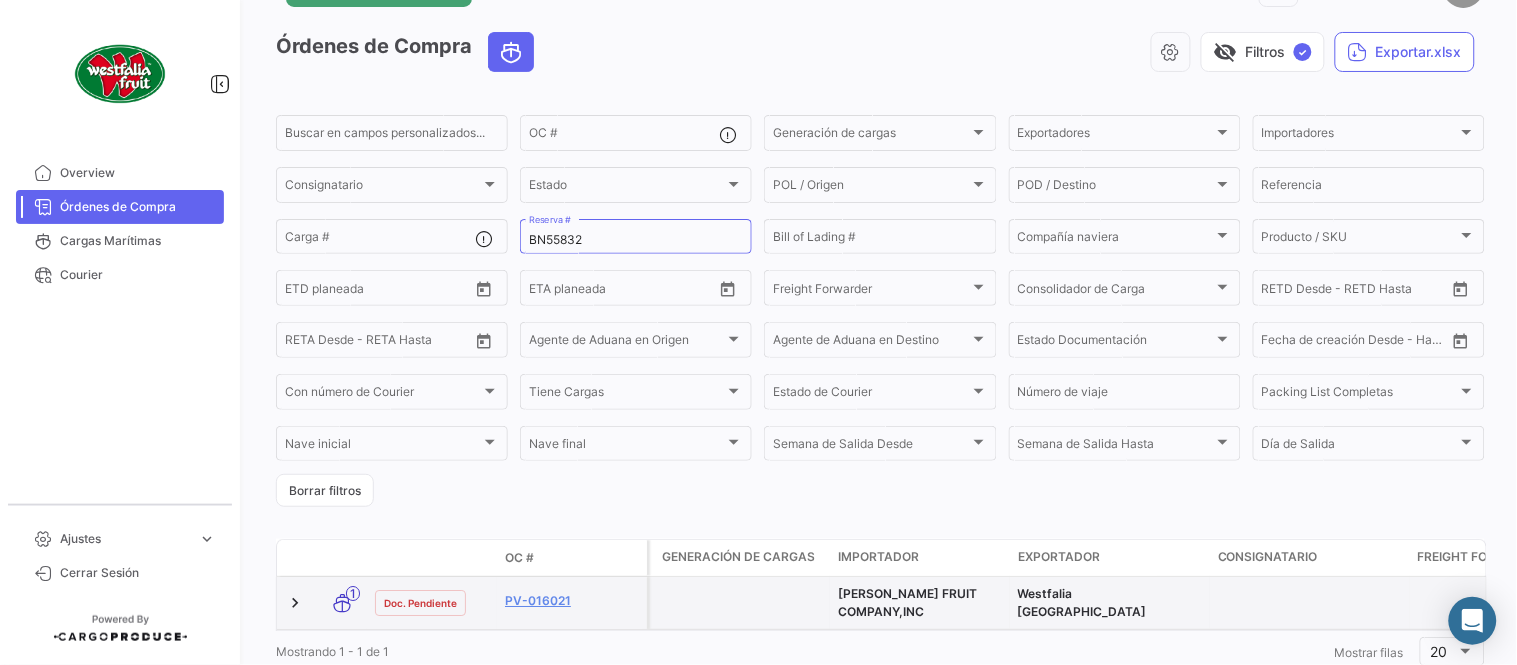 scroll, scrollTop: 136, scrollLeft: 0, axis: vertical 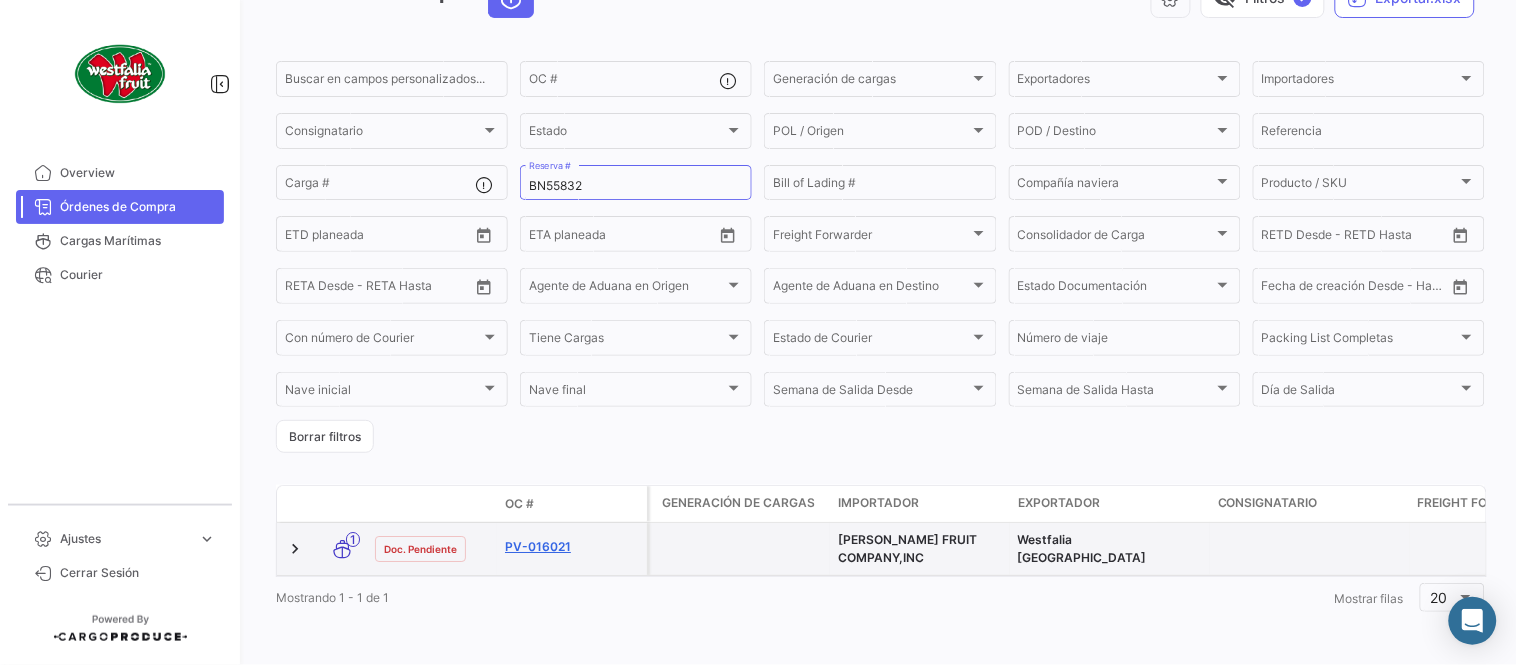 click on "PV-016021" 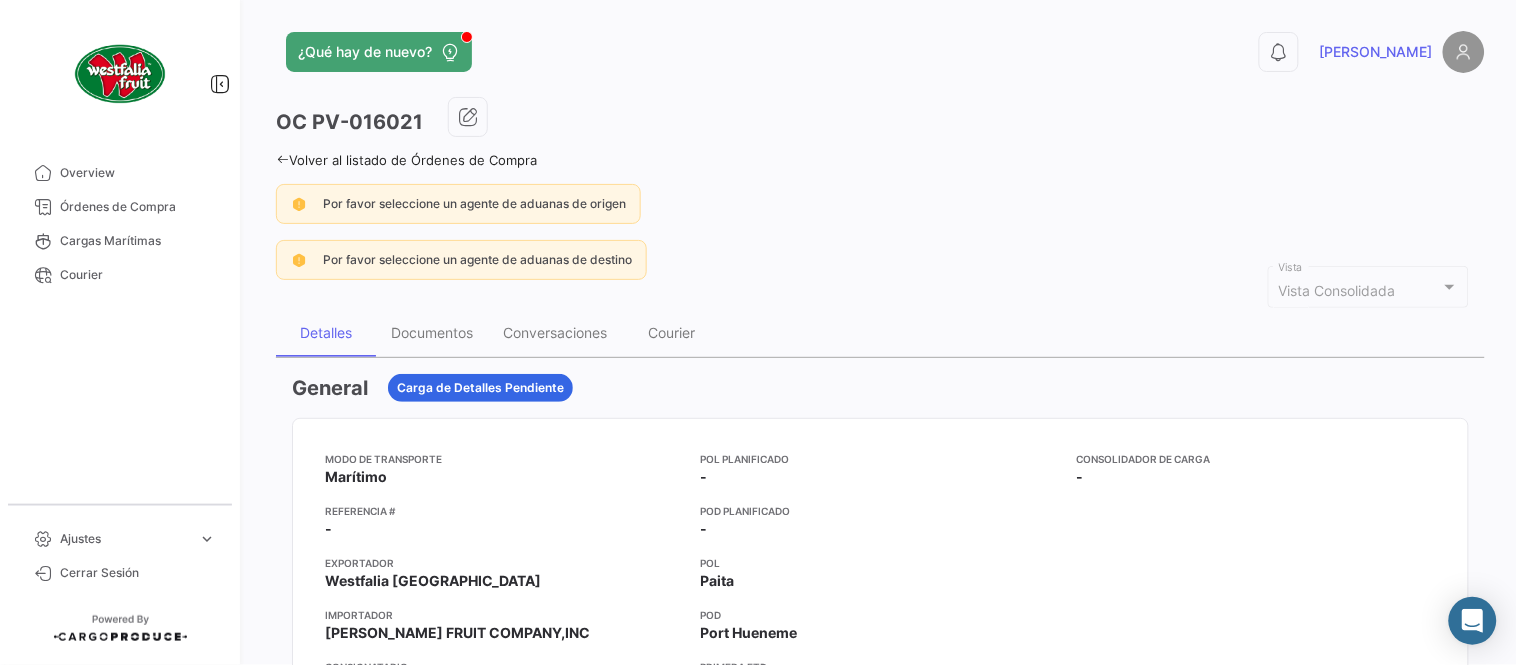 scroll, scrollTop: 0, scrollLeft: 0, axis: both 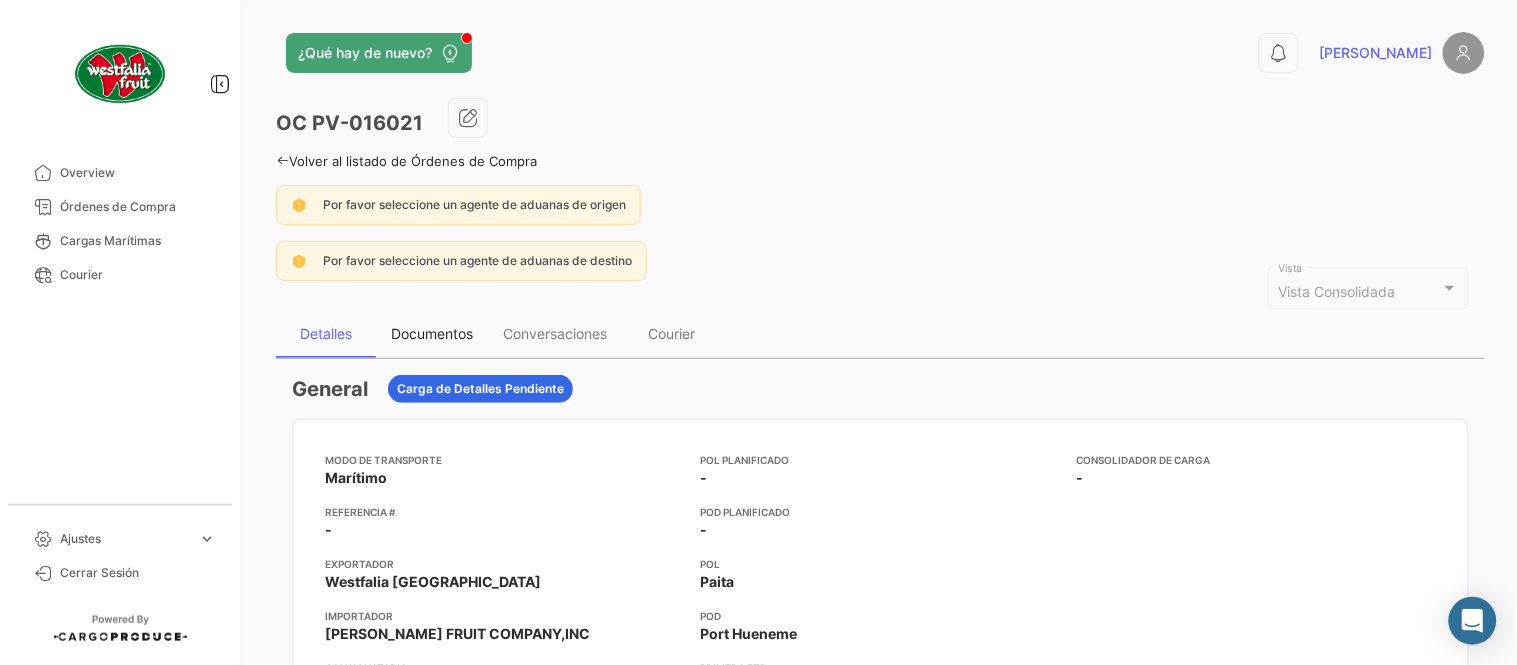 click on "Documentos" at bounding box center [432, 333] 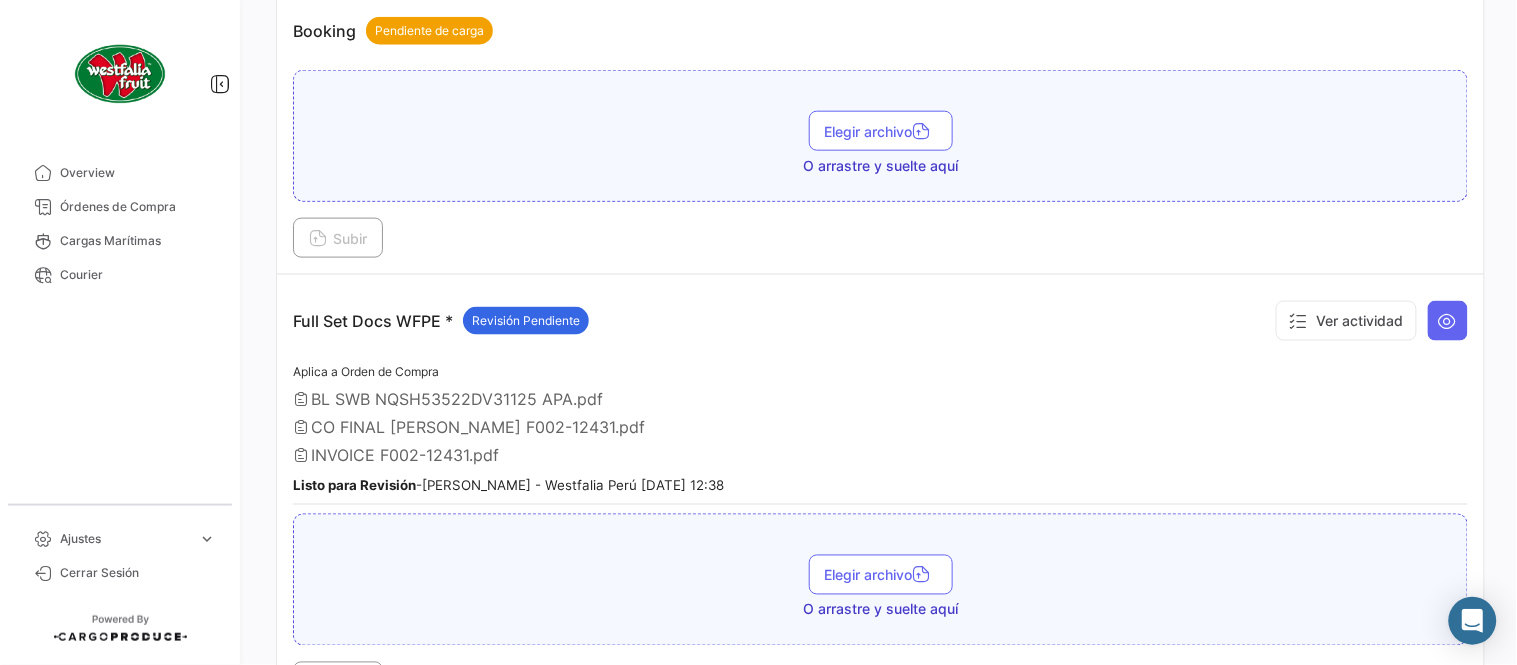 scroll, scrollTop: 555, scrollLeft: 0, axis: vertical 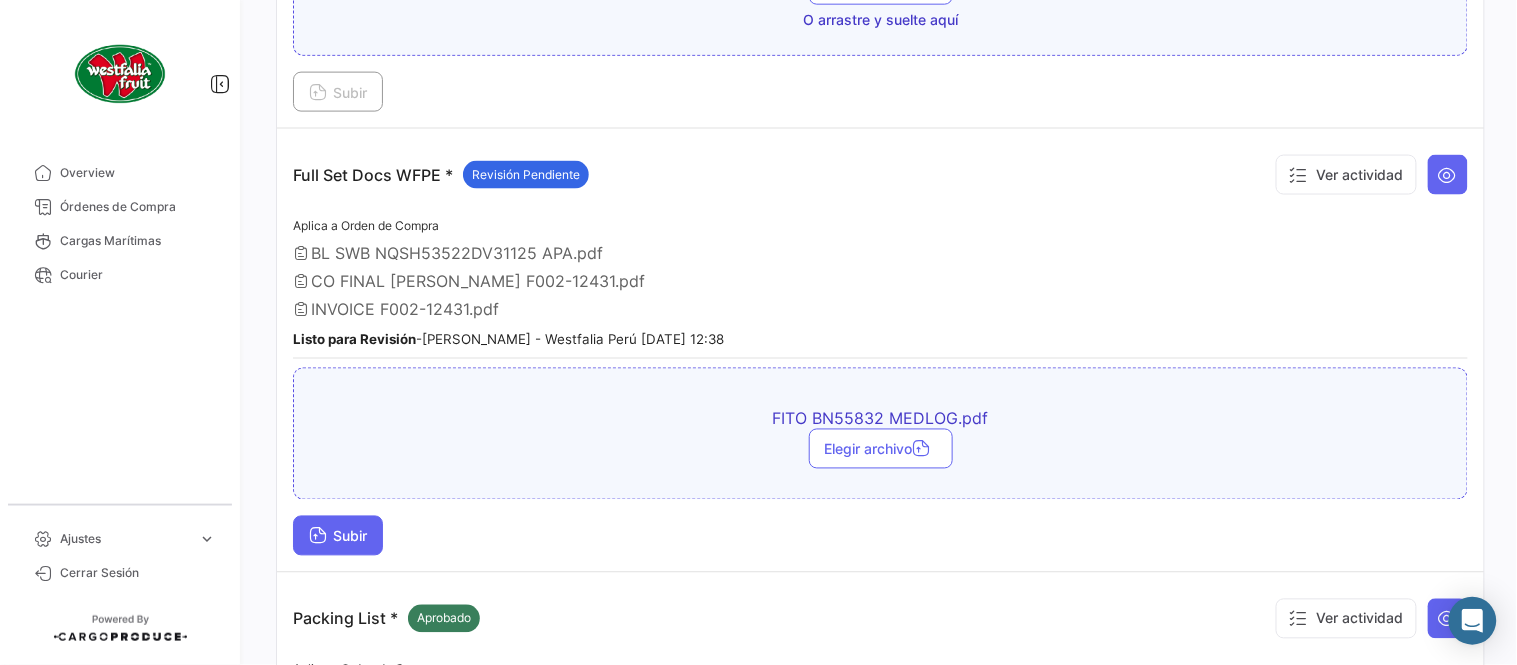 click on "Subir" at bounding box center [338, 536] 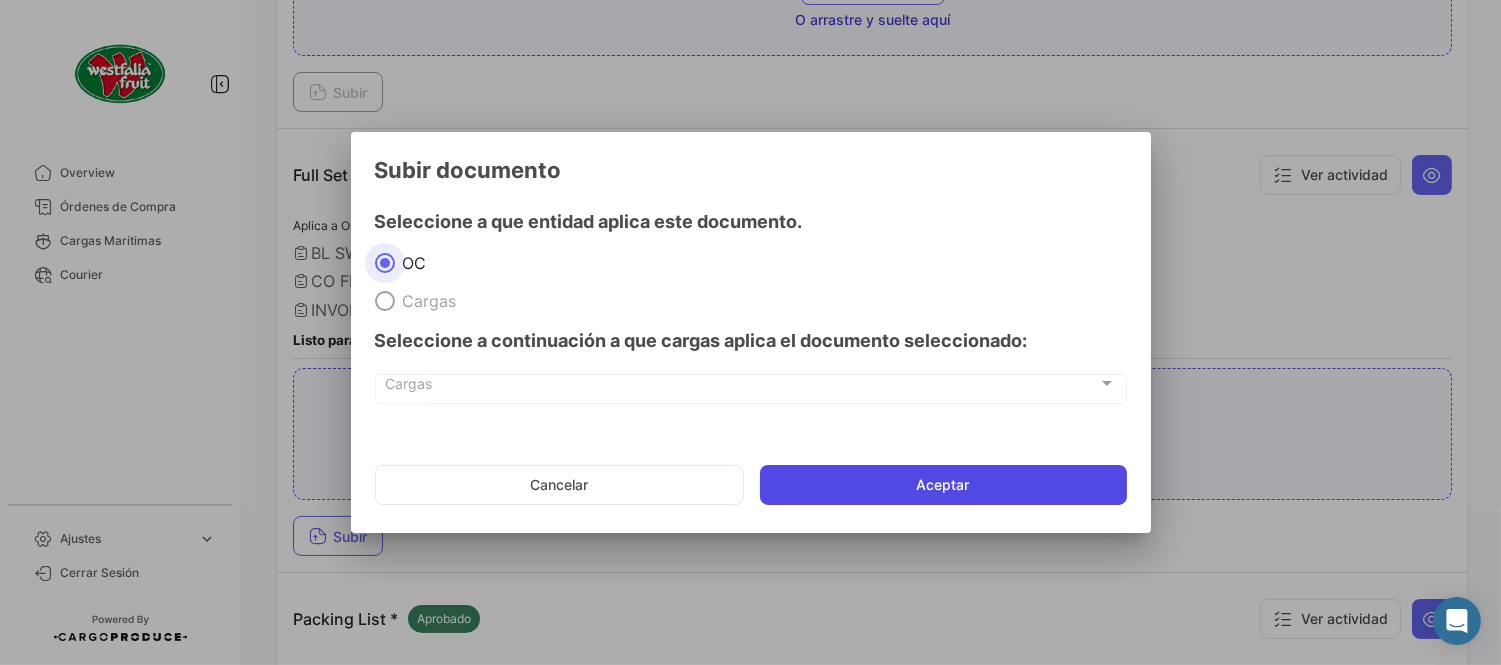click on "Aceptar" 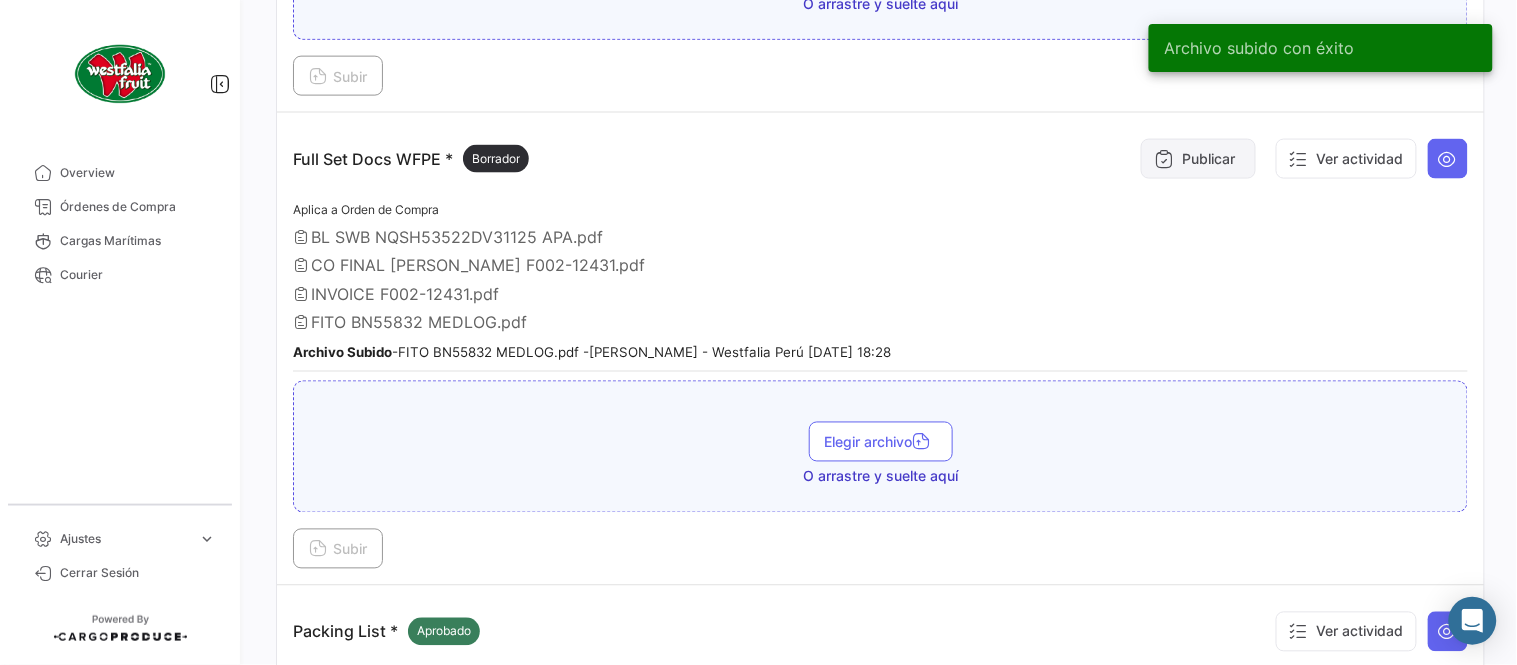 click on "Publicar" at bounding box center (1198, 159) 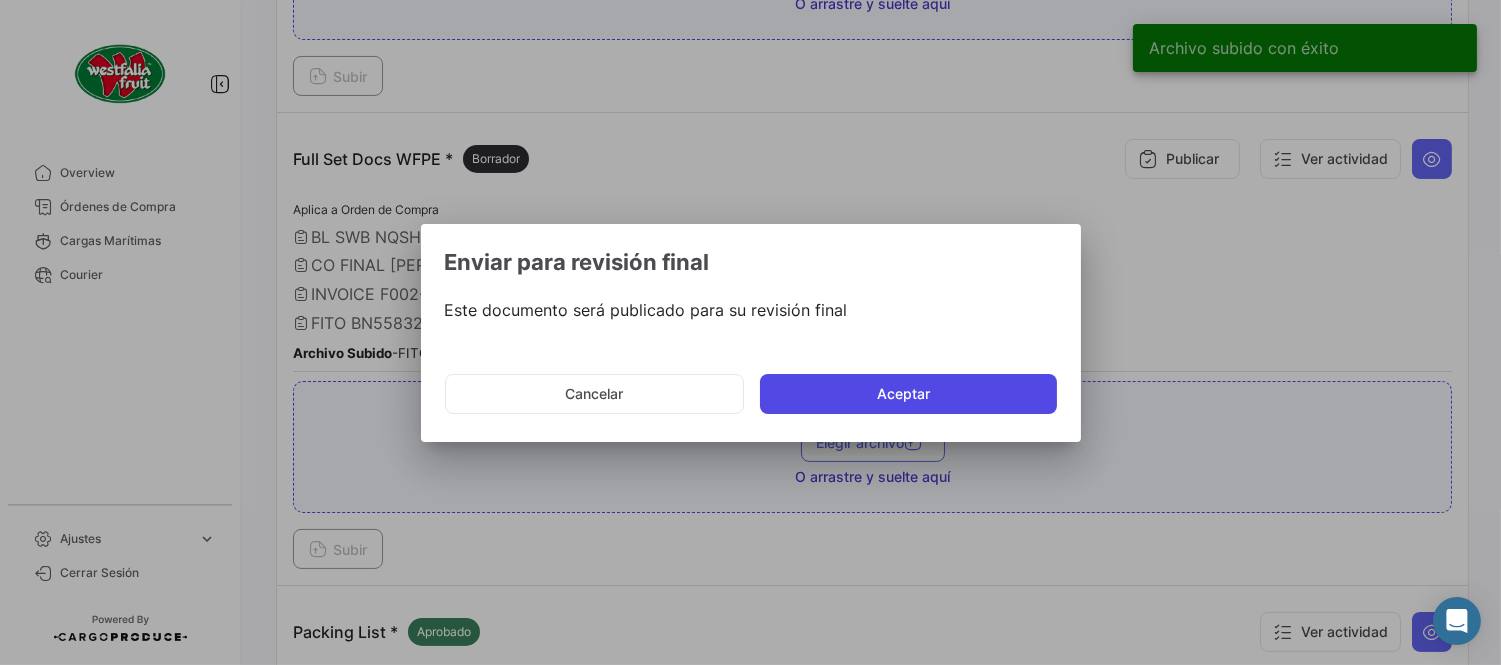 click on "Aceptar" 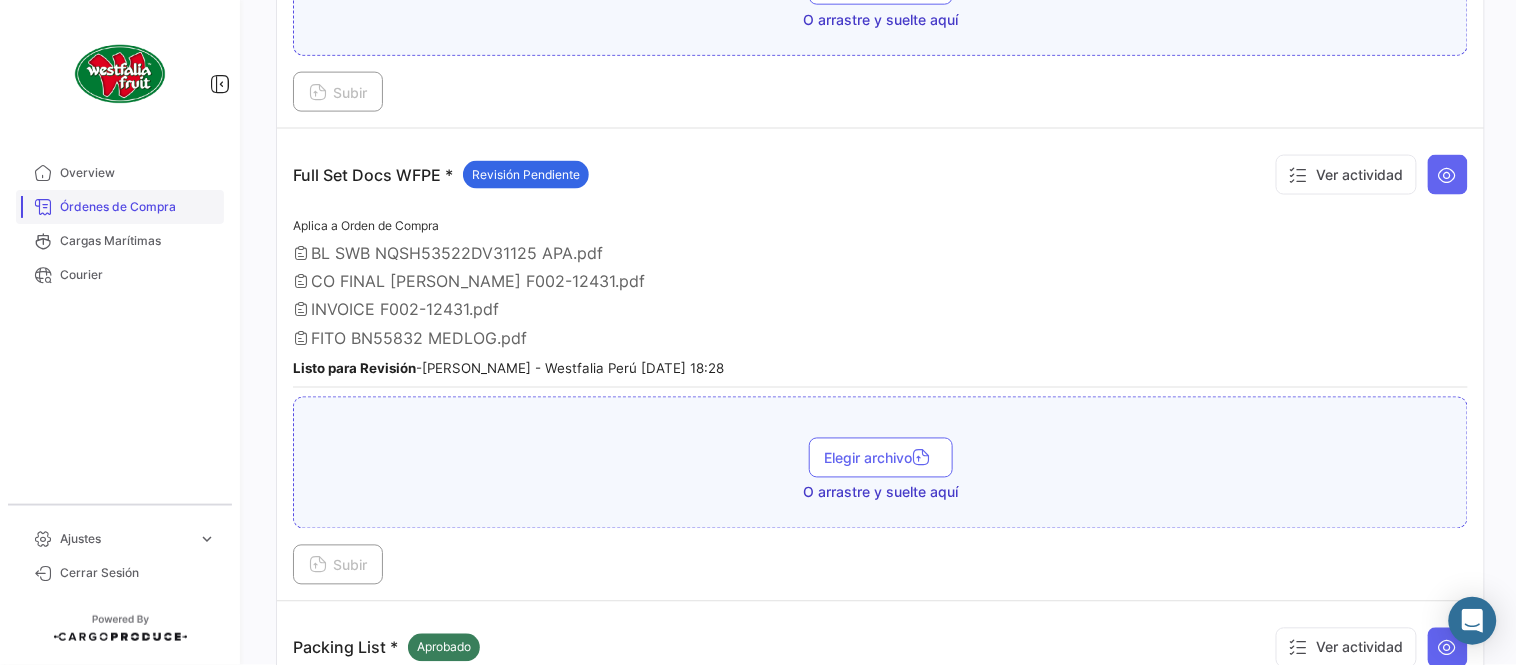 click on "Órdenes de Compra" at bounding box center (138, 207) 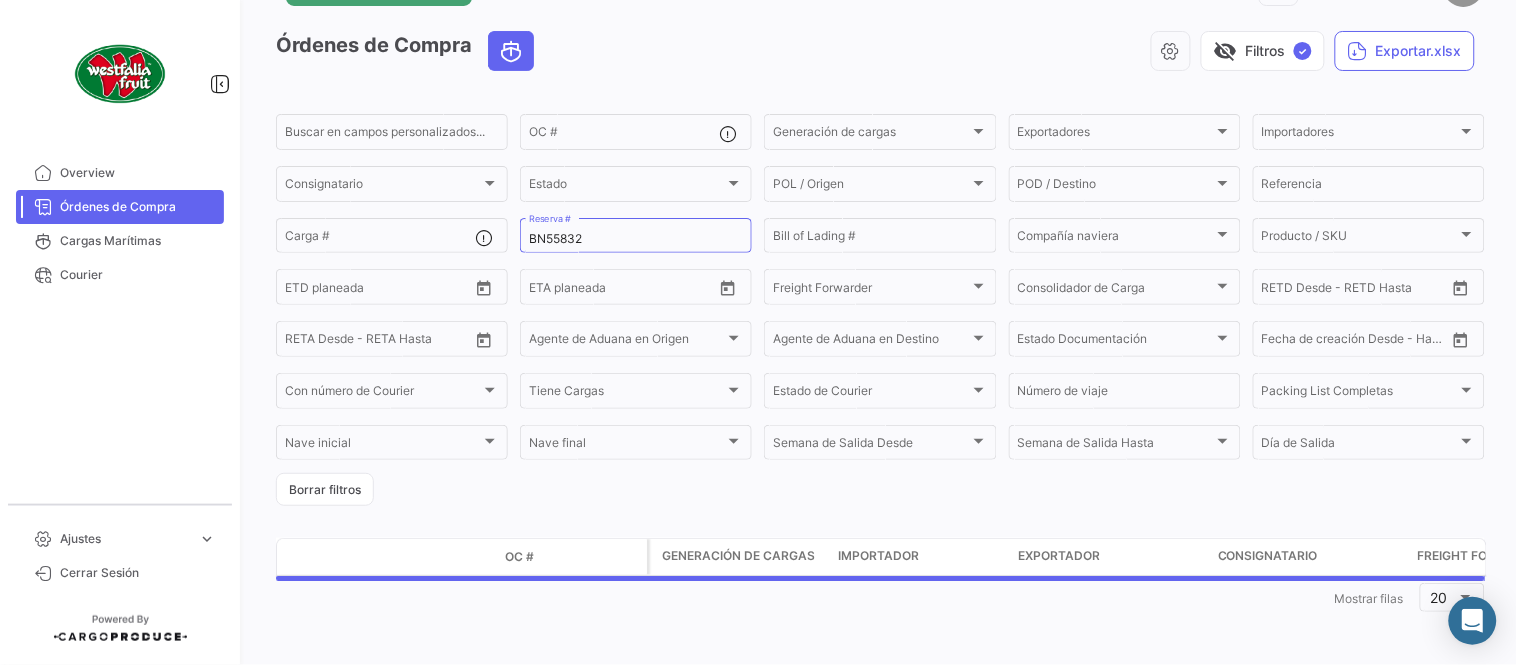 scroll, scrollTop: 0, scrollLeft: 0, axis: both 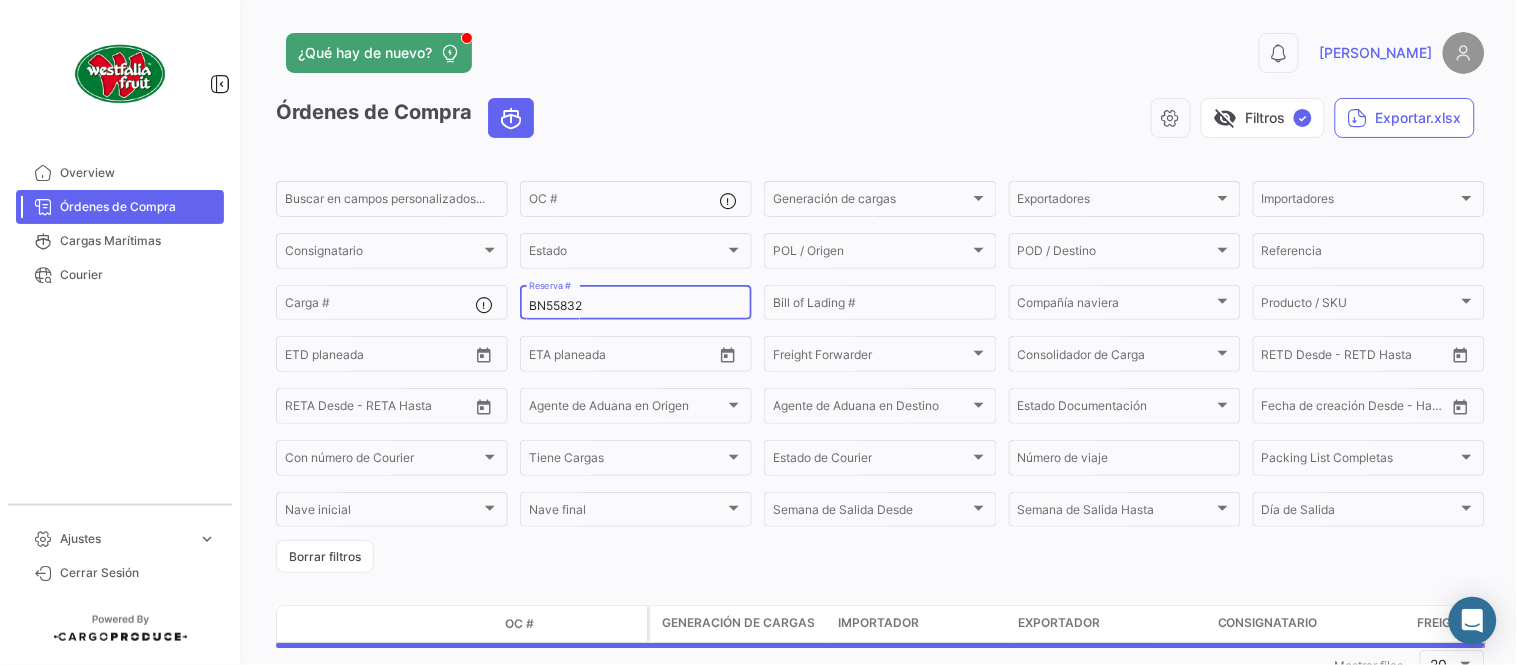click on "BN55832" at bounding box center [636, 306] 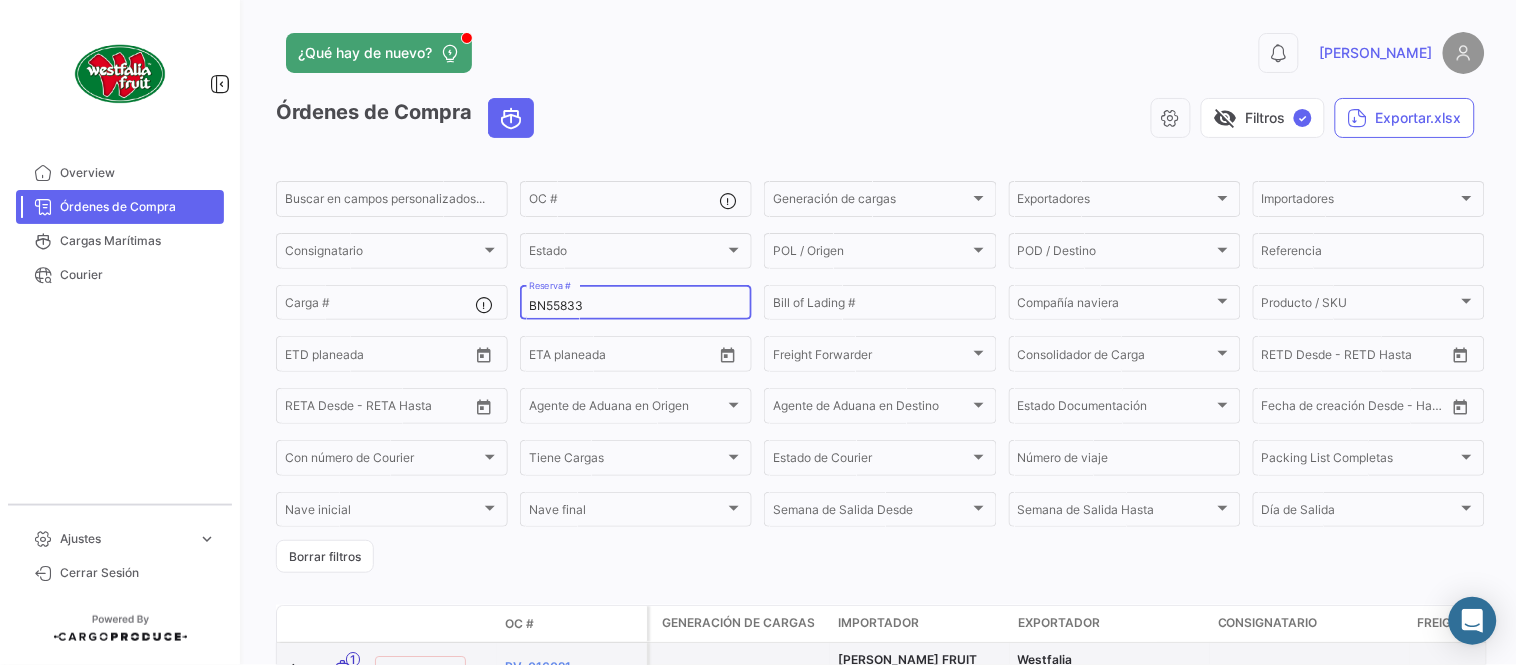 type on "BN55833" 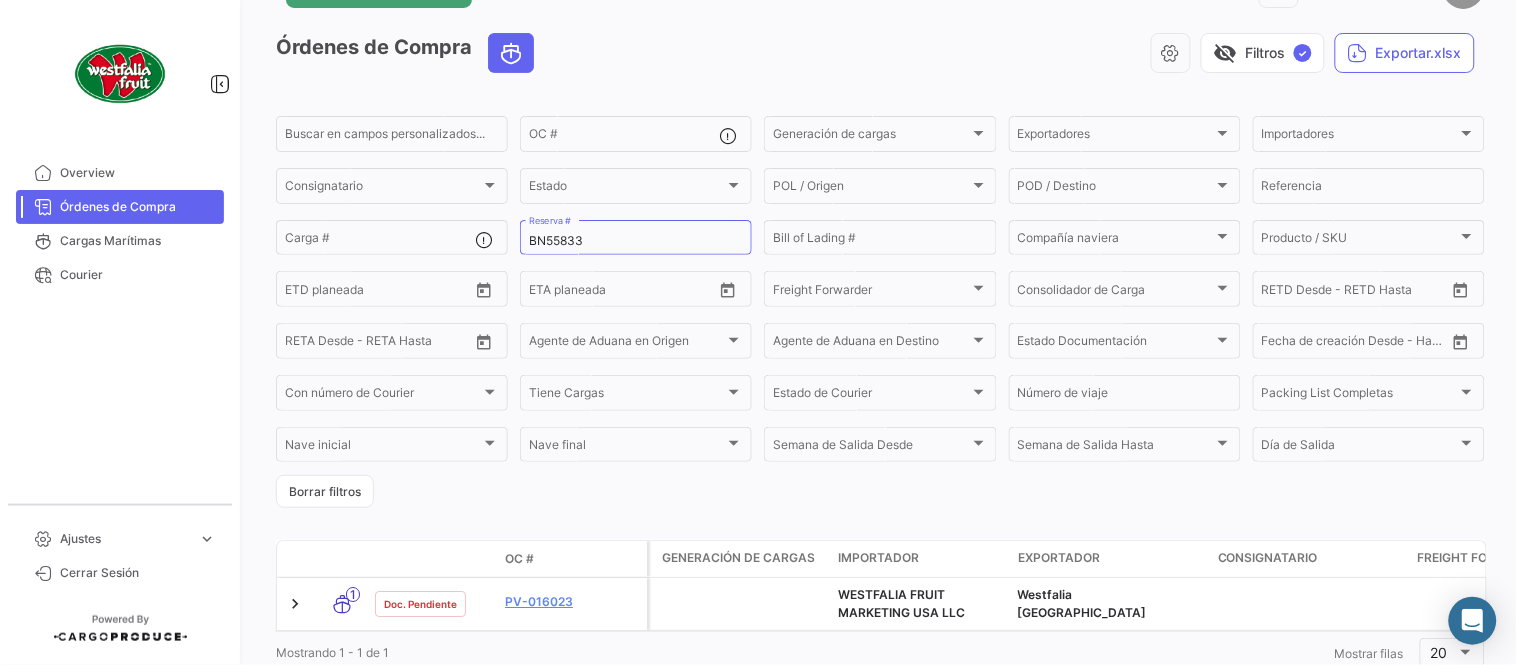 scroll, scrollTop: 136, scrollLeft: 0, axis: vertical 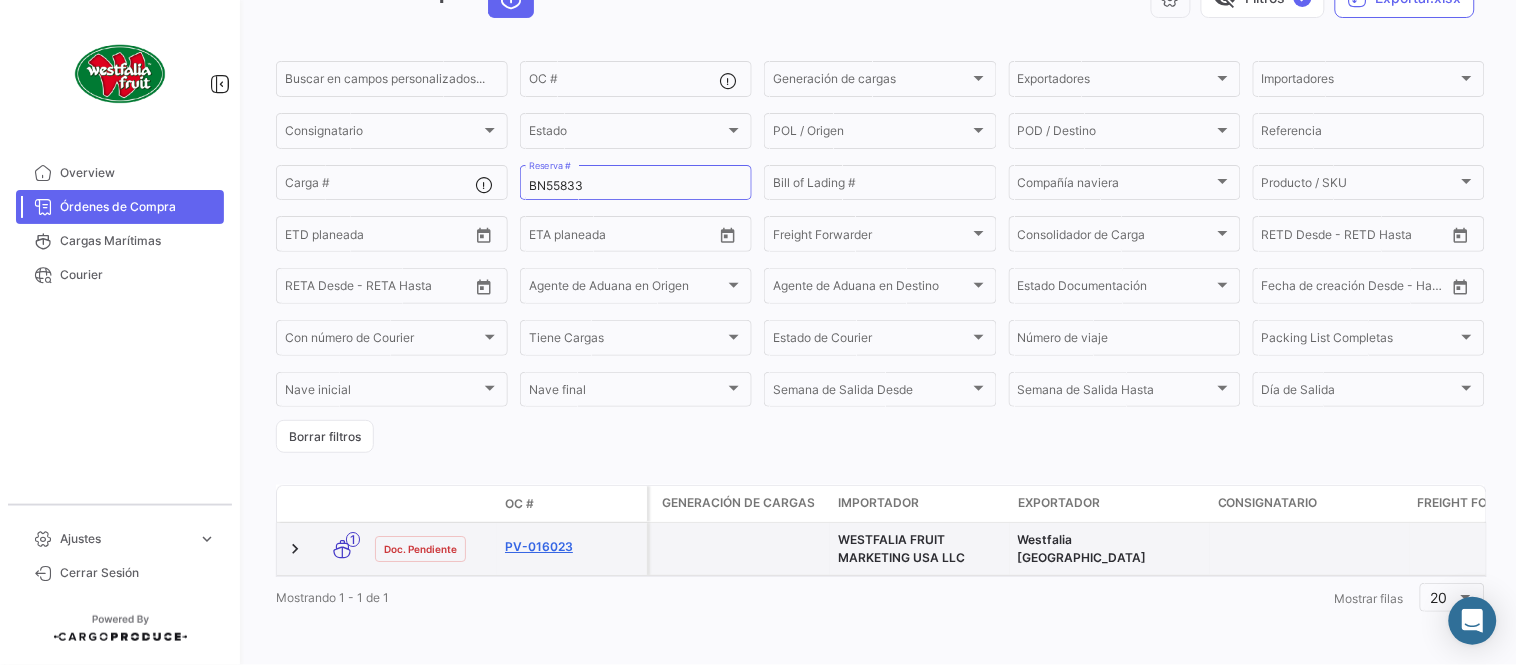 click on "PV-016023" 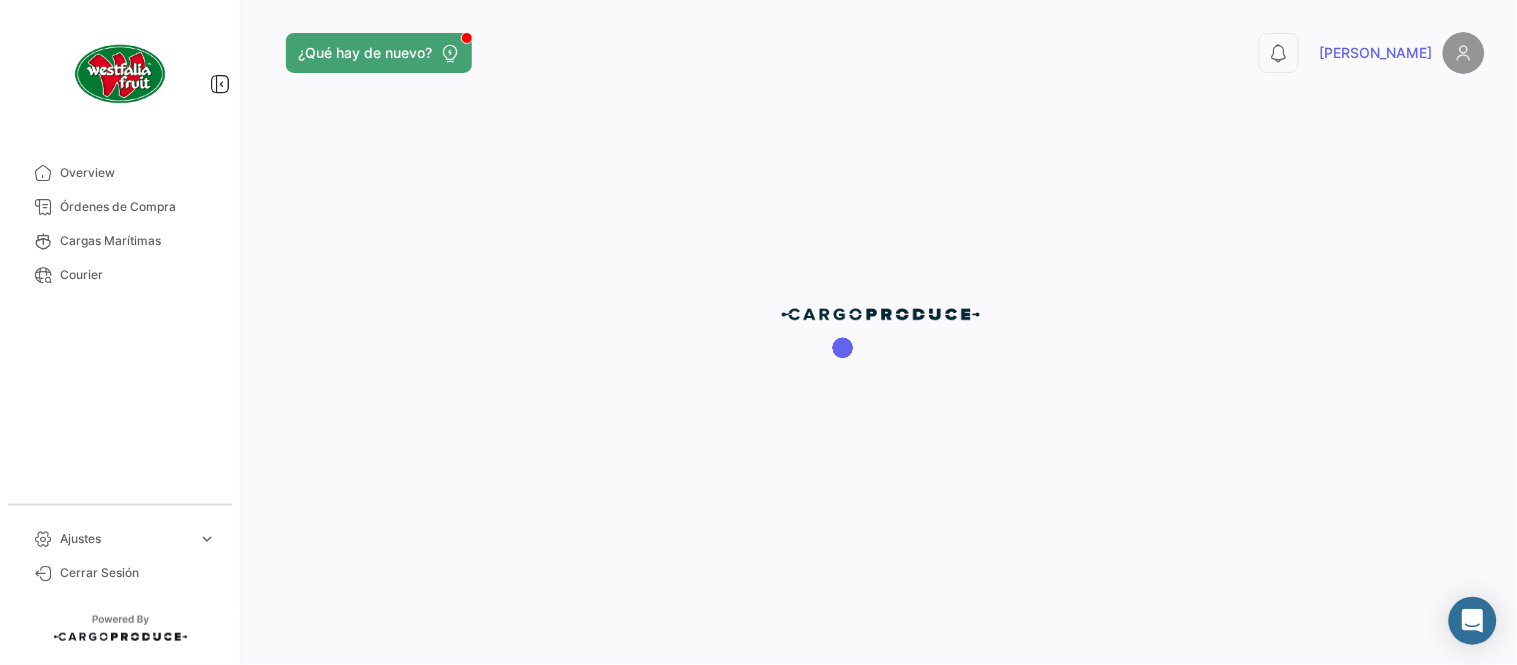 scroll, scrollTop: 0, scrollLeft: 0, axis: both 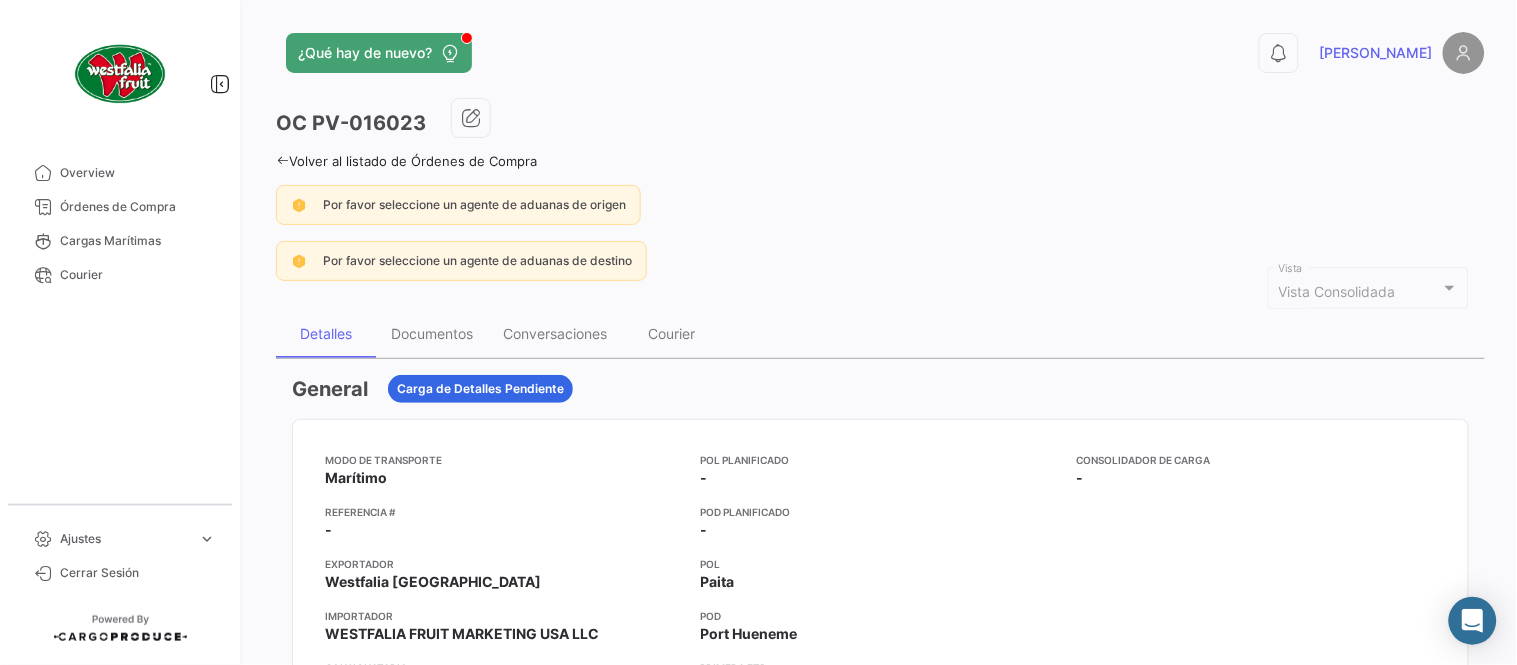 click on "General  Carga de Detalles Pendiente  Modo de Transporte
Marítimo  Referencia #
-  Exportador
Westfalia [GEOGRAPHIC_DATA]  Importador
WESTFALIA FRUIT MARKETING USA LLC  Consignatario
-  Agente de Aduana en Origen
-  Agente de Aduana en Destino
-  POL Planificado
-   POD Planificado
-   [PERSON_NAME]  POD
[GEOGRAPHIC_DATA]me  Primera ETD
[DATE] 00:00
Primera ETA
[DATE] 00:00
Semana de Salida
30 - 2025  Día de Salida
[DATE]  Consolidador de Carga
-  Temperatura
- AC
- Productos/SKU Solicitados Nombre del SKU Código de SKU Moneda  Precio por Cajas   Cantidad [PERSON_NAME]  Subtotal  Palta - Frescos Palta Exportable  USD 0  1  USD 0.00 Numero [PERSON_NAME]  1  Precio Total  USD   0.00  Generación de cargas por Reserva/BL No hay envíos para mostrar Cargas Carga # ETD ETD Recalculado ETA ETA Recalculado Compañía naviera Bill of Lading # Reserva # Freight Forwarder POL POD Nave planificada  Determinando el riesgo ...  SEGU9941341  [DATE] 00:00
-
[DATE] 00:00
-
Network Shipping Limited" at bounding box center (880, 1220) 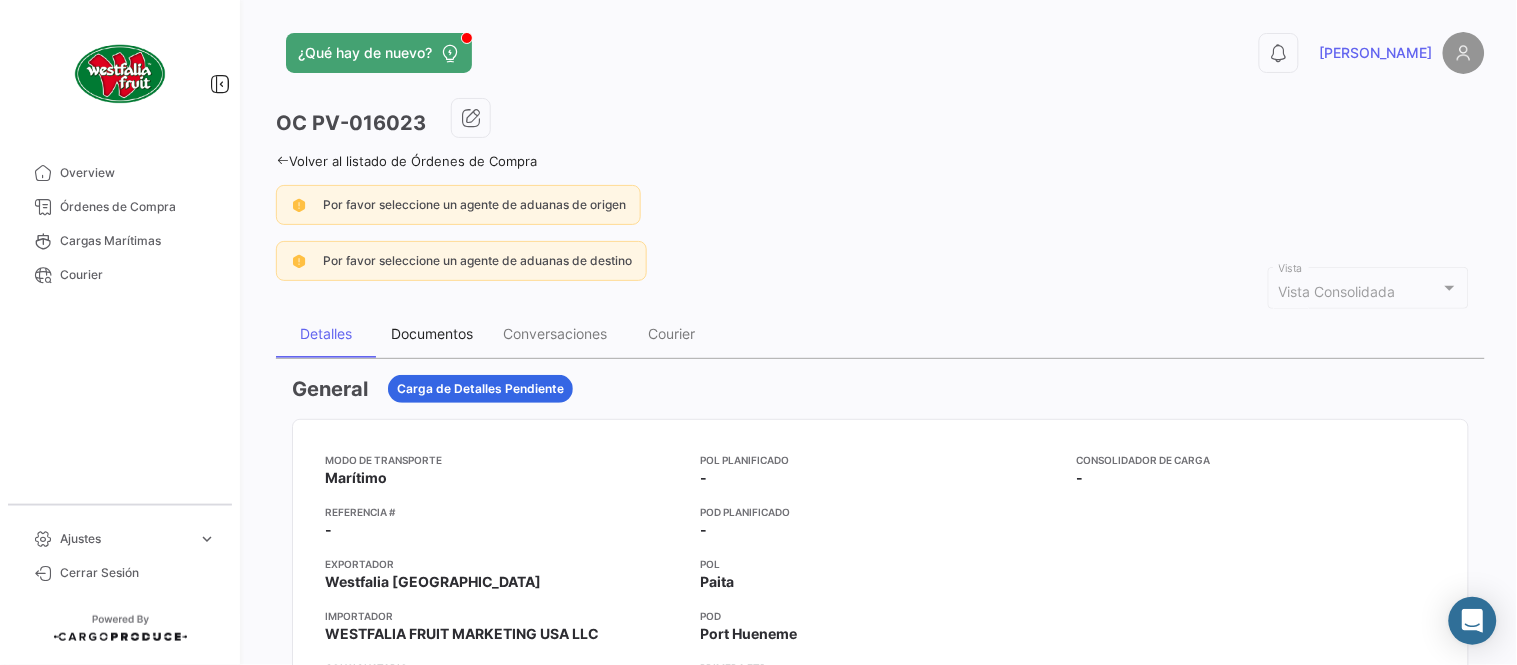 click on "Documentos" at bounding box center (432, 334) 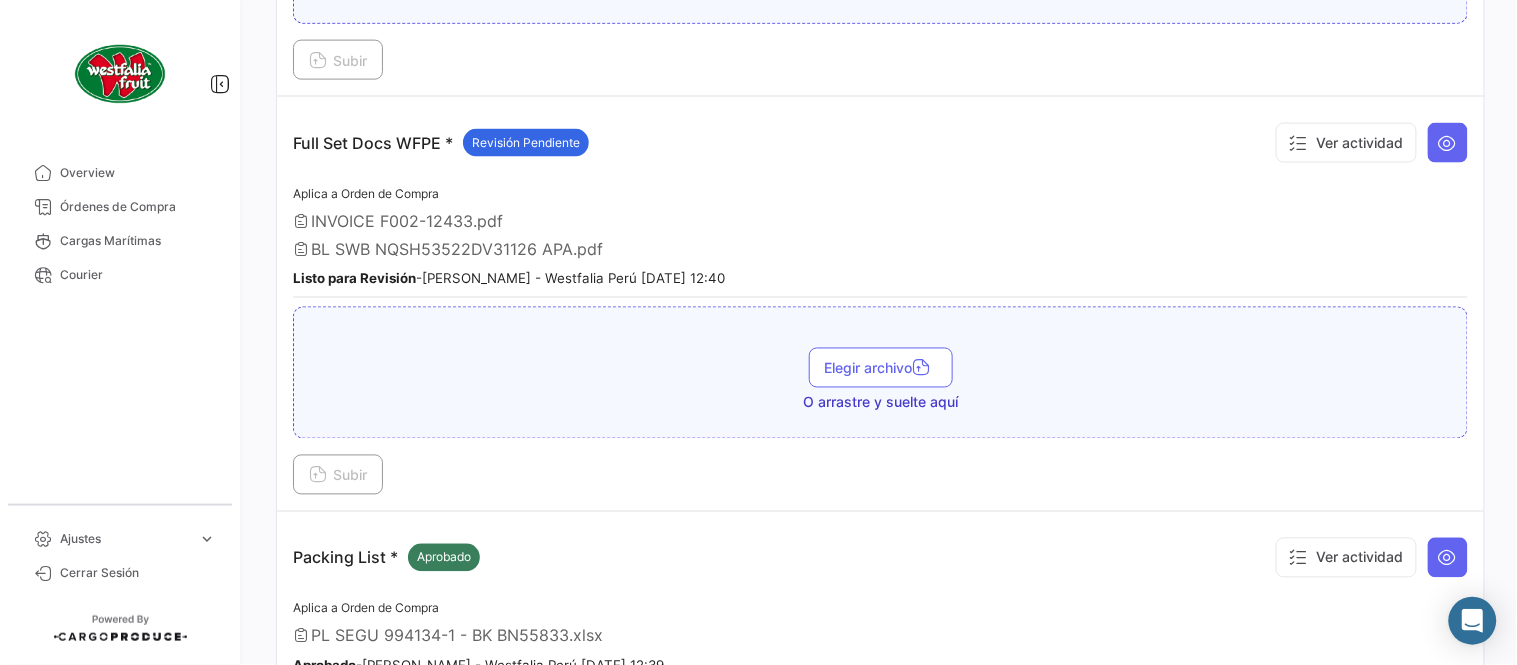 scroll, scrollTop: 665, scrollLeft: 0, axis: vertical 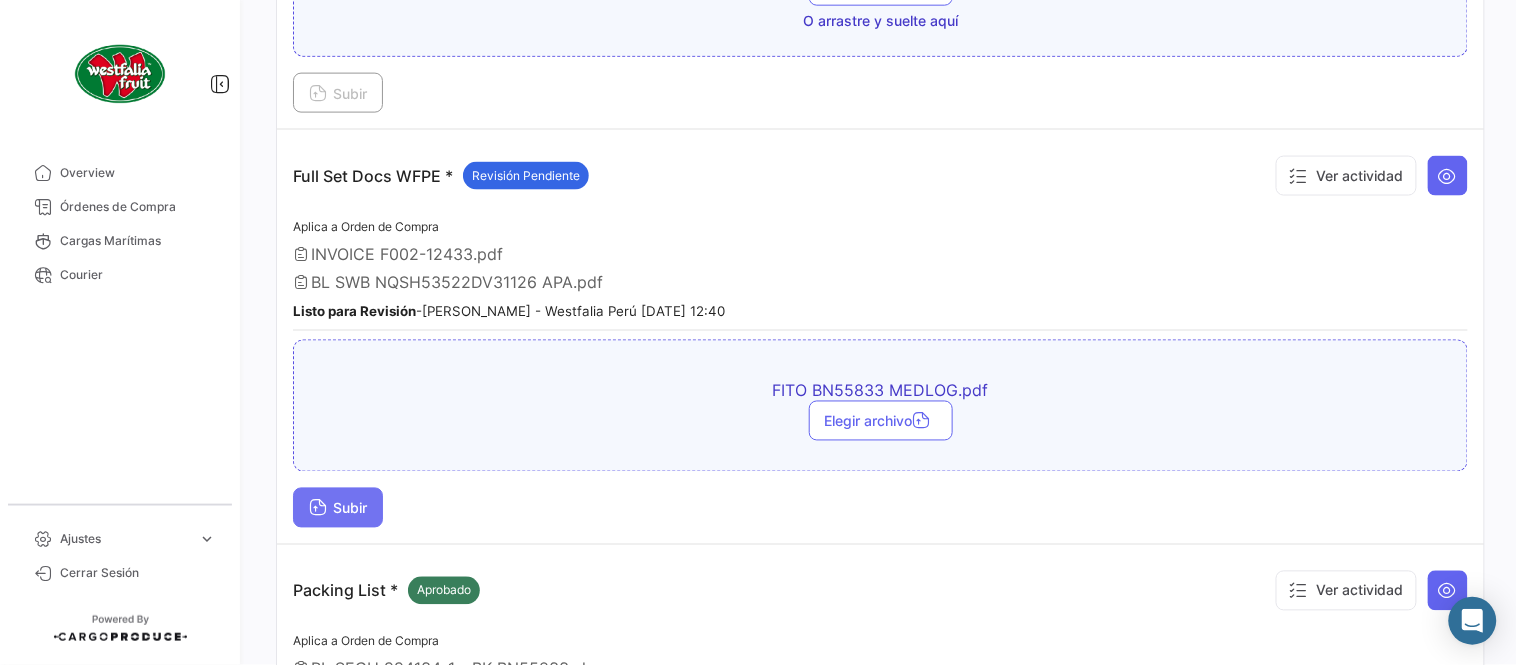 click on "Subir" at bounding box center (338, 508) 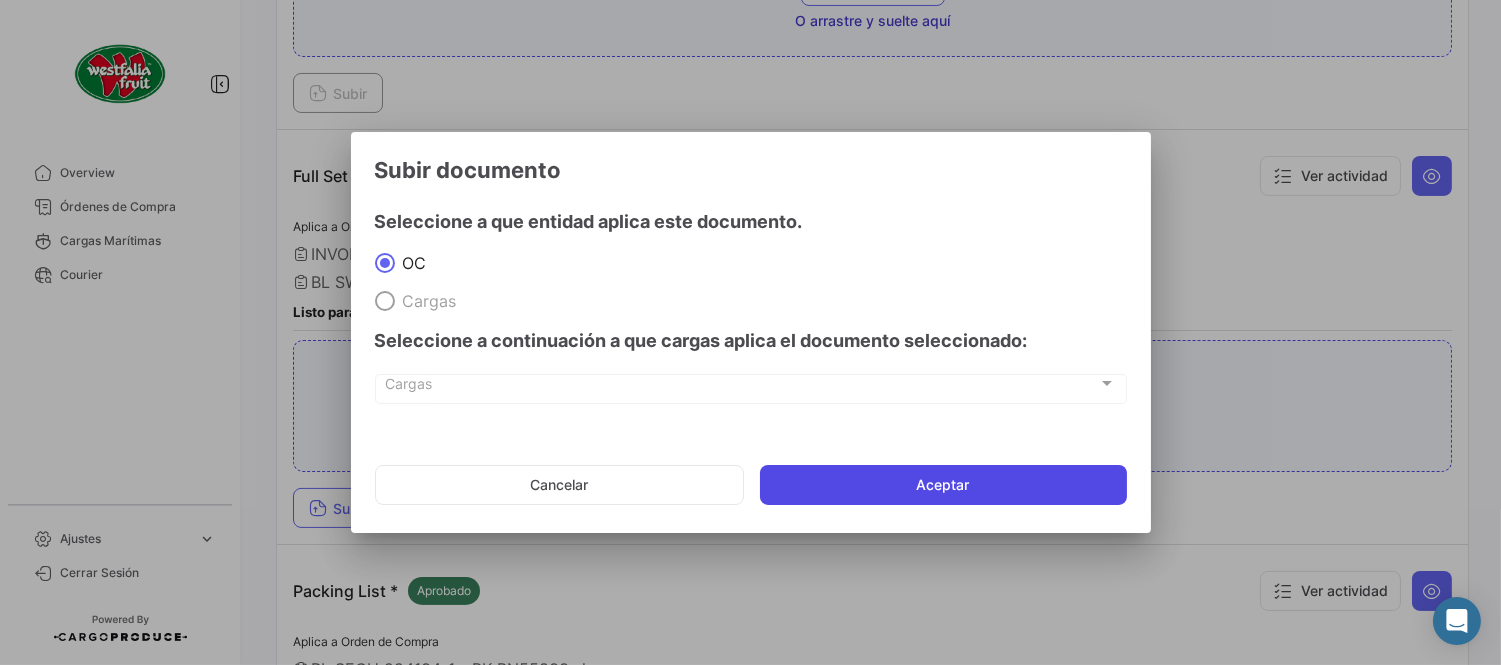 click on "Aceptar" 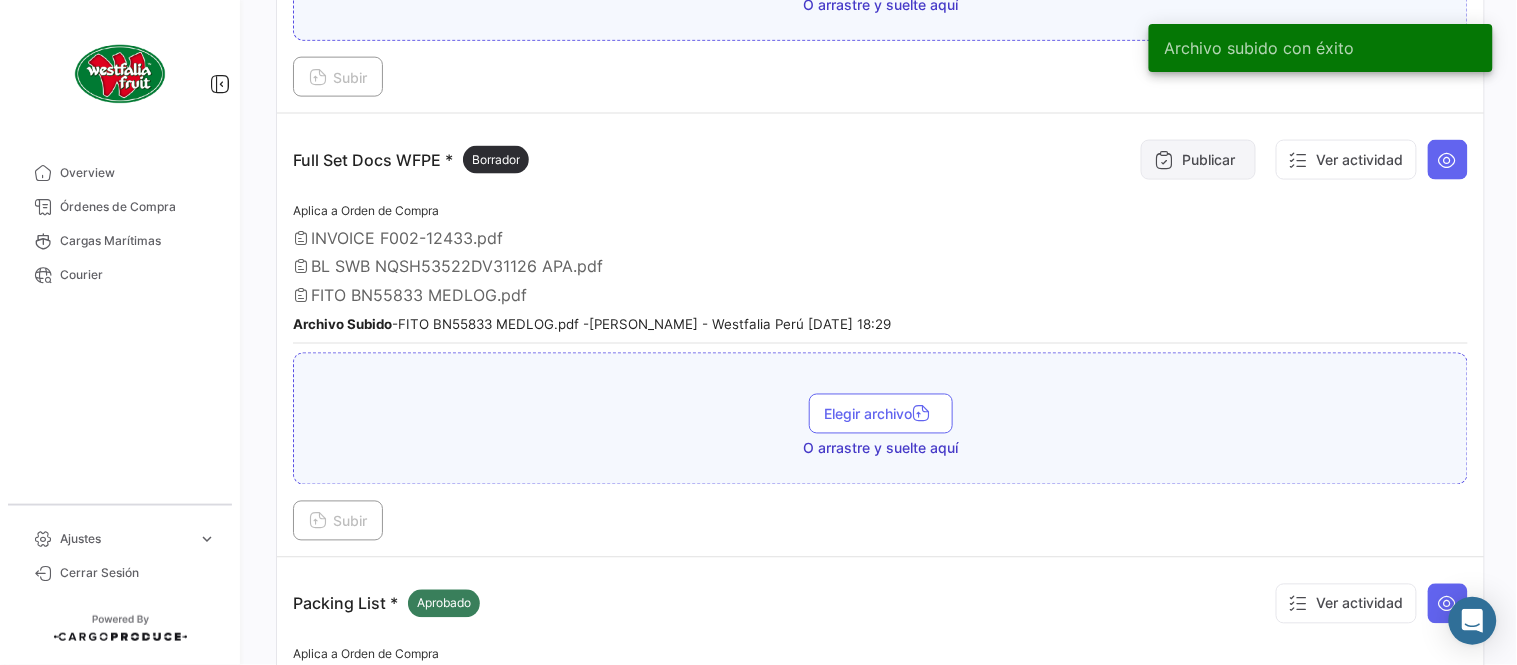 click on "Publicar" at bounding box center (1198, 160) 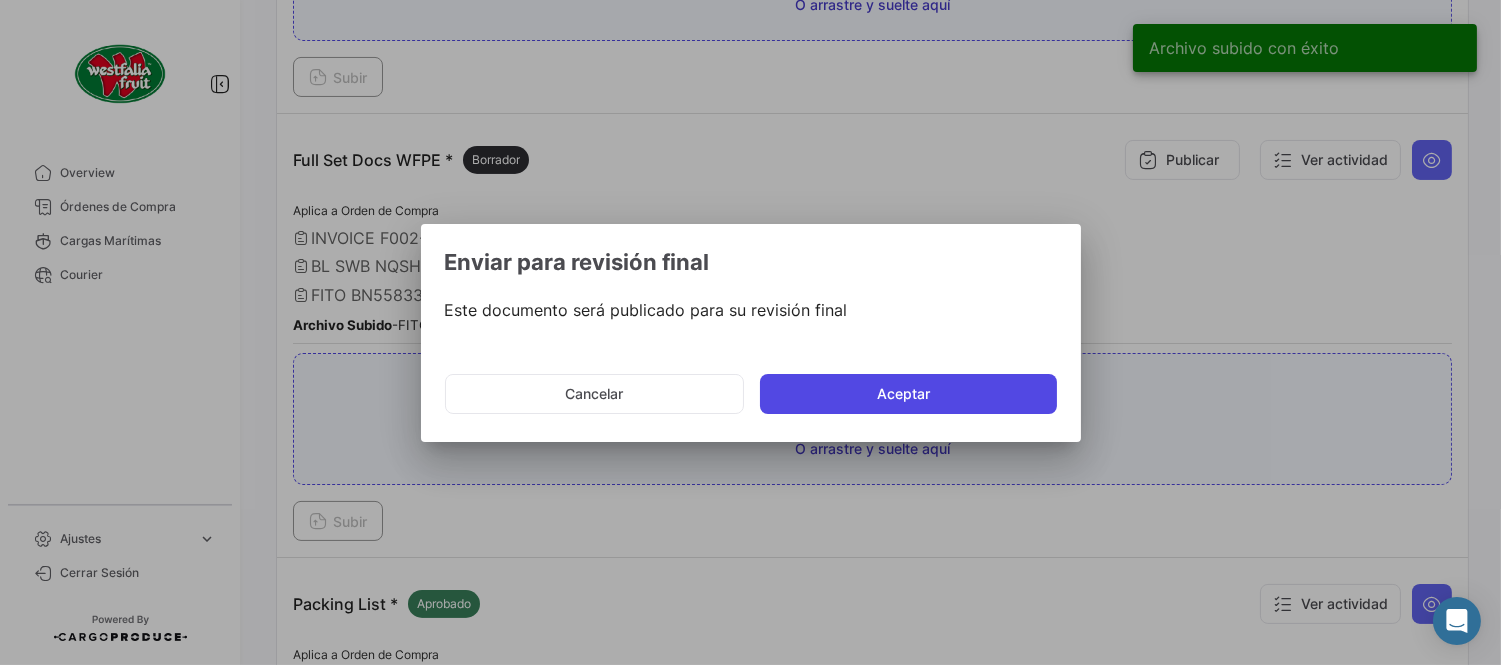 click on "Aceptar" 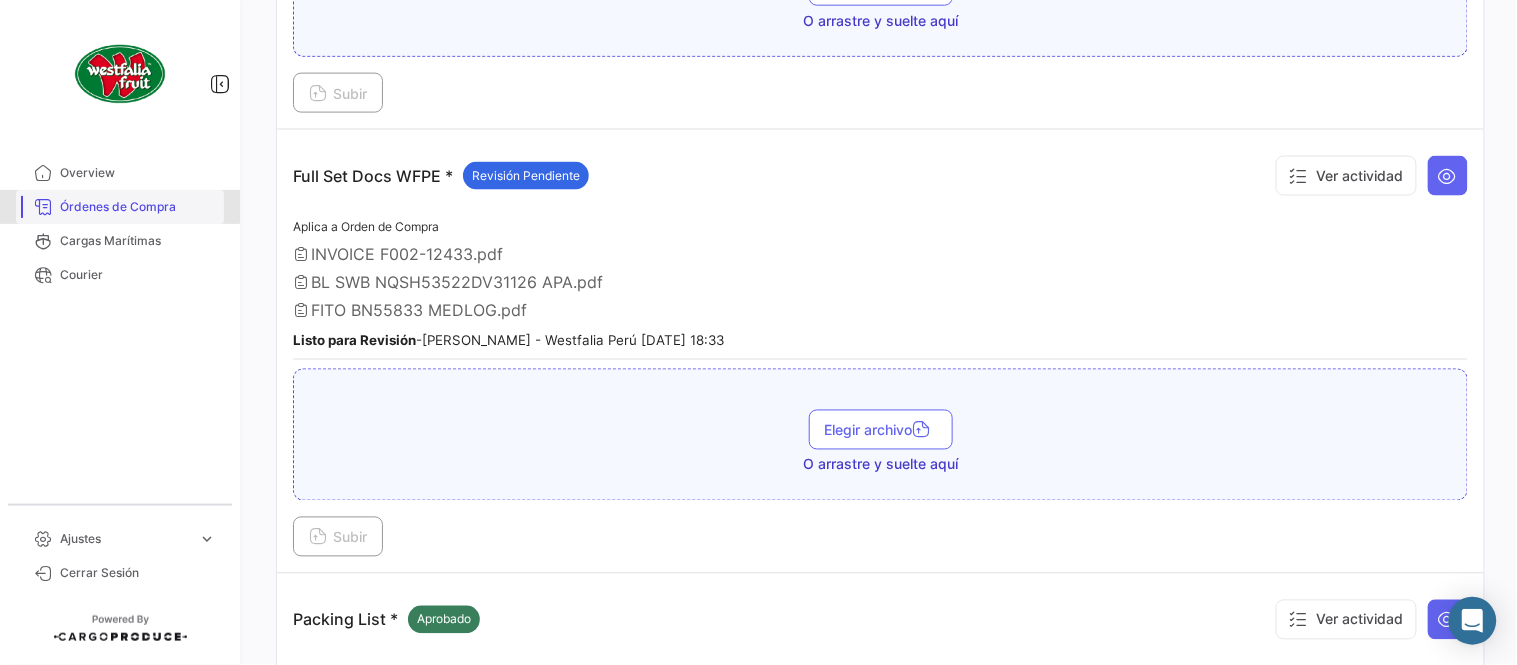 click on "Órdenes de Compra" at bounding box center (138, 207) 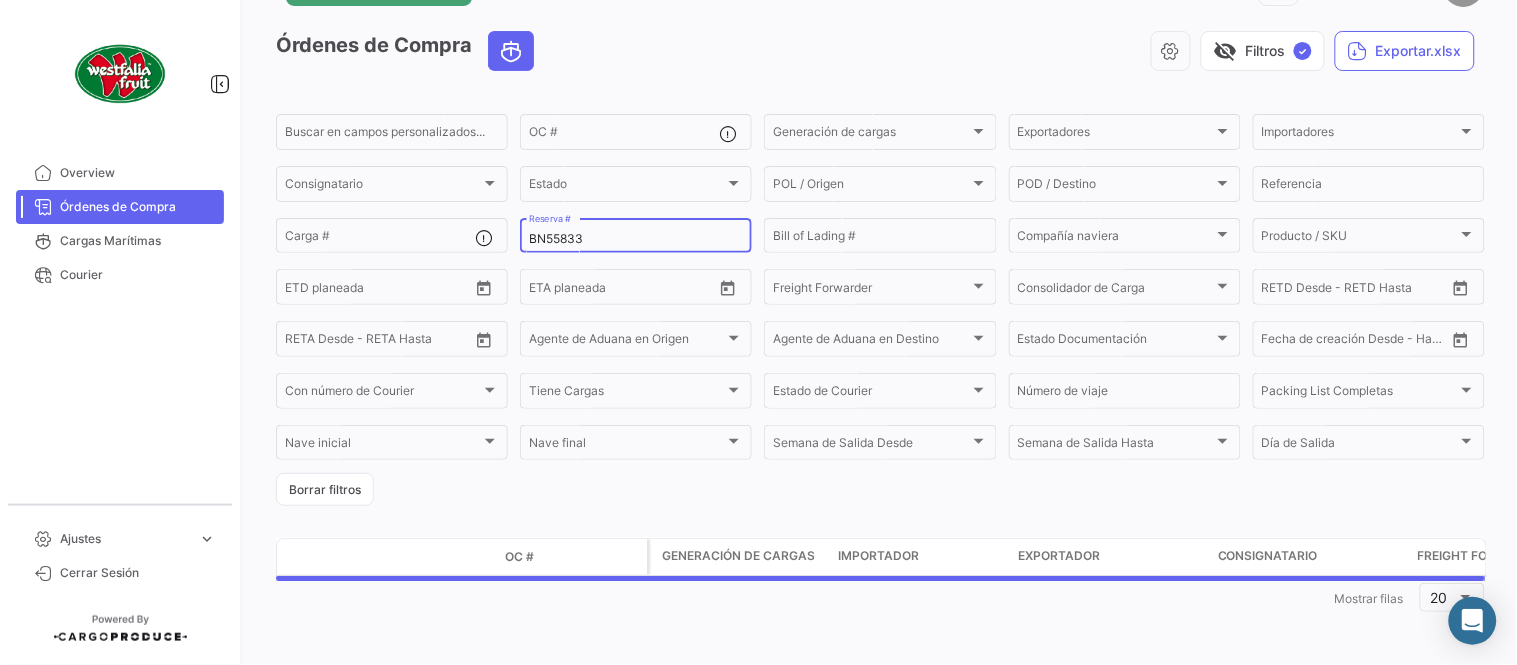scroll, scrollTop: 0, scrollLeft: 0, axis: both 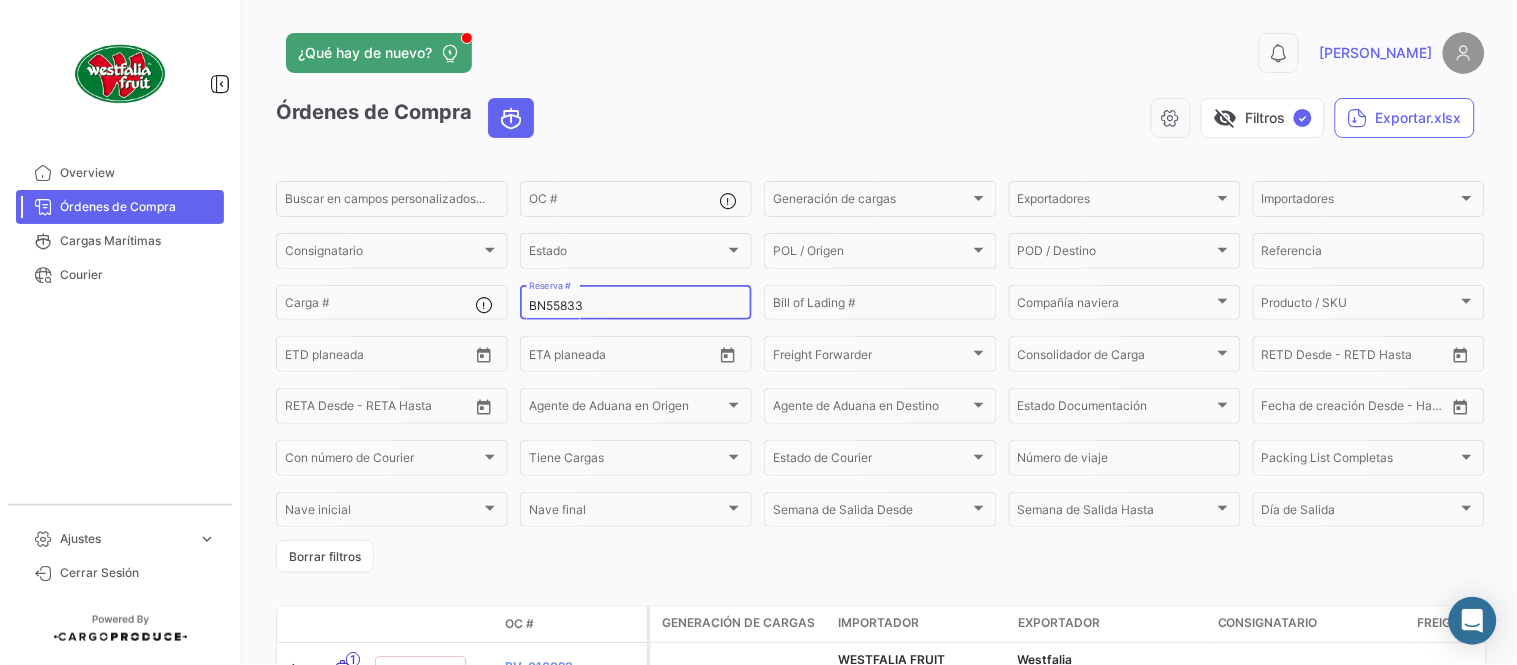 click on "BN55833" at bounding box center [636, 306] 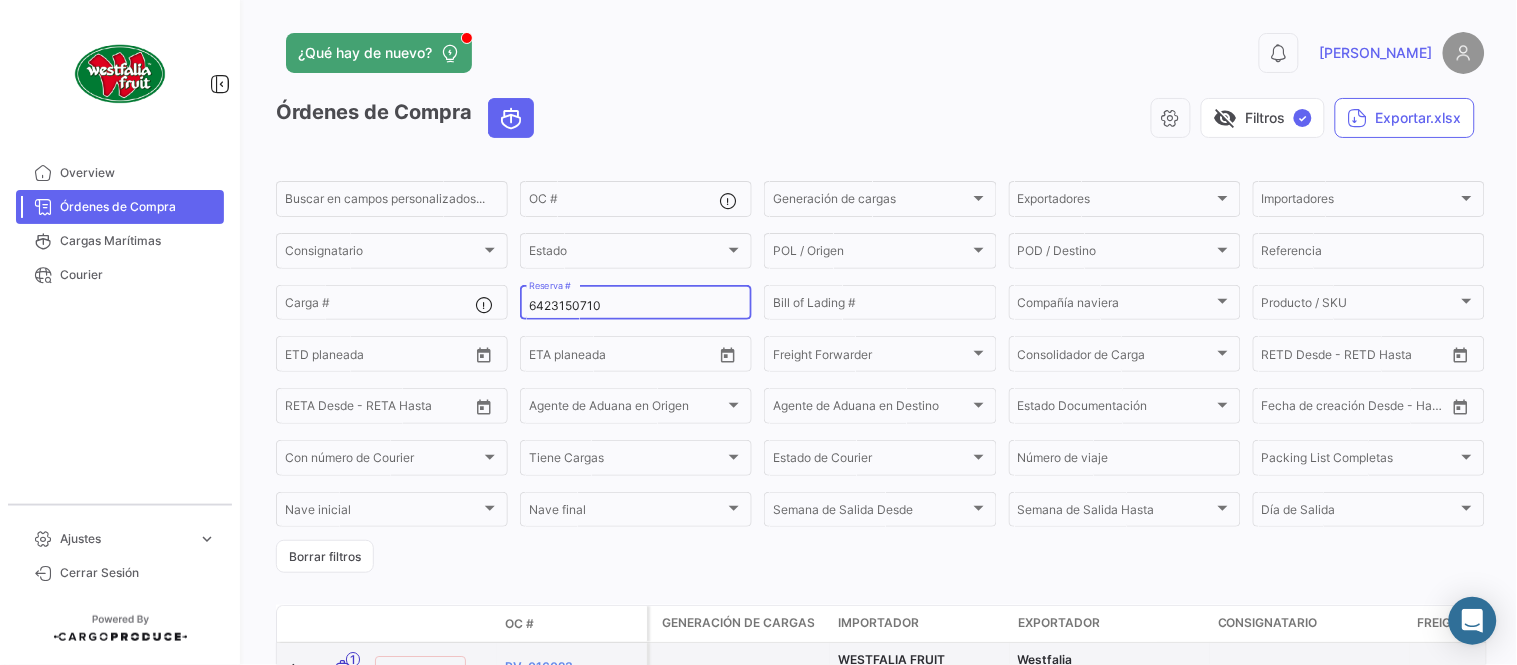 type on "6423150710" 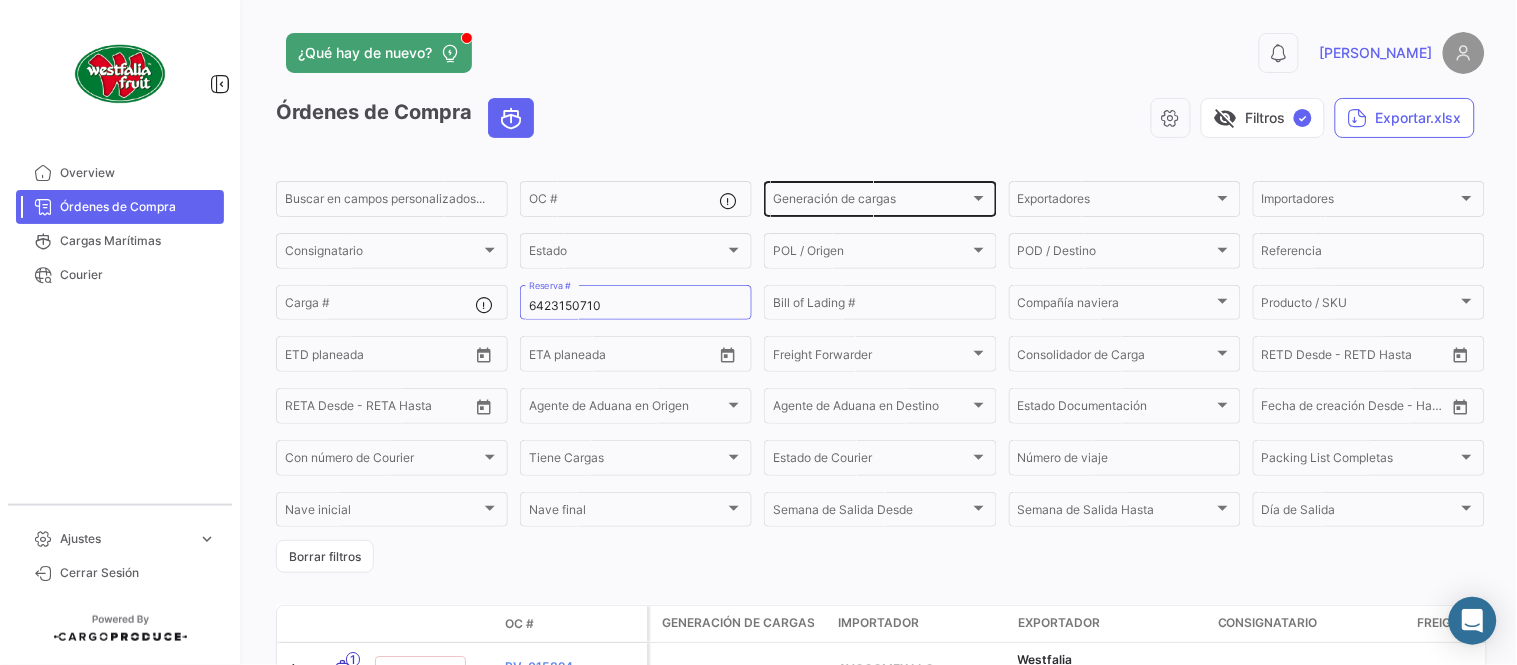 click on "0  [PERSON_NAME]" 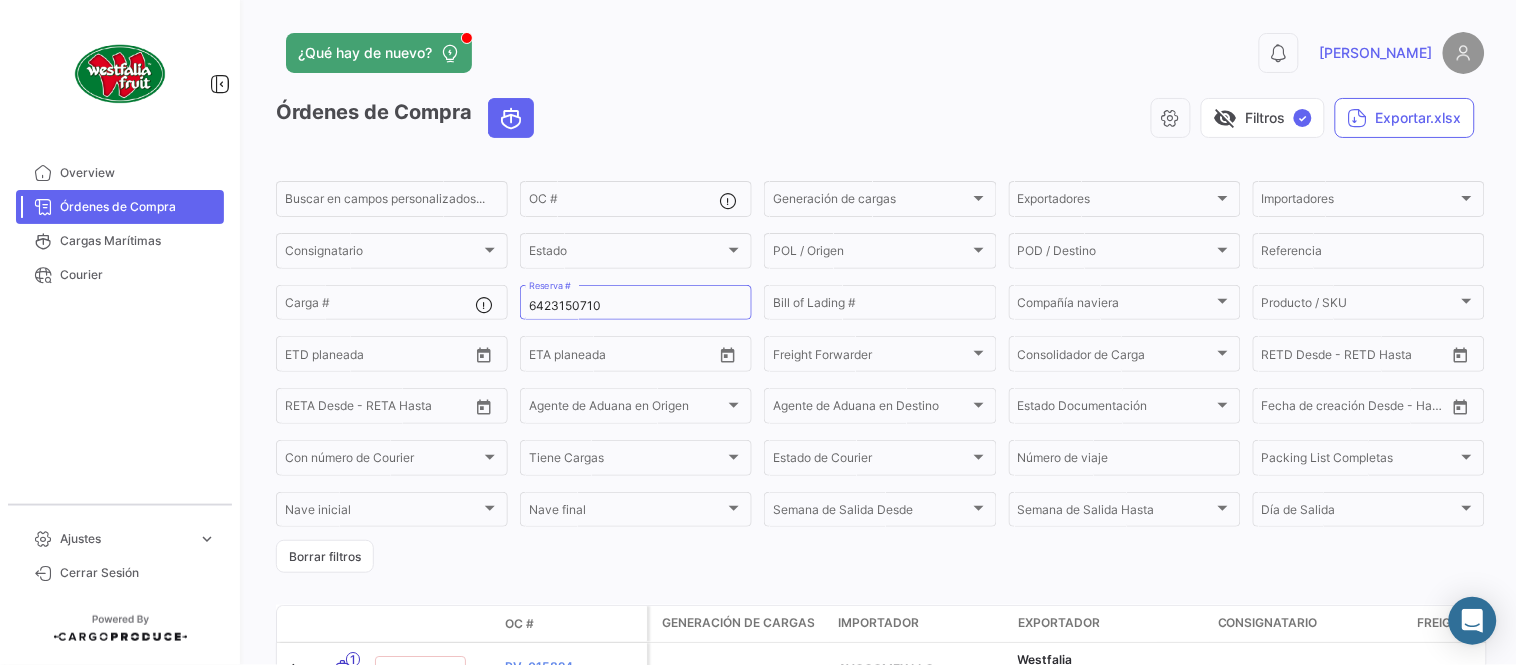 scroll, scrollTop: 128, scrollLeft: 0, axis: vertical 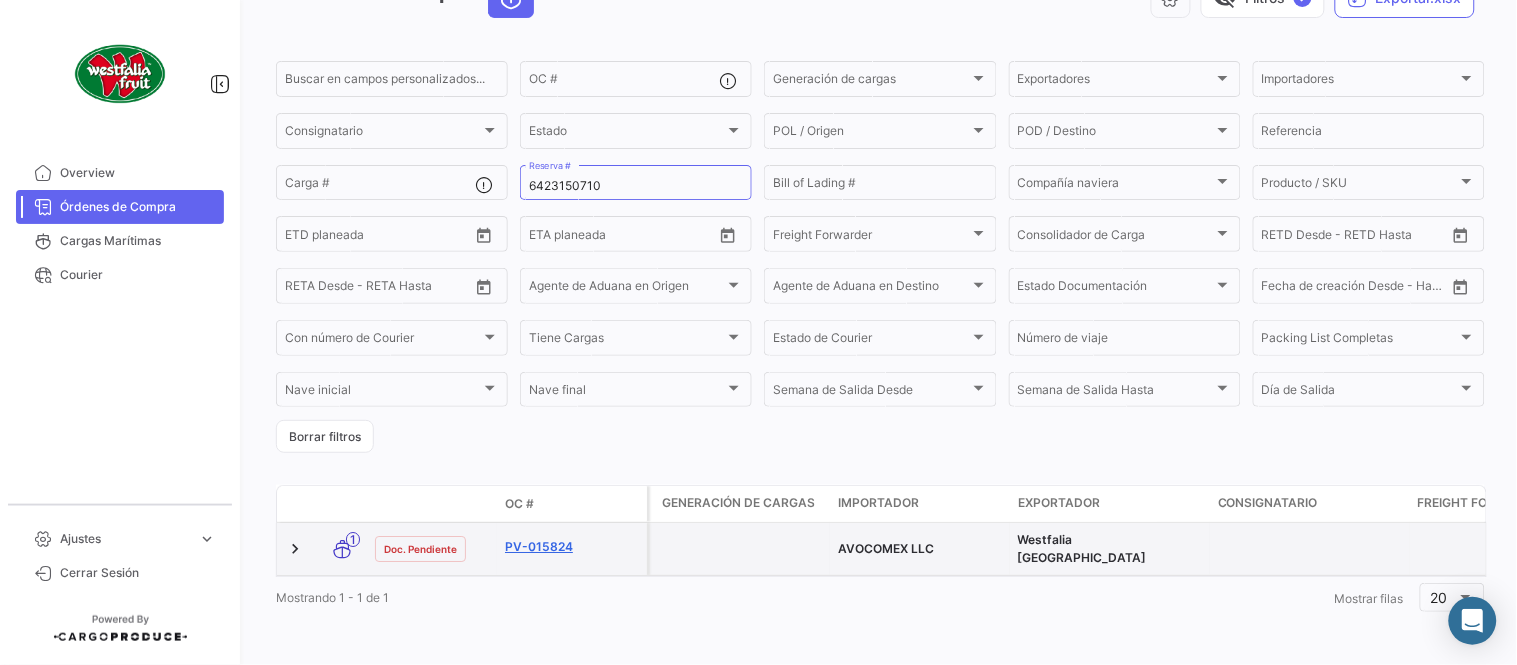 click on "PV-015824" 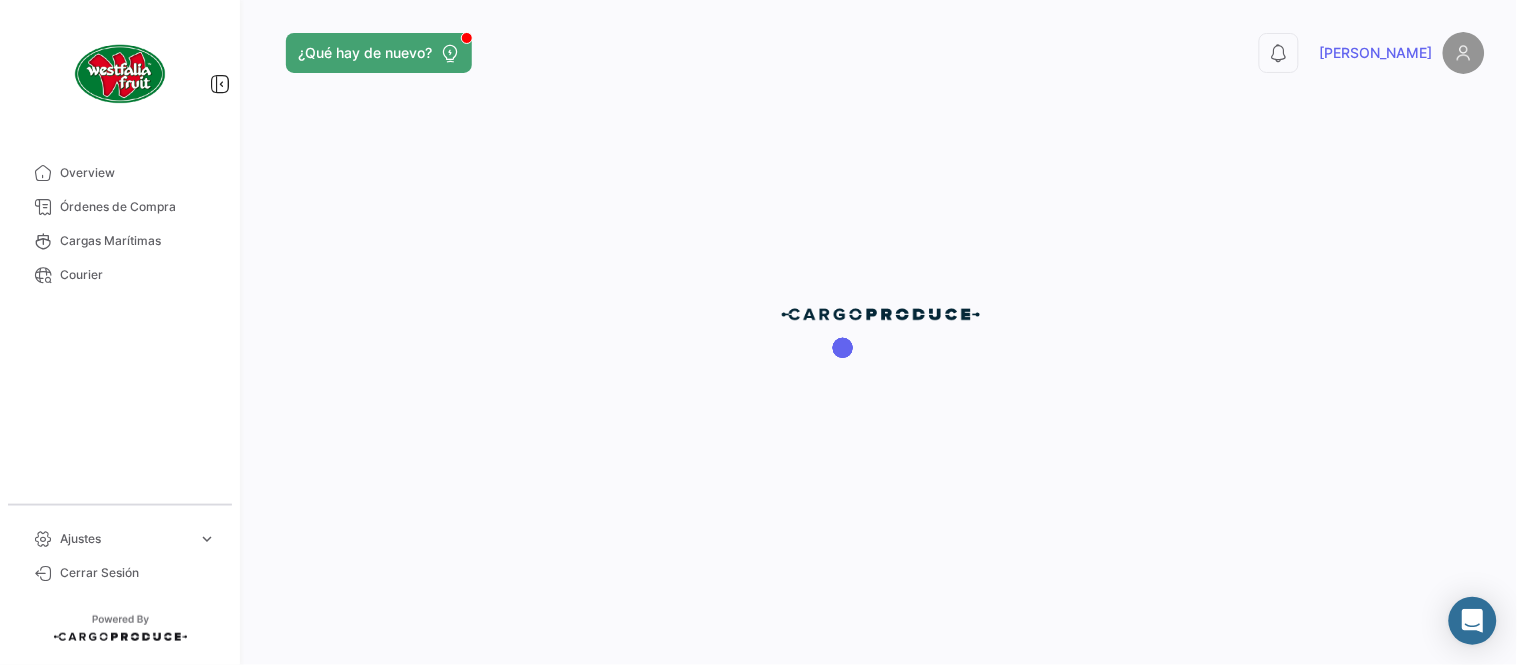 scroll, scrollTop: 0, scrollLeft: 0, axis: both 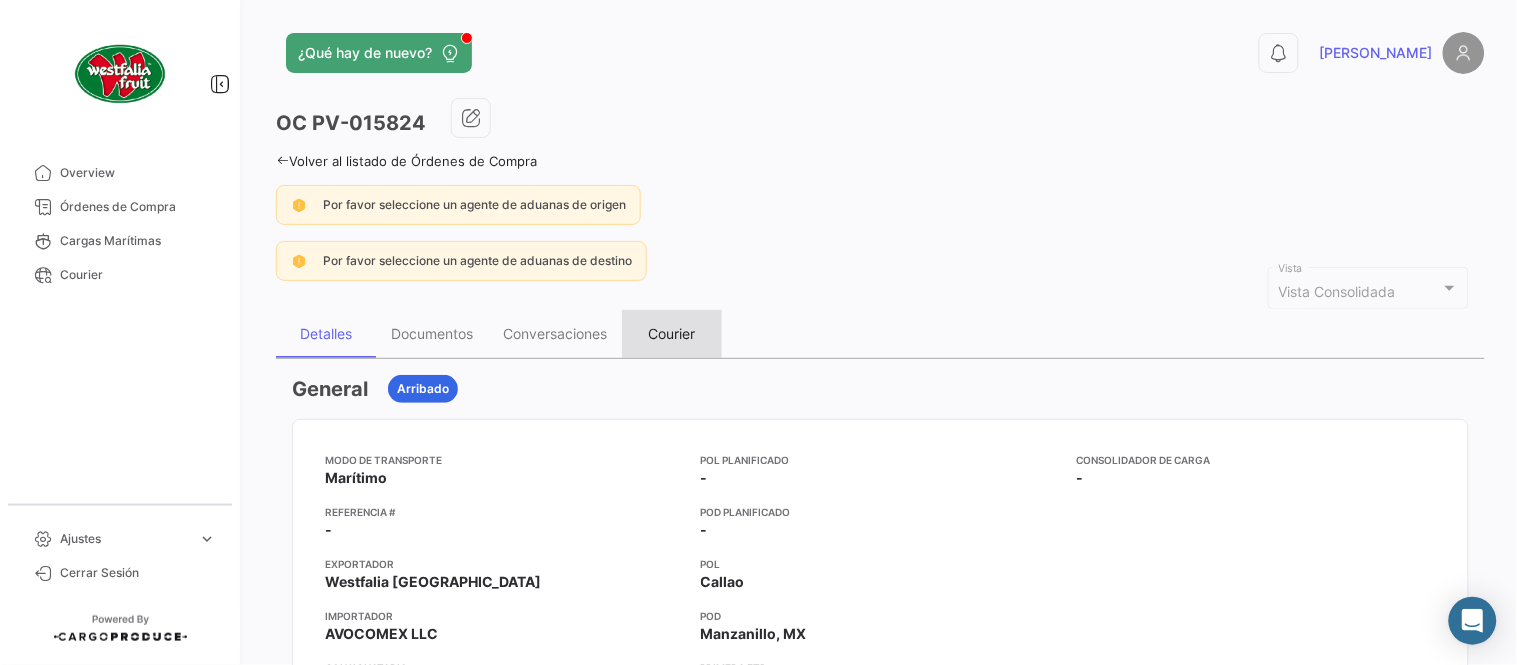 click on "Courier" at bounding box center (672, 334) 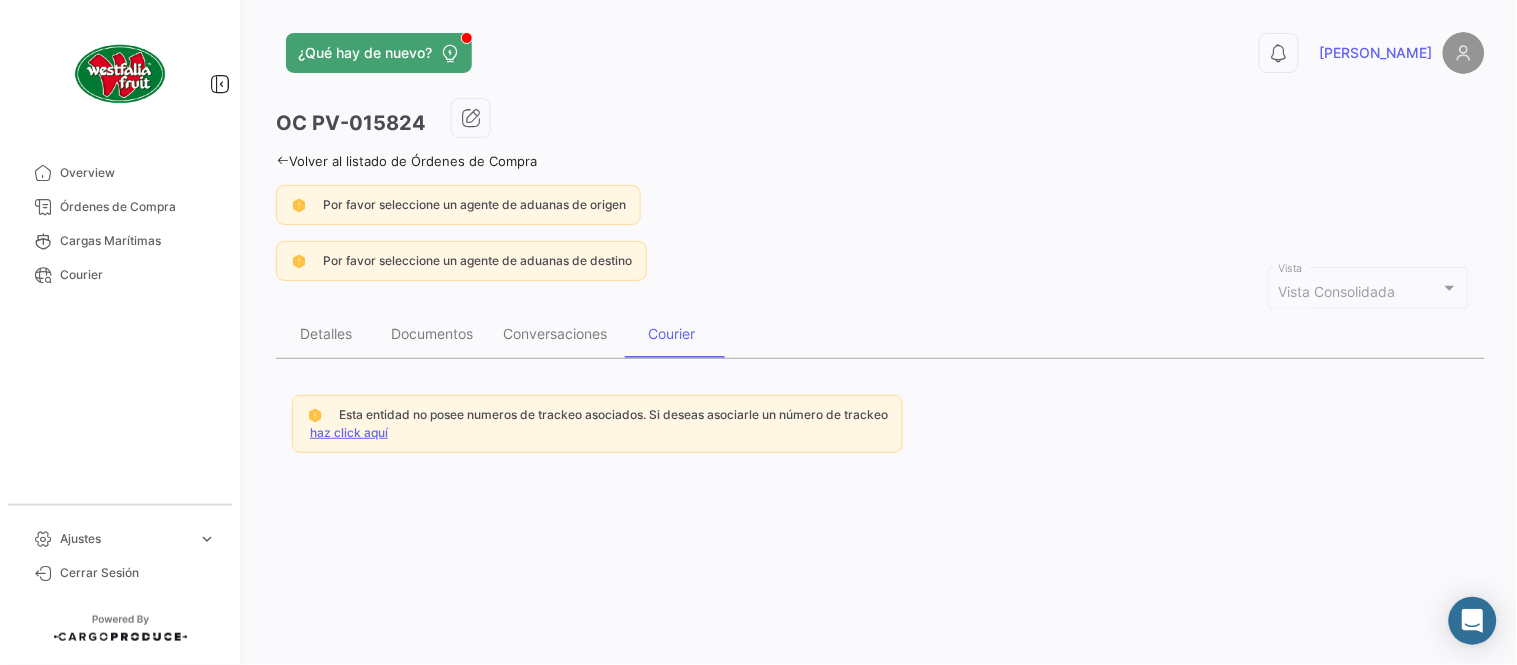 click on "haz click aquí" at bounding box center (349, 432) 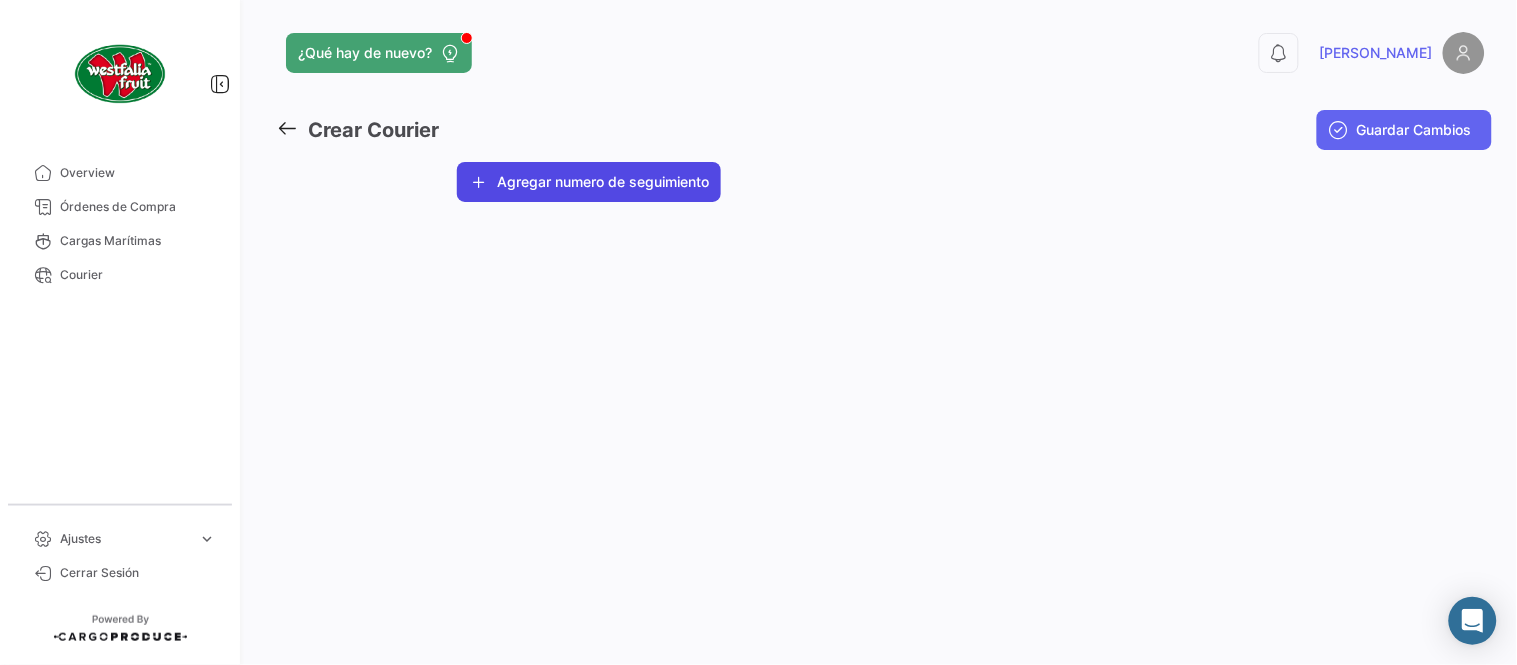 click on "Agregar numero de seguimiento" 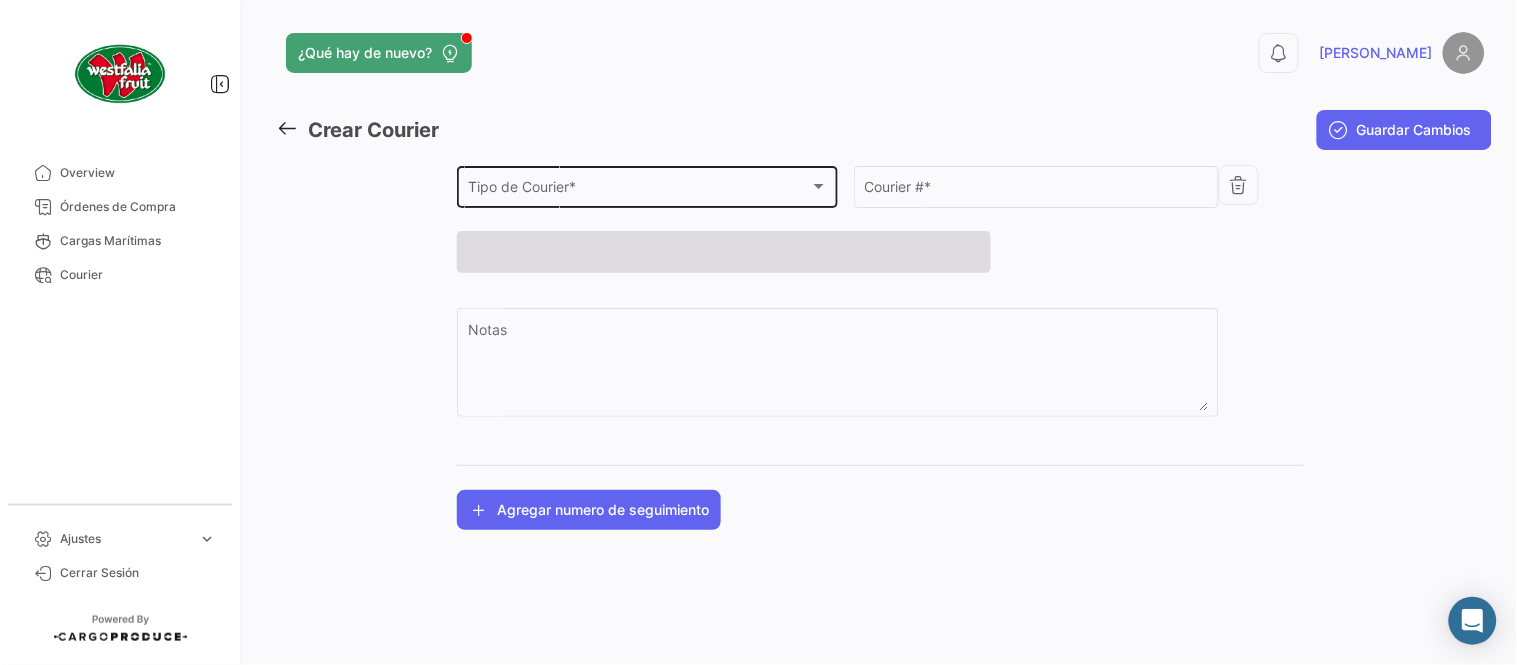 click on "Tipo de Courier *" at bounding box center (639, 190) 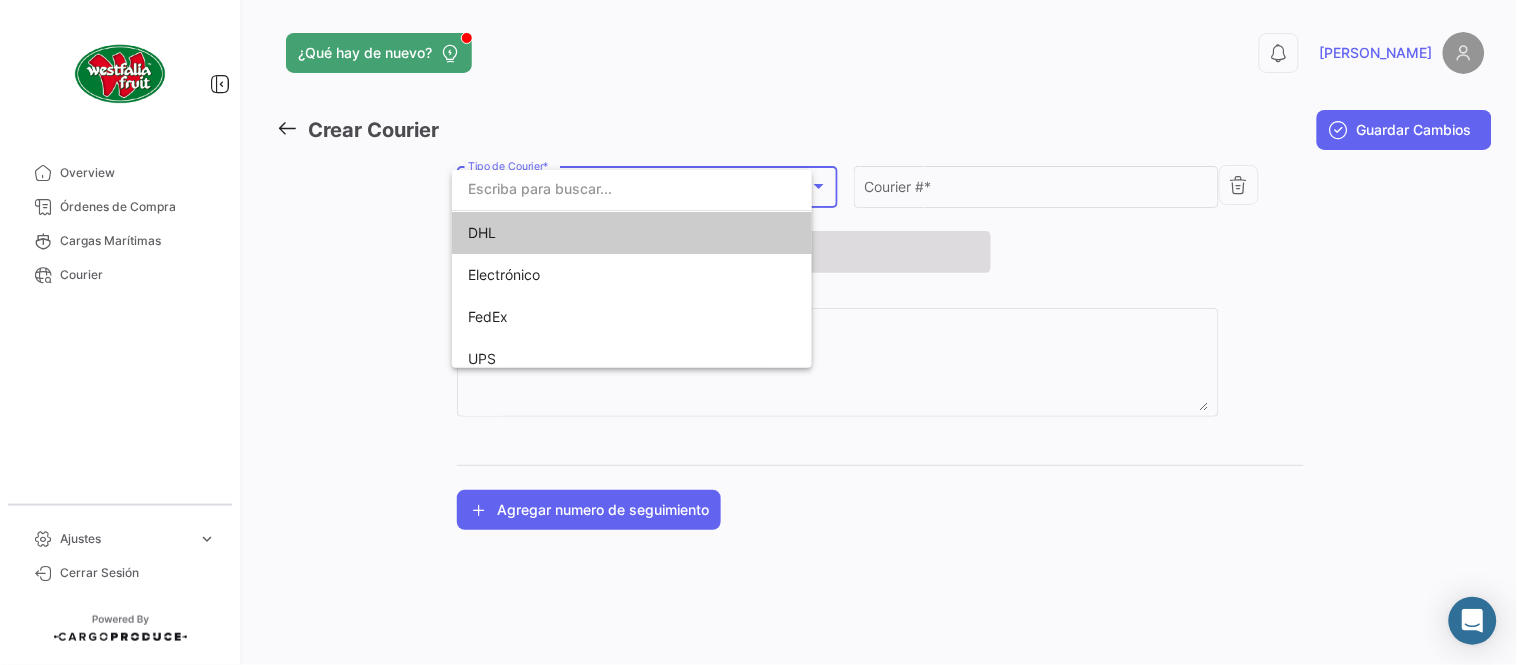 click at bounding box center (632, 189) 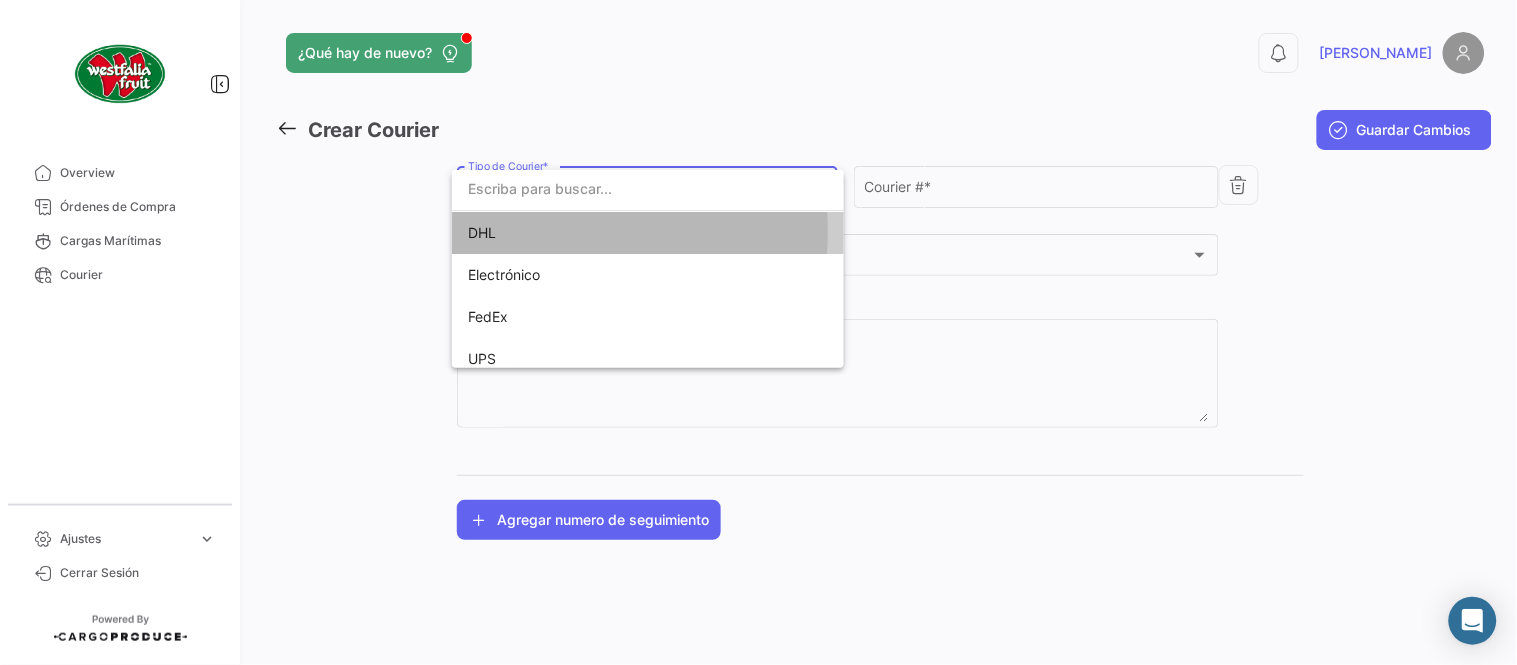 click on "DHL" at bounding box center [608, 233] 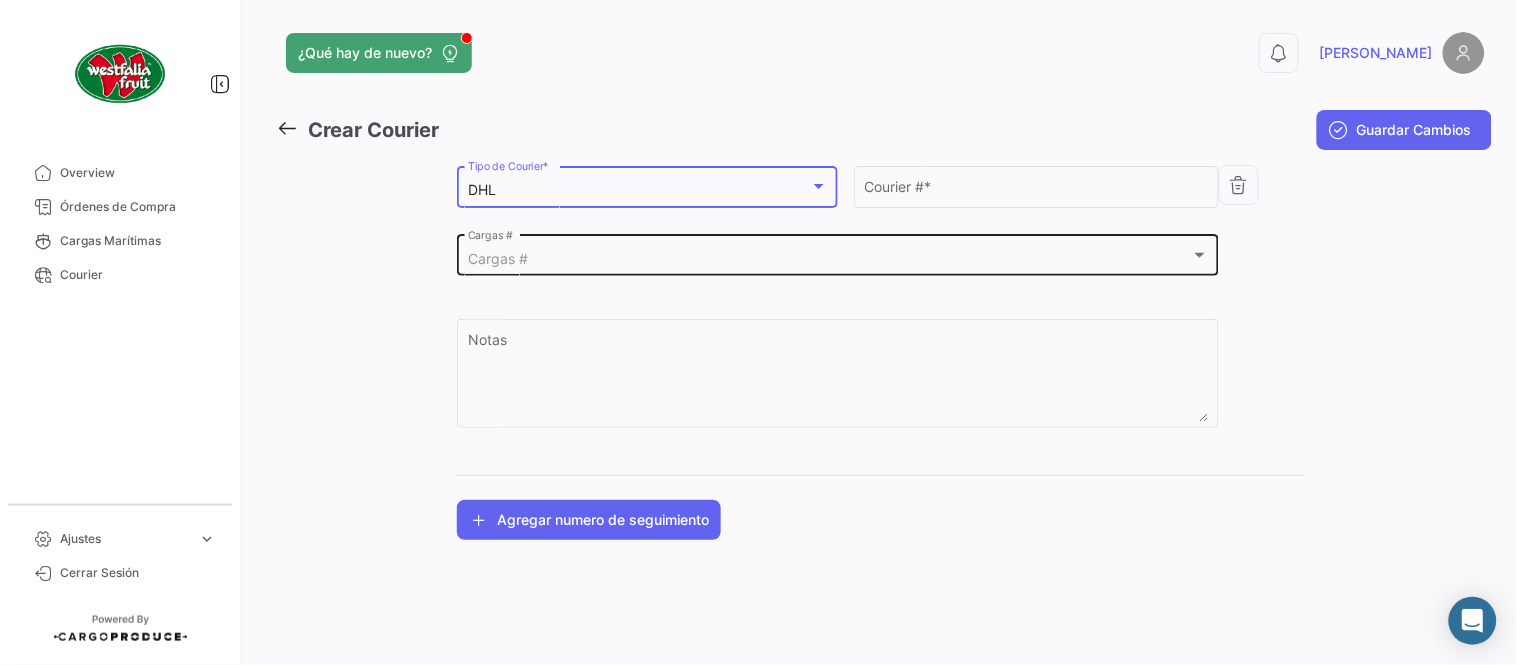 click on "Cargas #  Cargas #" 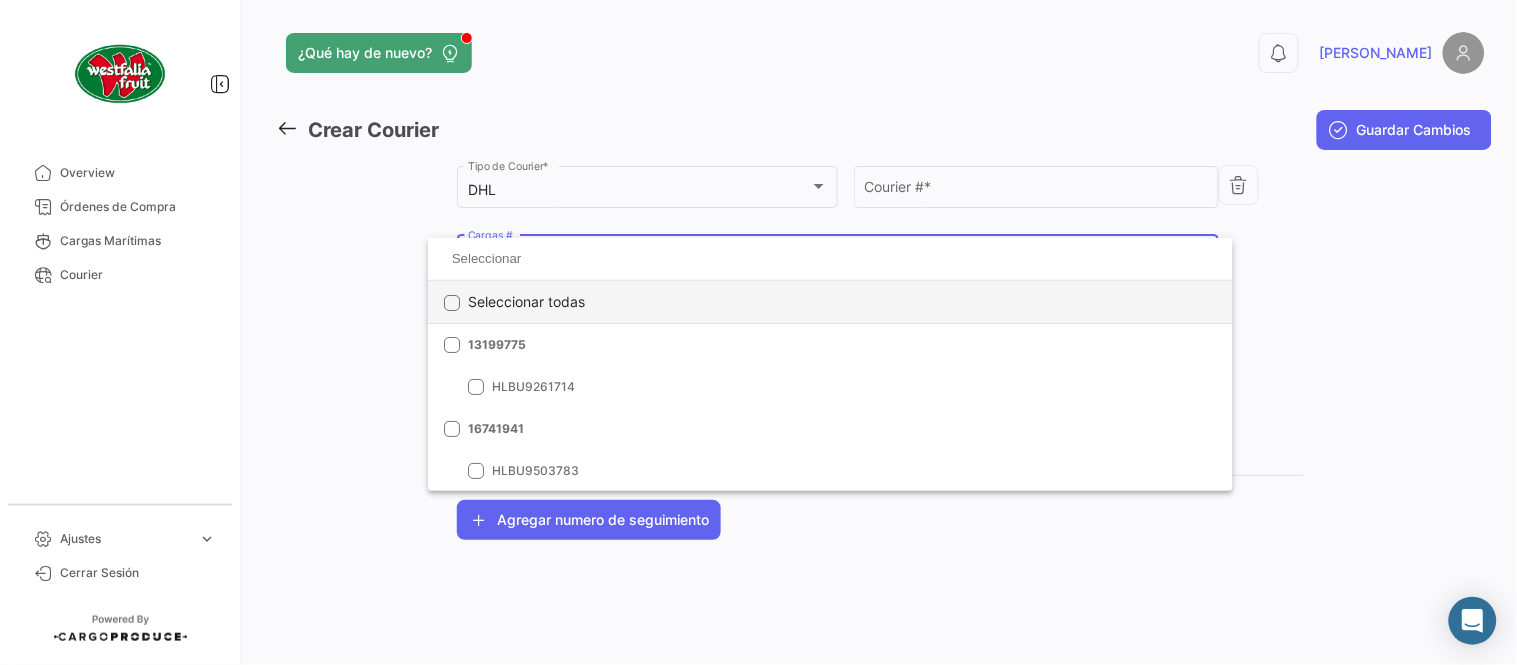 click on "Seleccionar todas" 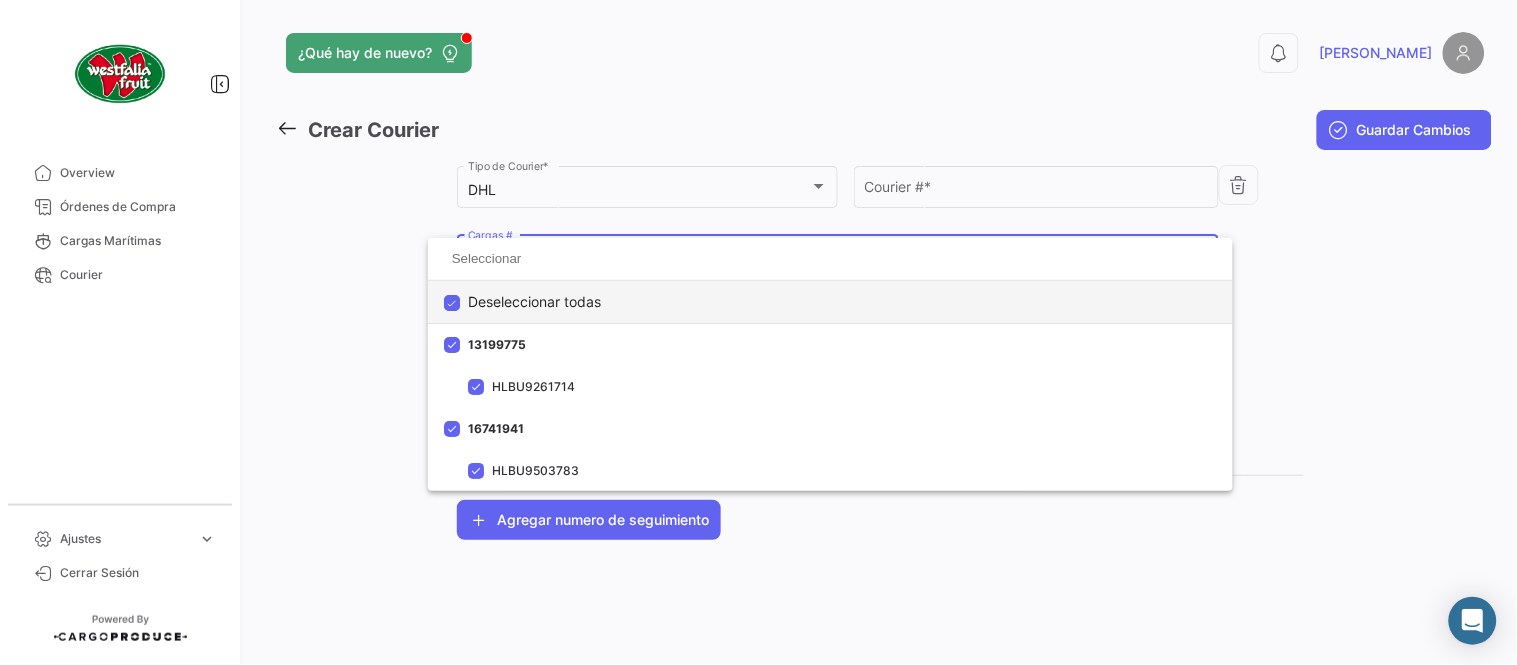 click on "Deseleccionar todas" 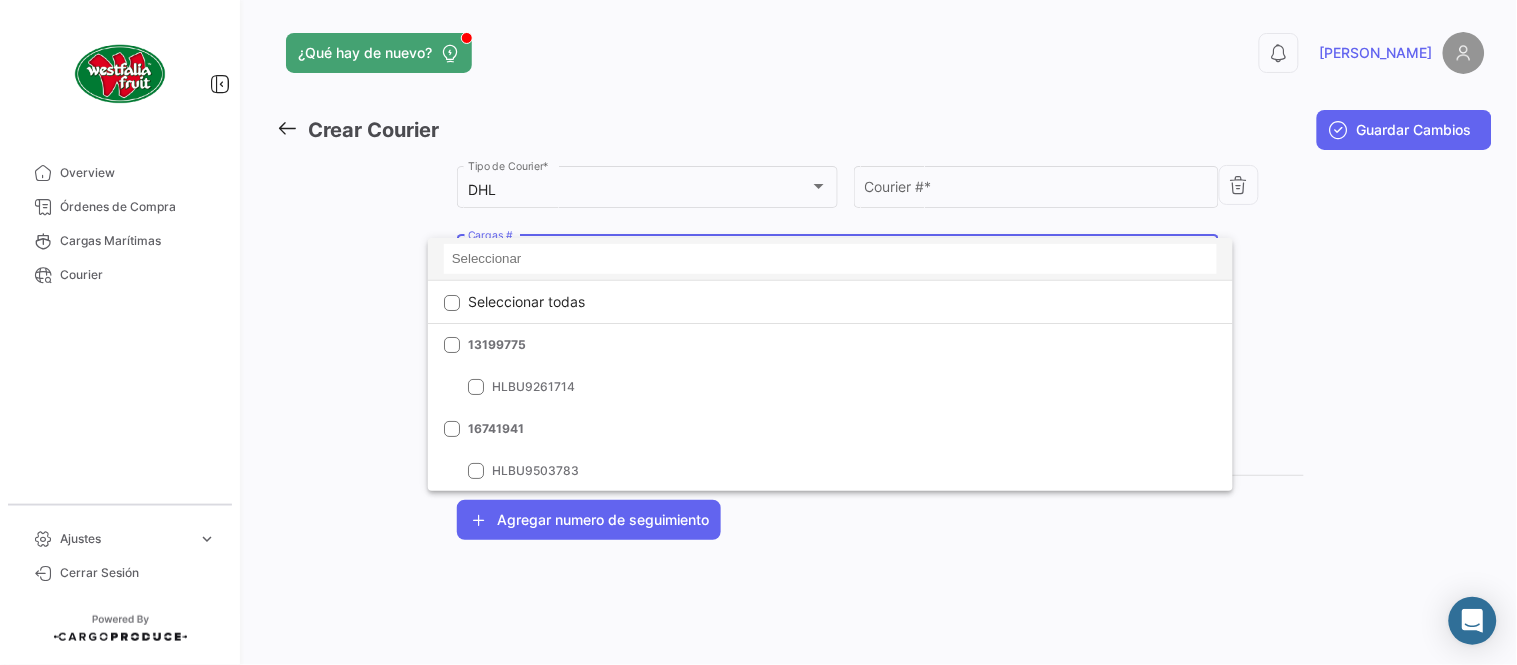 click at bounding box center [830, 259] 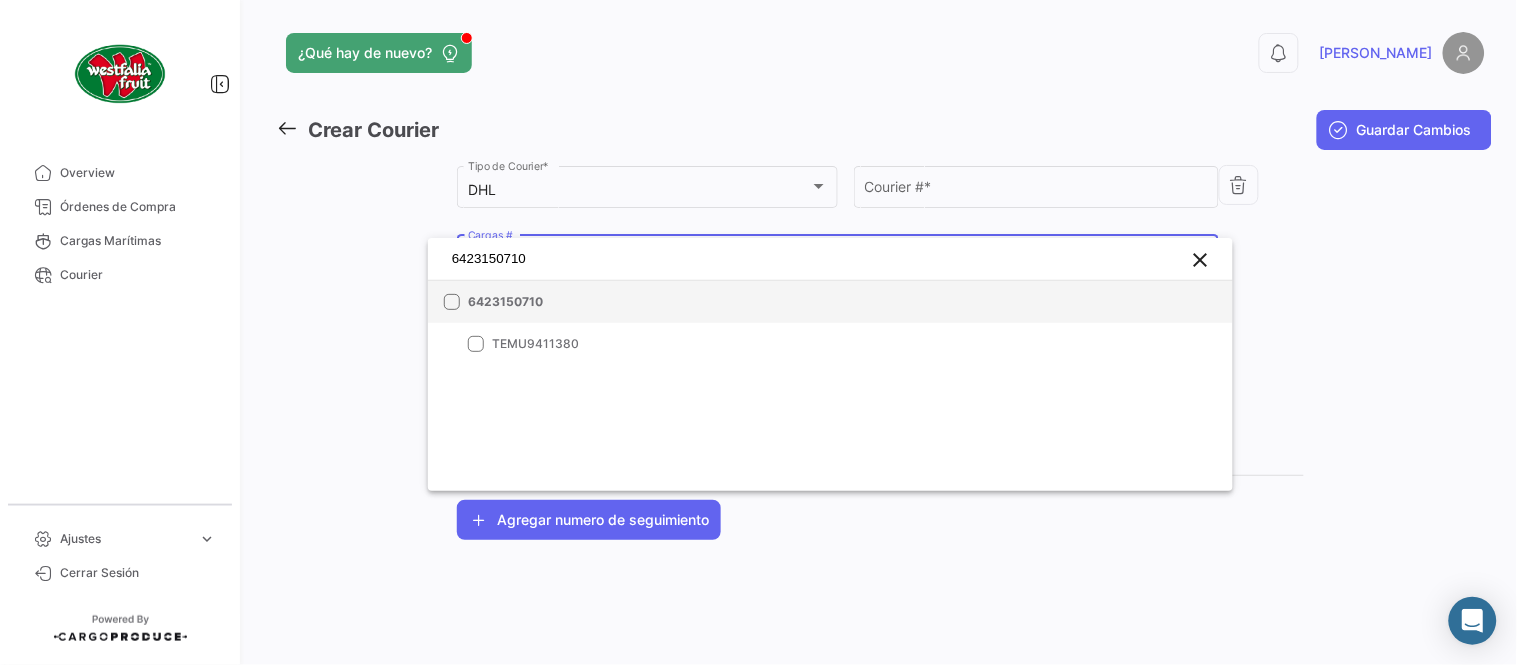 type on "6423150710" 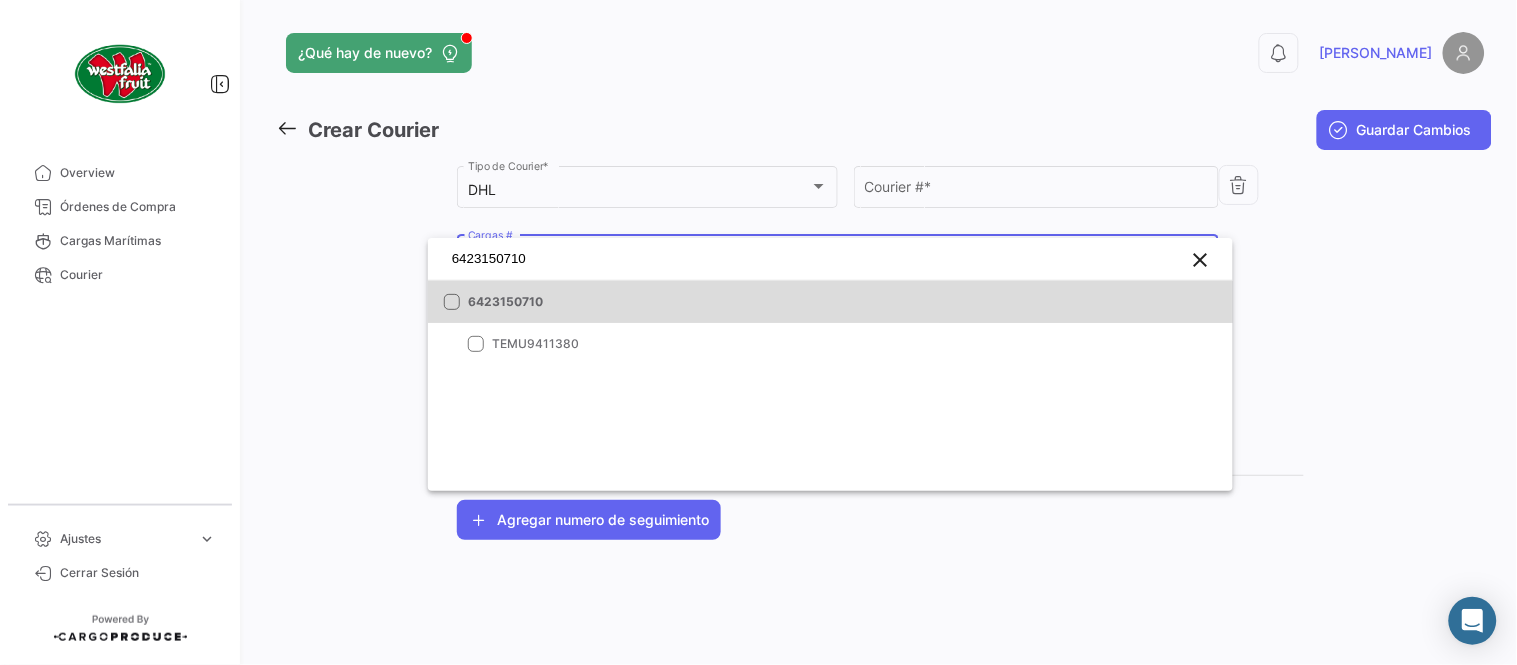 click on "6423150710" at bounding box center [608, 302] 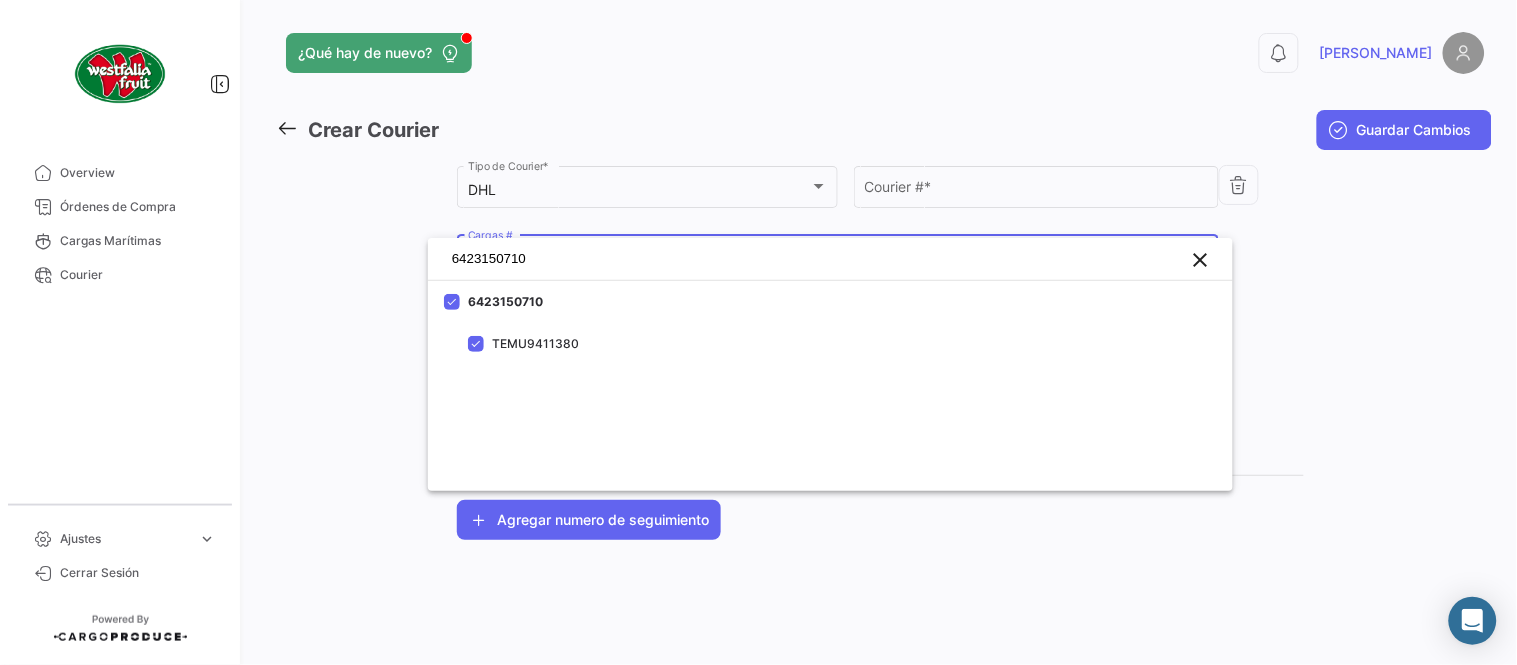 click at bounding box center (758, 332) 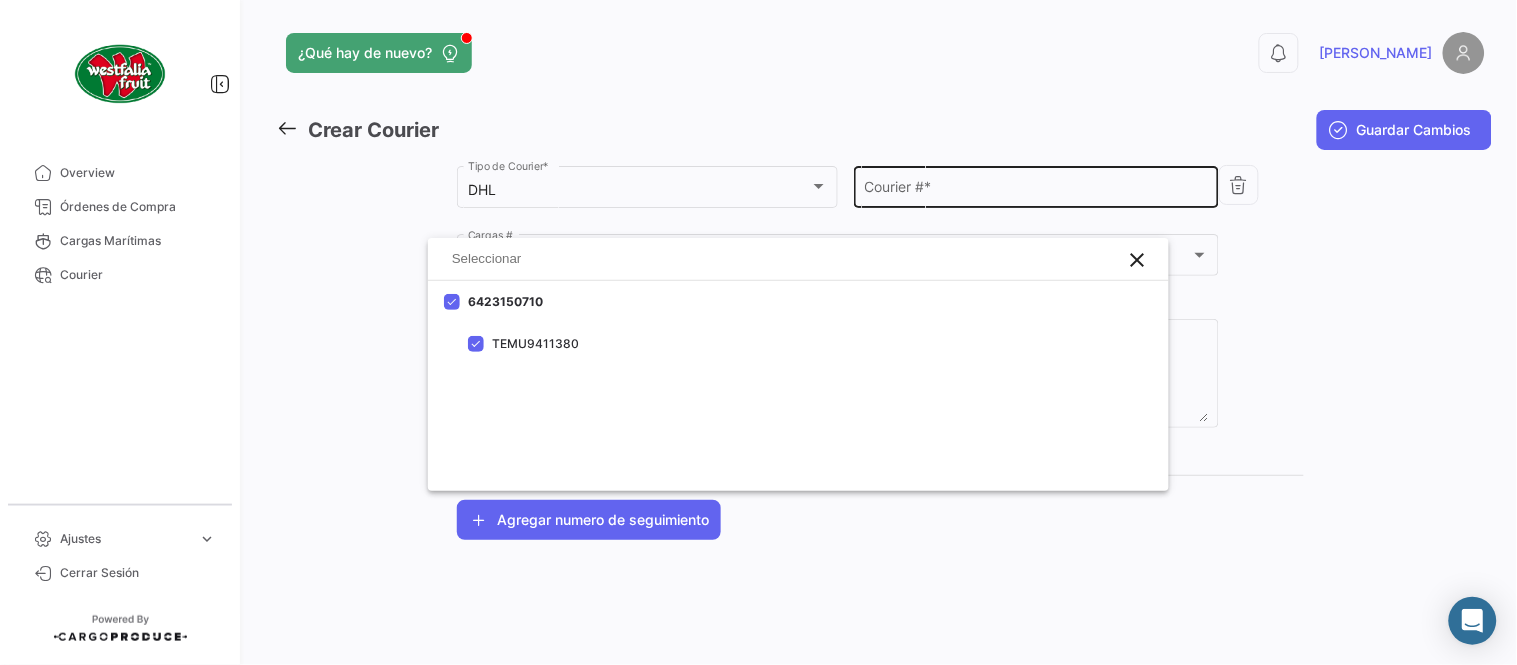 click on "Courier #  *" at bounding box center (1037, 190) 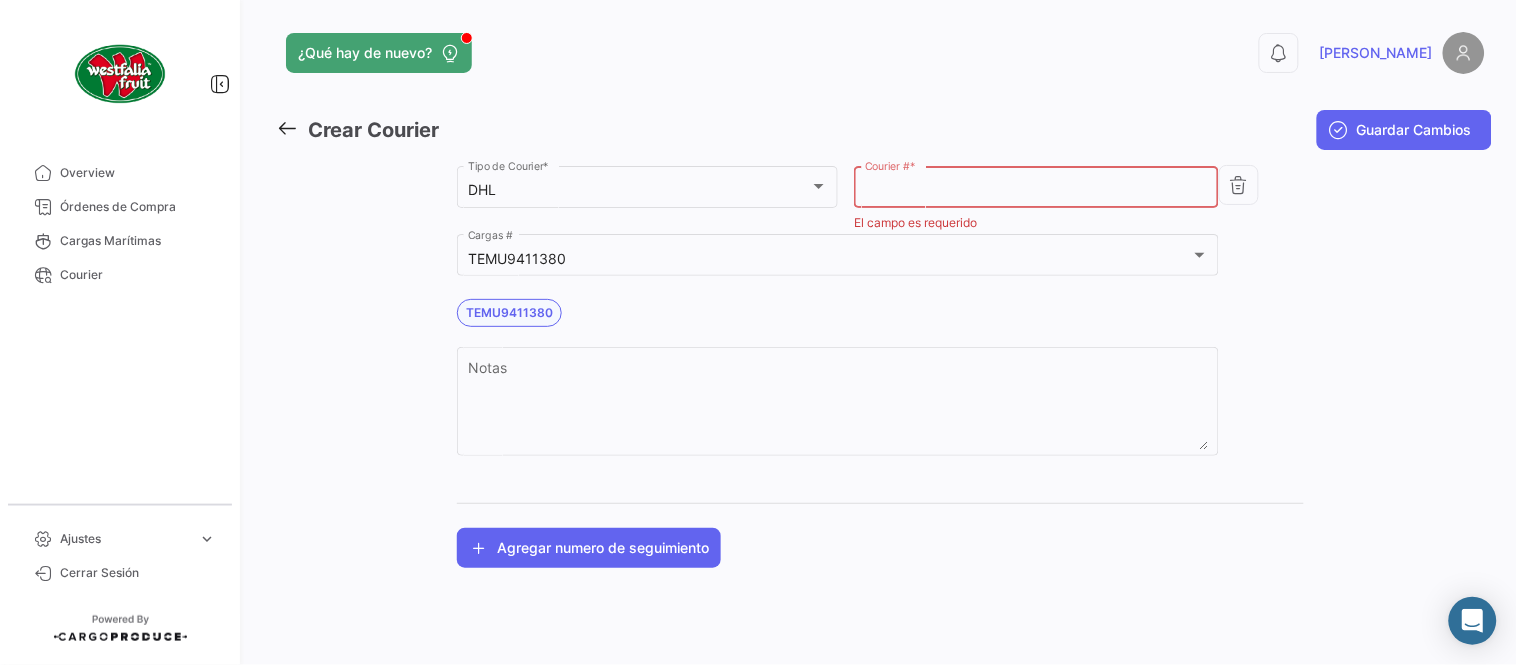 paste on "6659339805" 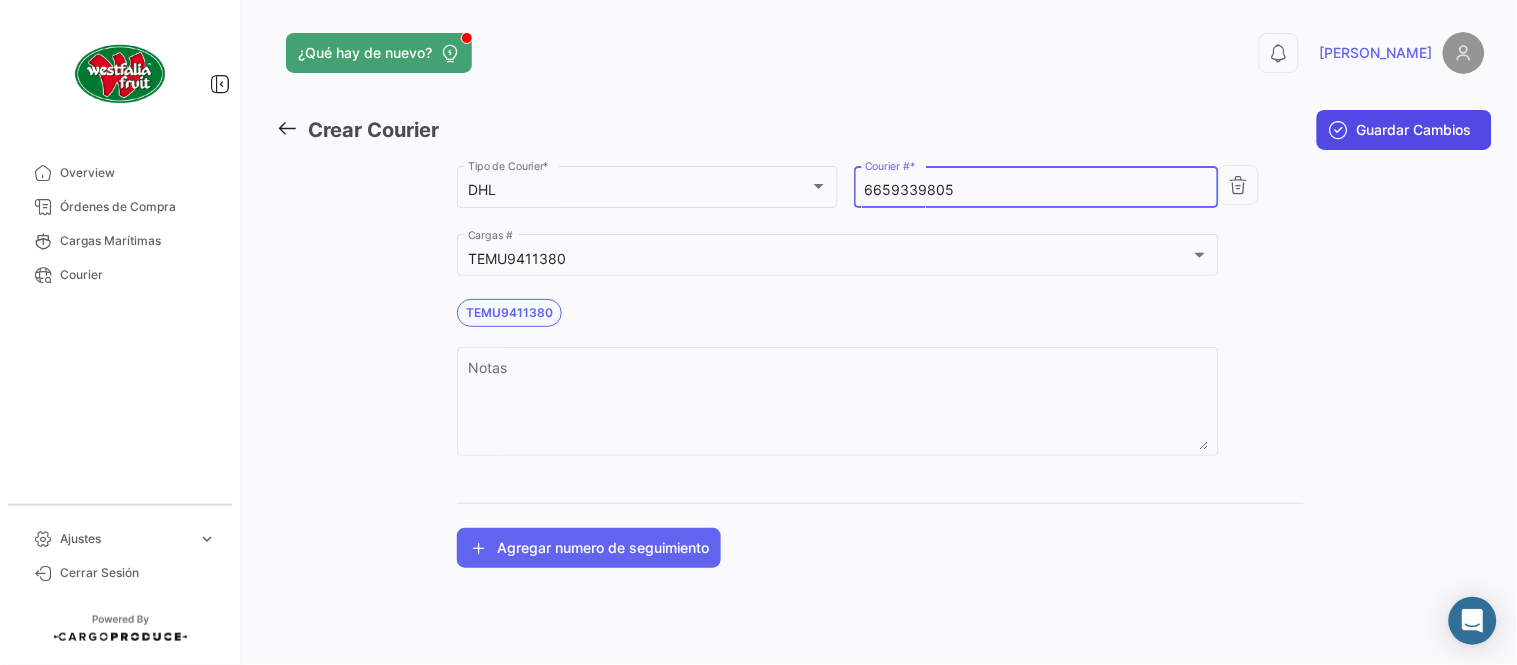 type on "6659339805" 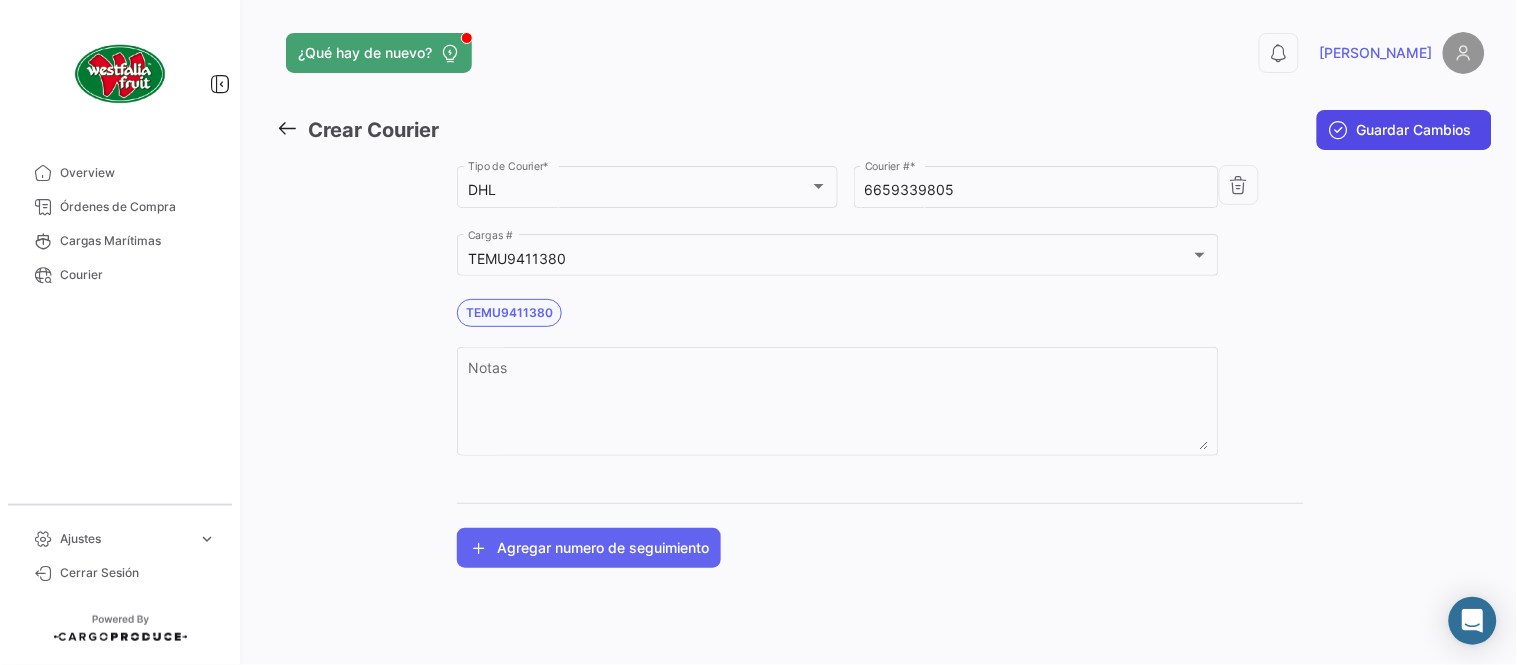 click on "Guardar Cambios" 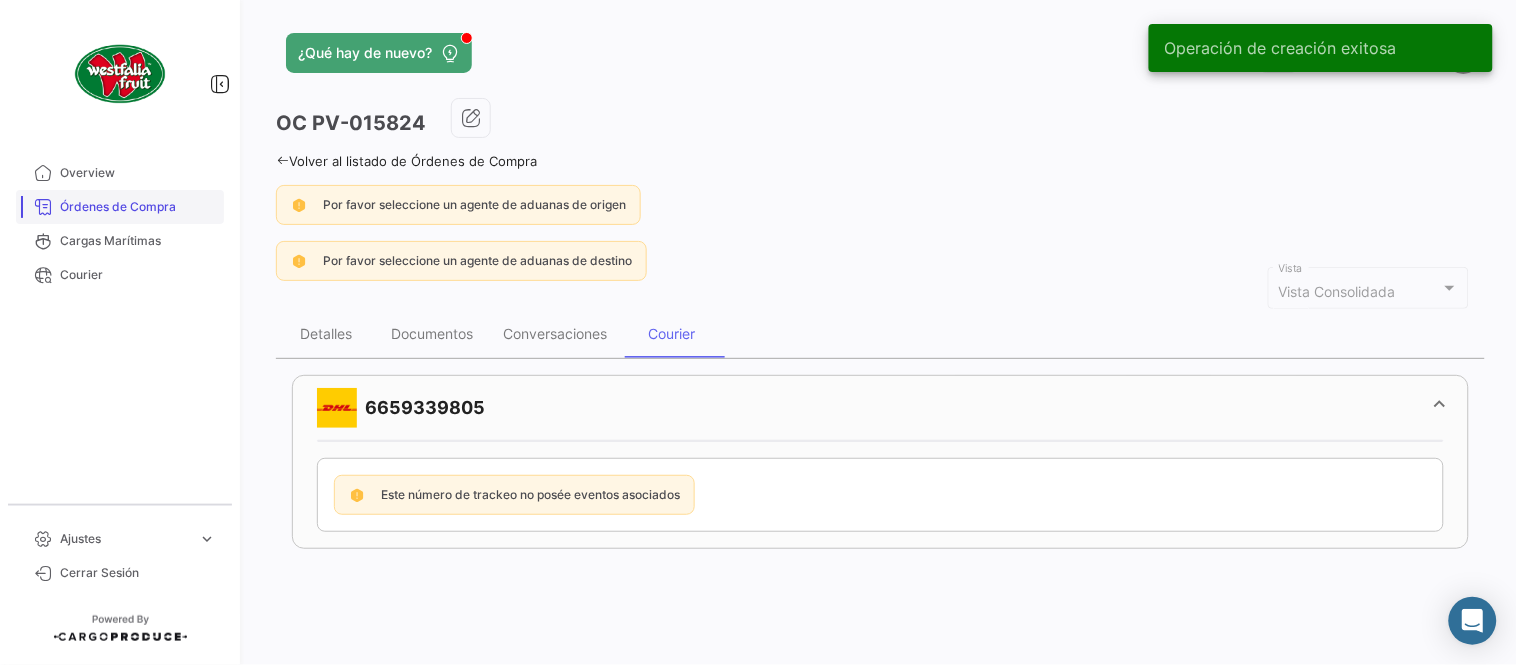 click on "Órdenes de Compra" at bounding box center [138, 207] 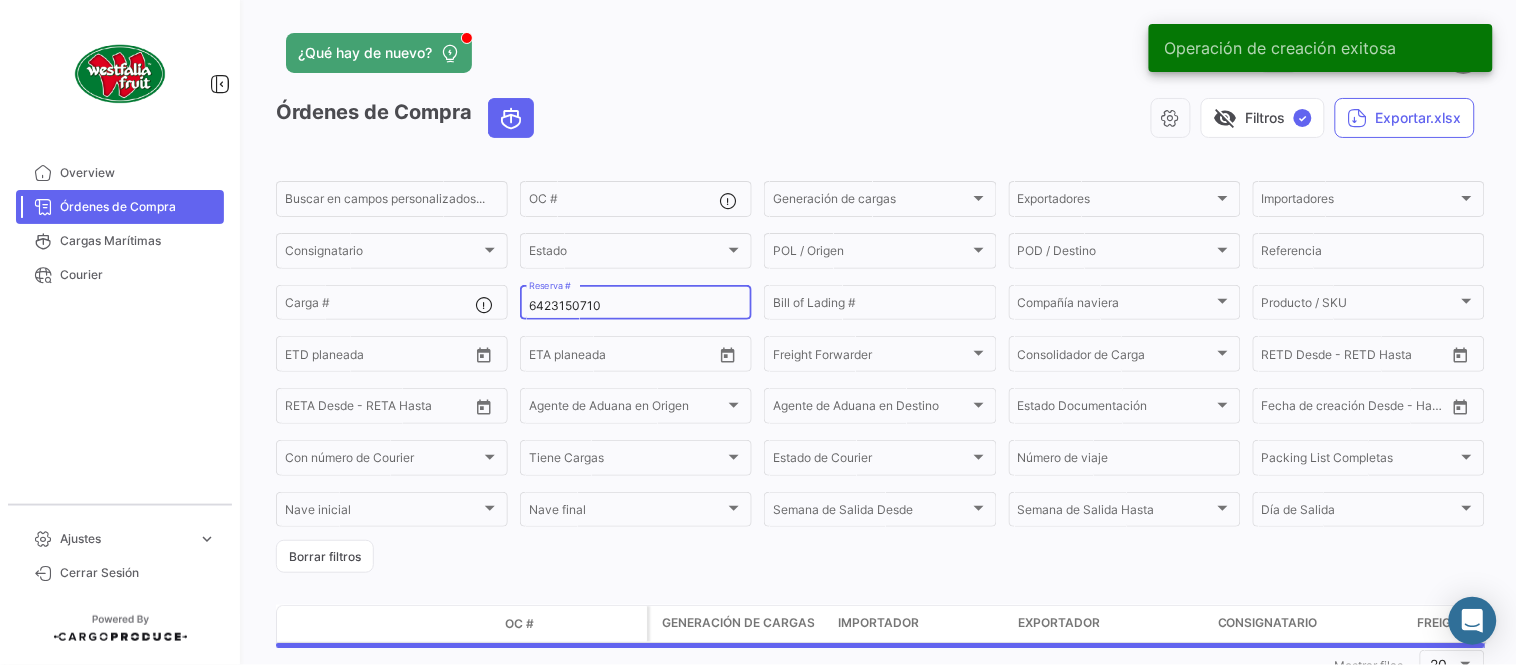 click on "6423150710" at bounding box center (636, 306) 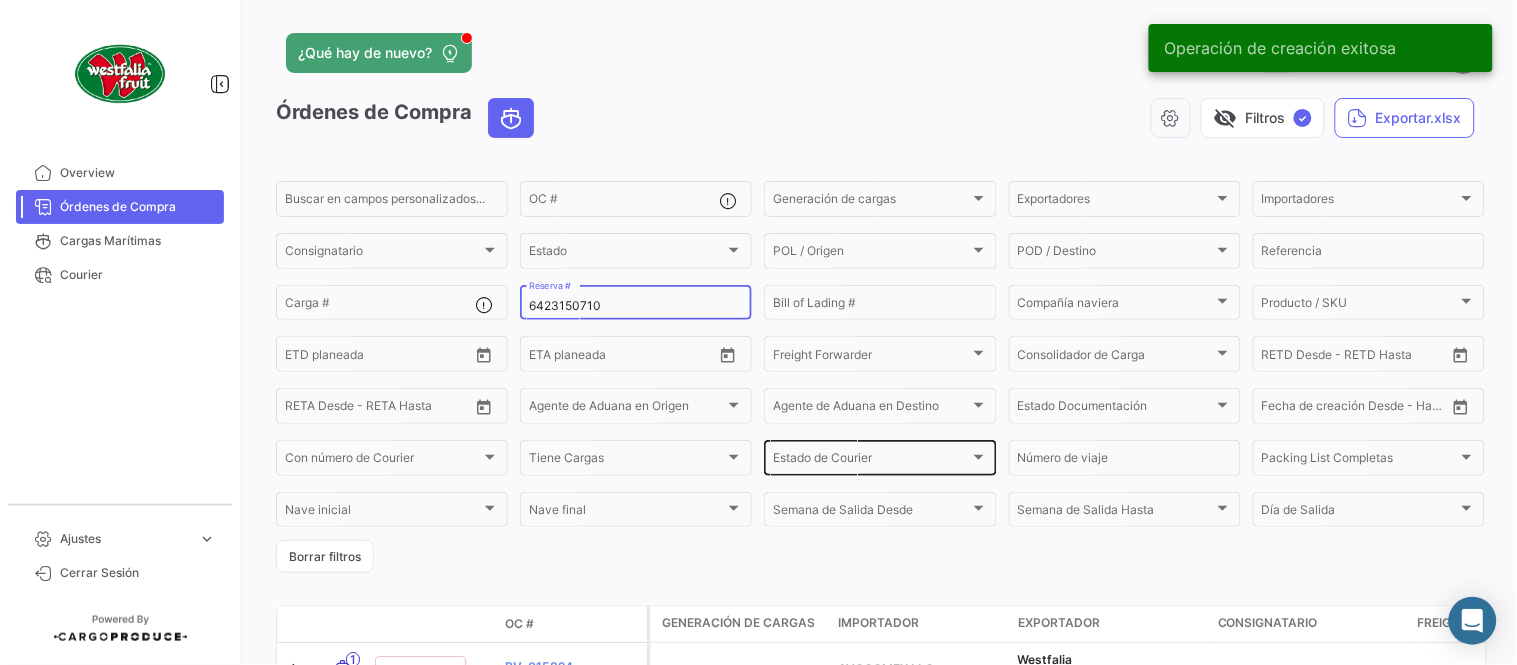 paste on "400769" 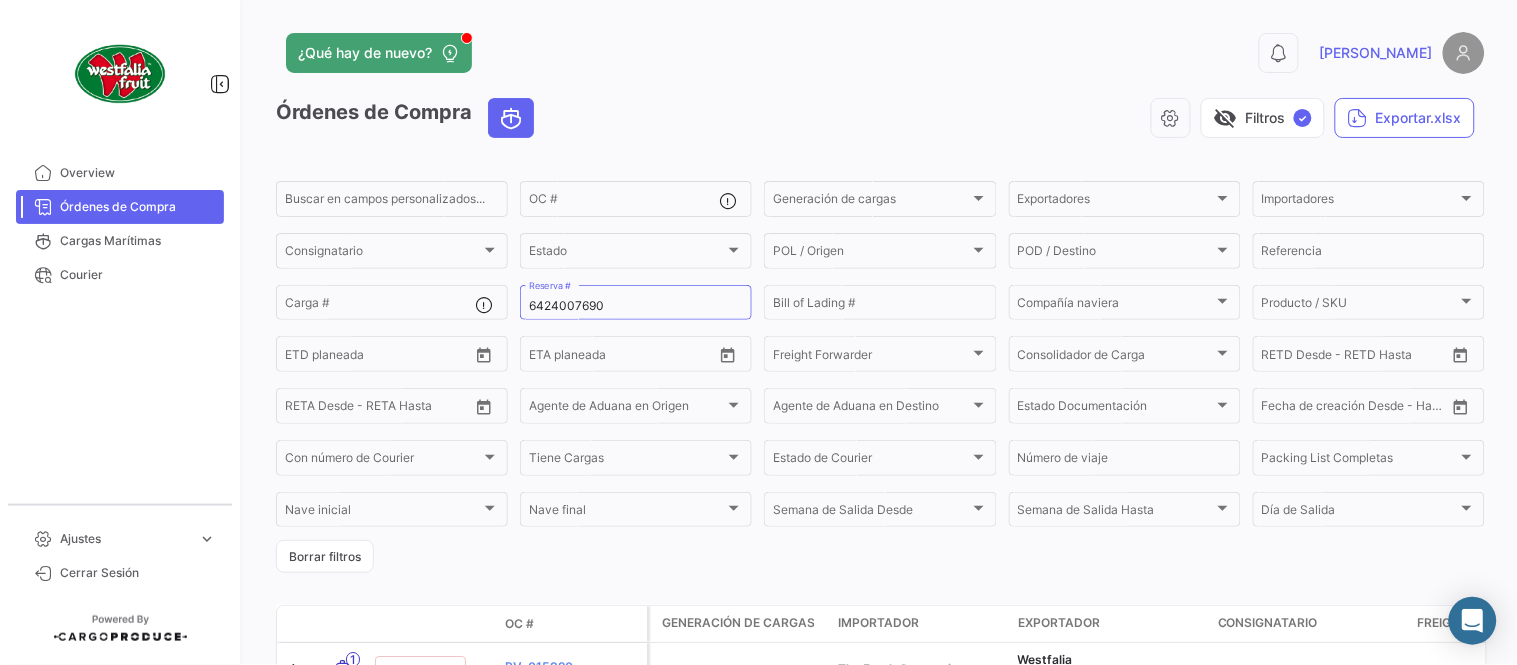 drag, startPoint x: 700, startPoint y: 72, endPoint x: 861, endPoint y: 221, distance: 219.36728 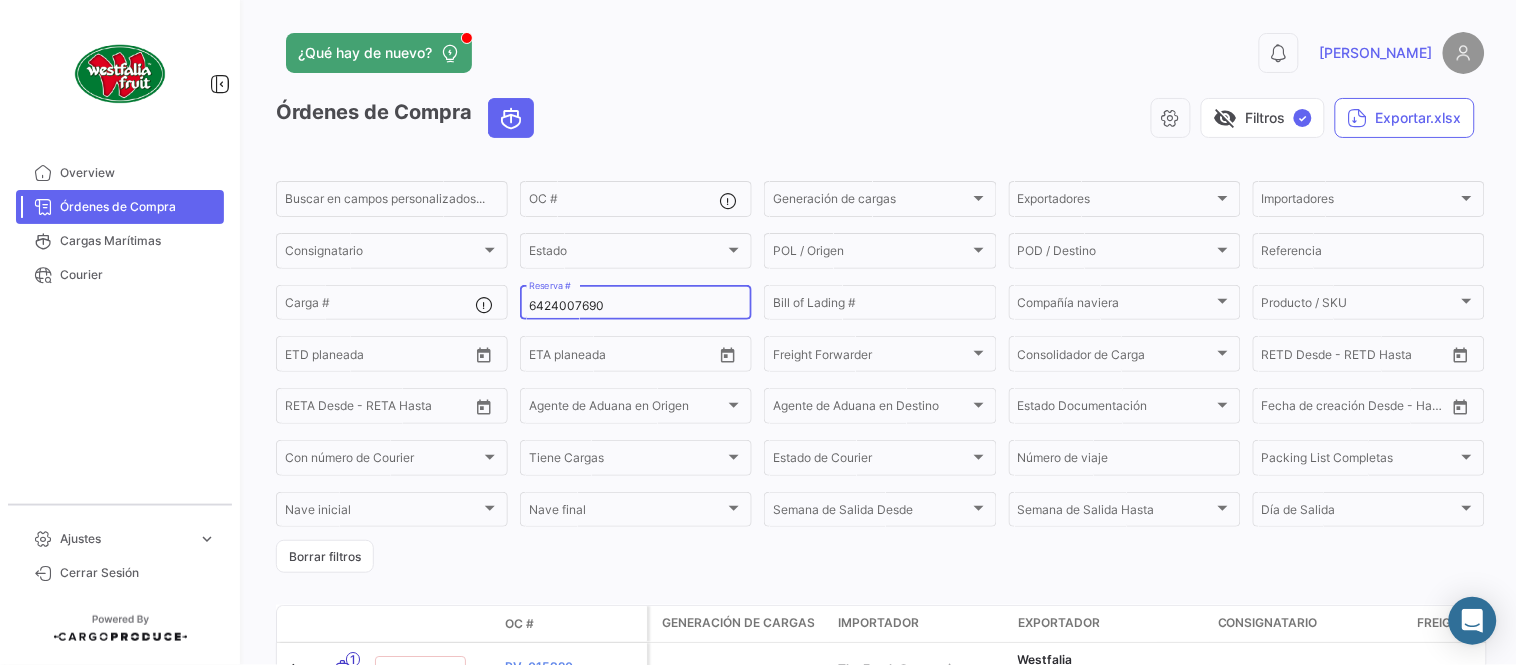 click on "6424007690" at bounding box center [636, 306] 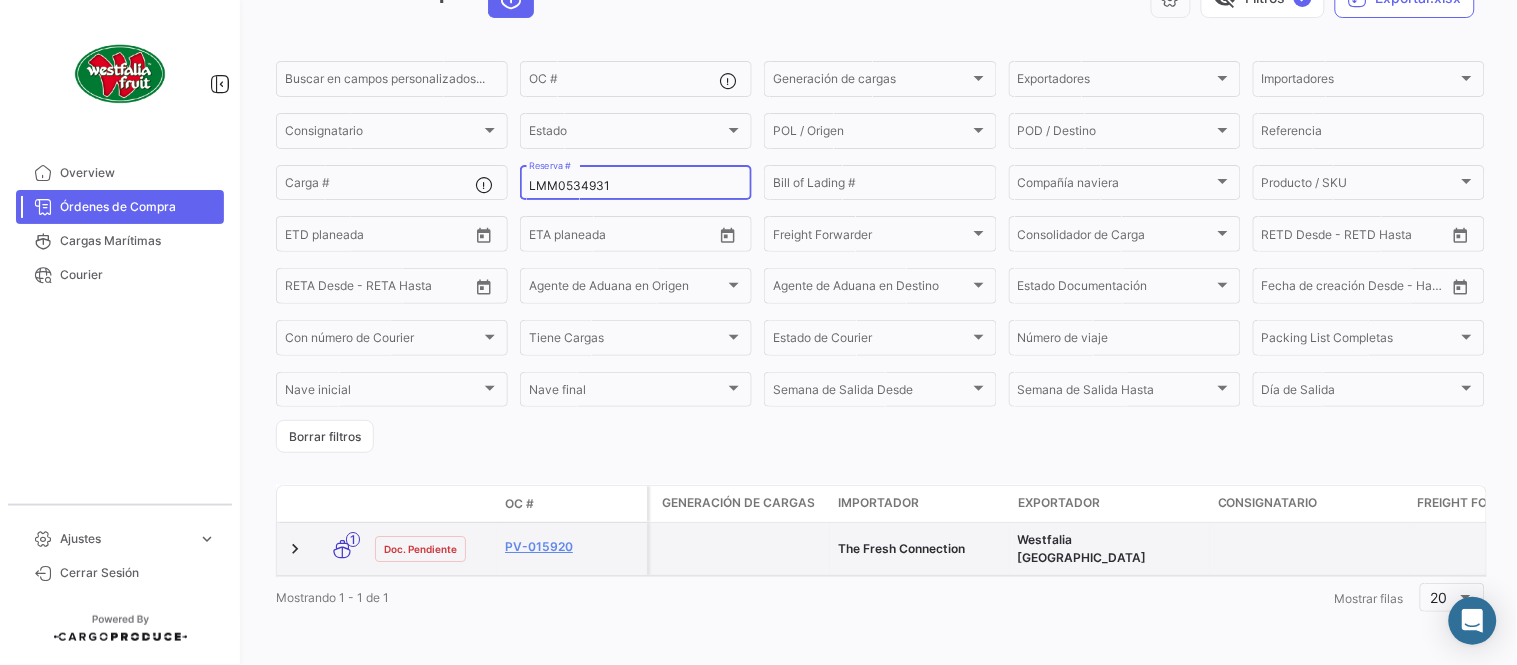 scroll, scrollTop: 128, scrollLeft: 0, axis: vertical 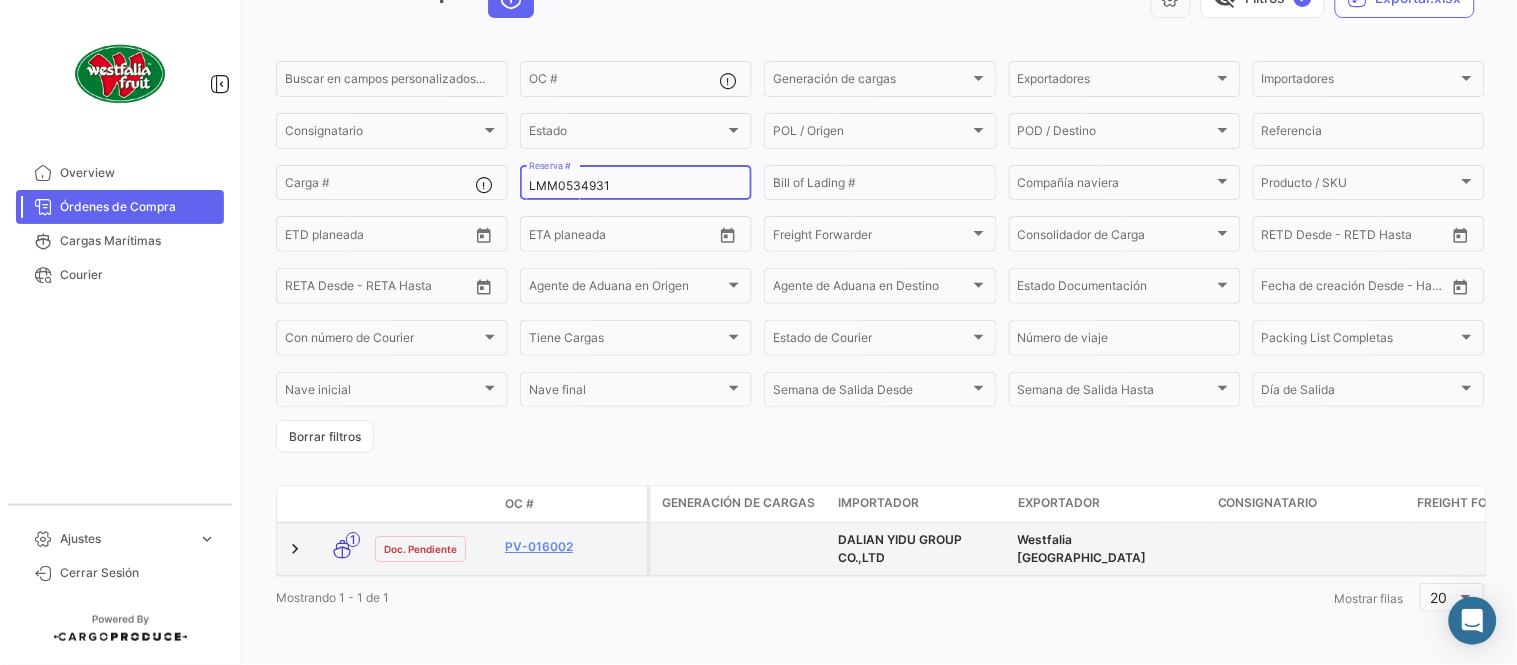 type on "LMM0534931" 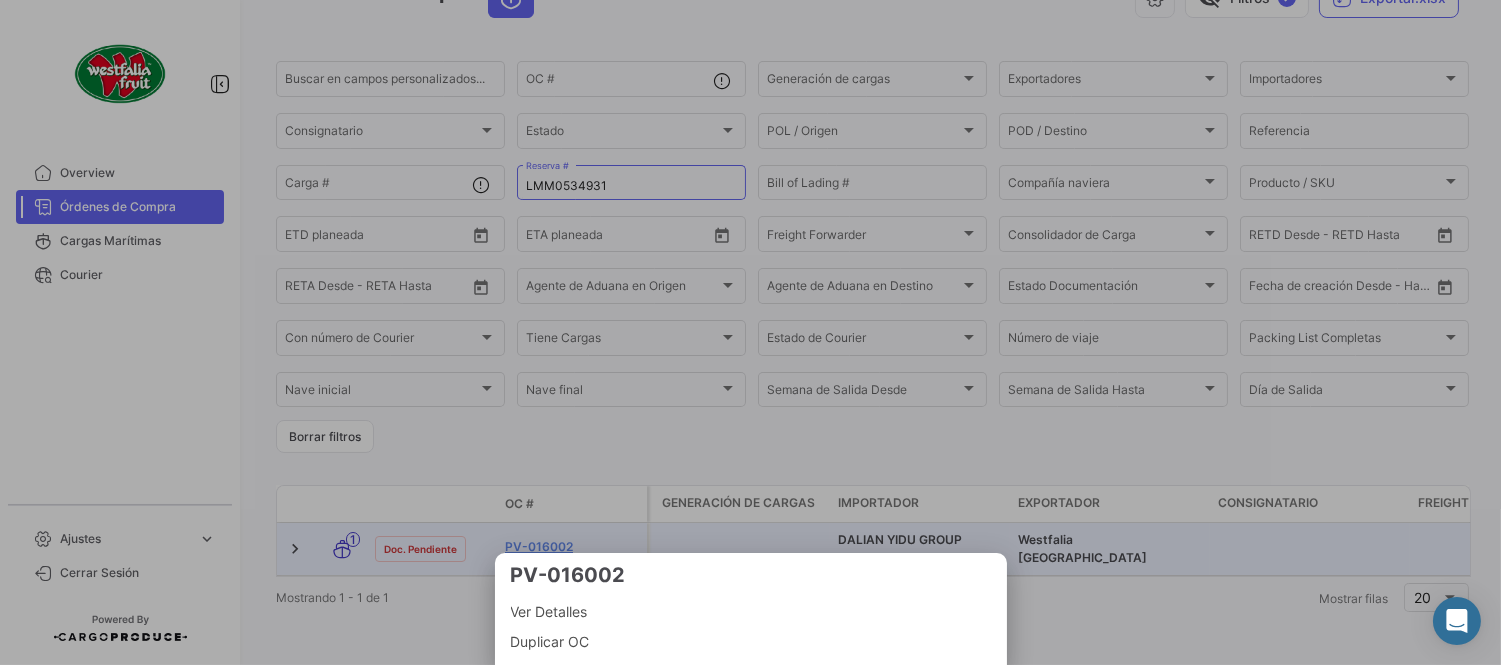 click at bounding box center (750, 332) 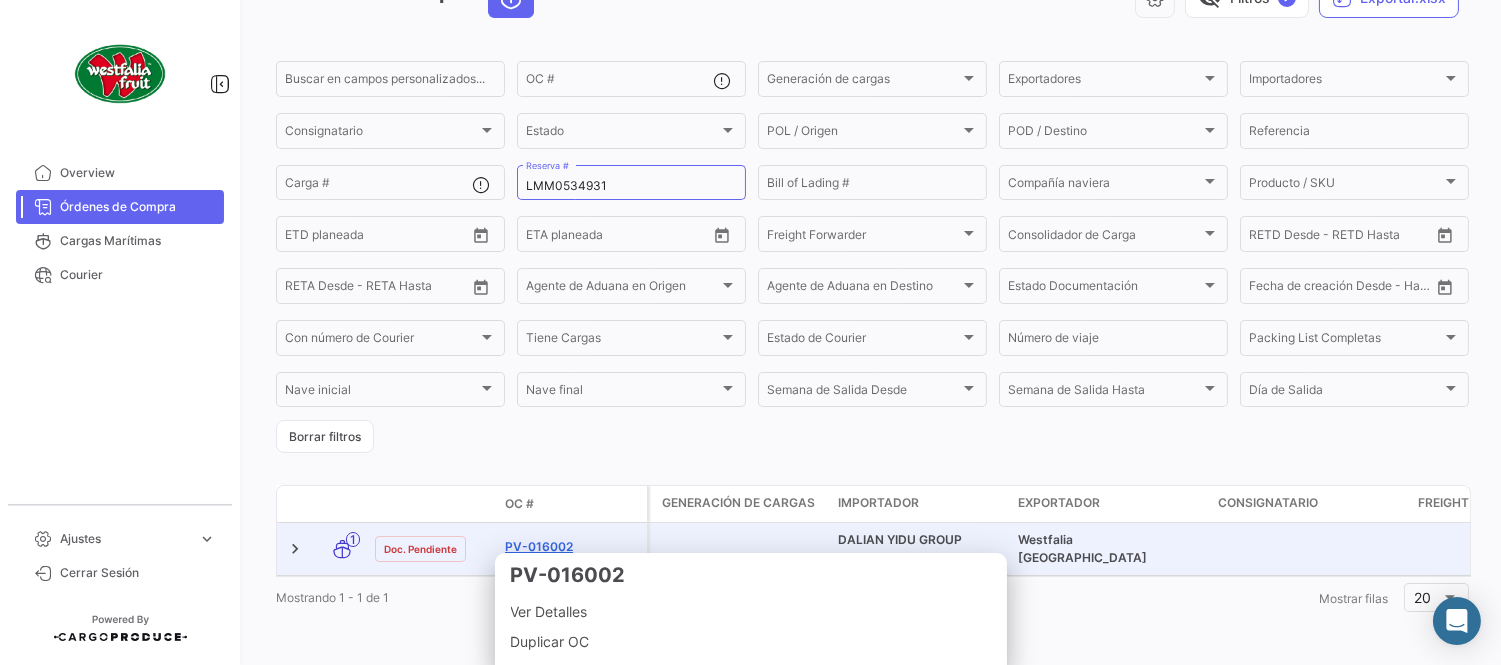 click on "PV-016002" 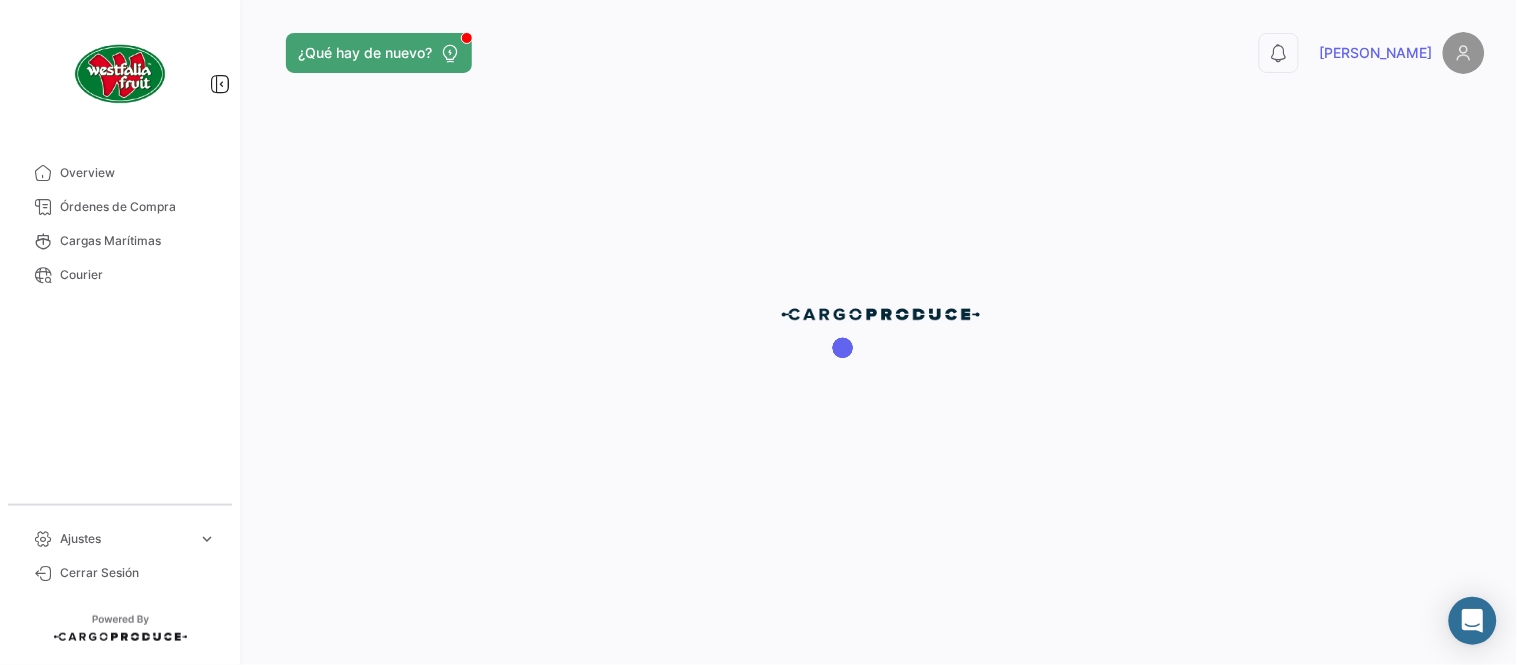 scroll, scrollTop: 0, scrollLeft: 0, axis: both 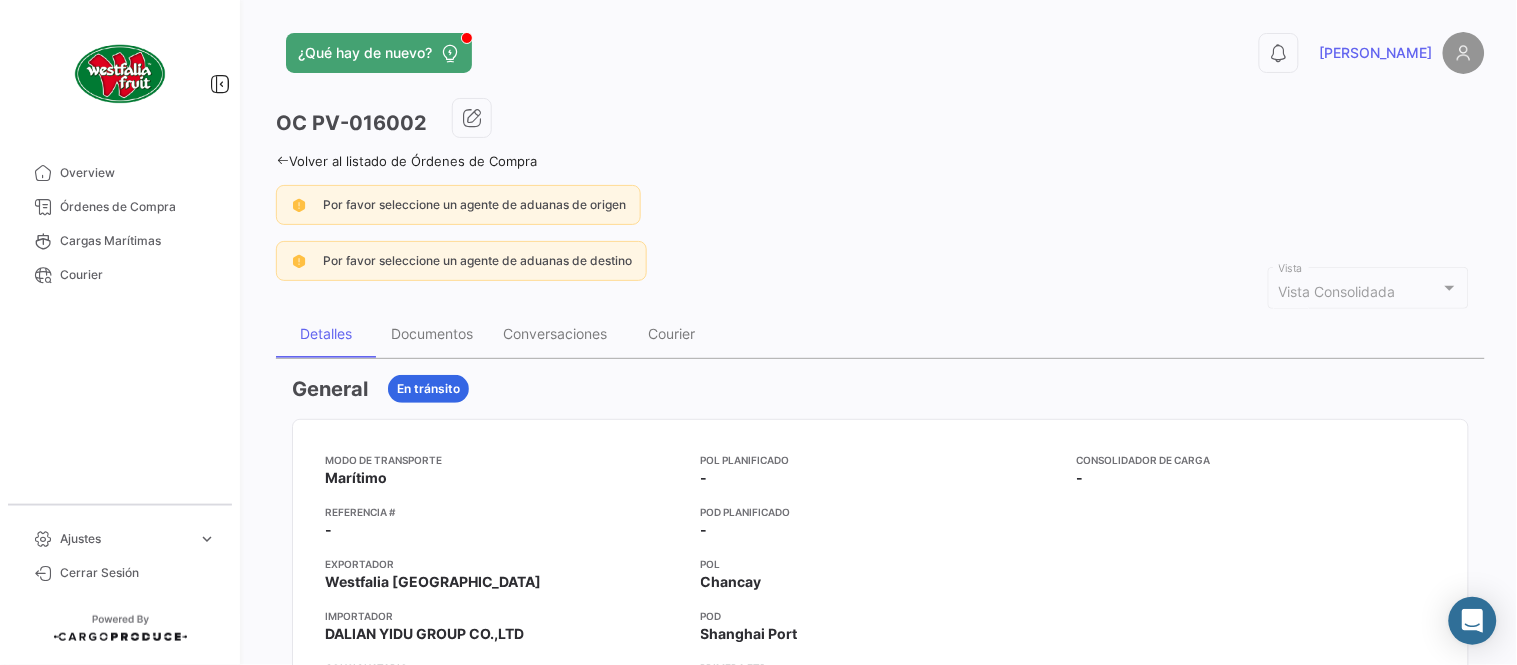 click on "OC
PV-016002  Volver al listado de Órdenes de Compra  Por favor seleccione un agente de aduanas de origen Por favor seleccione un agente de aduanas de destino Vista Consolidada Vista Detalles Documentos Conversaciones Courier General  En tránsito  Modo de Transporte
Marítimo  Referencia #
-  Exportador
Westfalia [GEOGRAPHIC_DATA]  Importador
DALIAN YIDU GROUP CO.,LTD  Consignatario
-  Agente de Aduana en Origen
-  Agente de Aduana en Destino
-  POL Planificado
-   POD Planificado
-   [PERSON_NAME]  POD
[GEOGRAPHIC_DATA] [GEOGRAPHIC_DATA] ETD
[DATE] 00:00
Primera ETA
[DATE] 01:00
Semana de Salida
29 - 2025  Día de Salida
[DATE]  Consolidador de Carga
-  Temperatura
- AC
- Productos/SKU Solicitados Nombre del SKU Código de SKU Moneda  Precio por Cajas   Cantidad [PERSON_NAME]  Subtotal  Palta - Frescos Palta Exportable  USD 0  1  USD 0.00 Numero [PERSON_NAME]  1  Precio Total  USD   0.00  Generación de cargas por Reserva/BL No hay envíos para mostrar Cargas ETD" 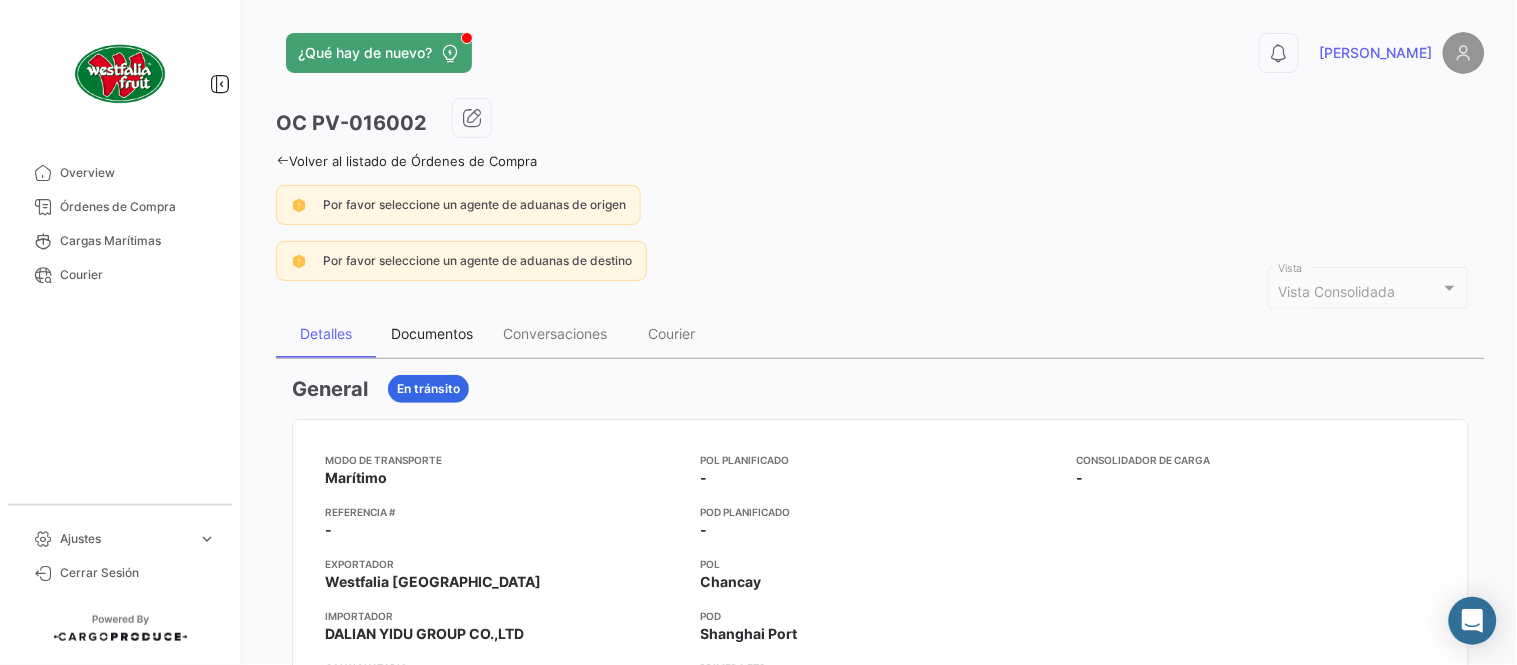 click on "Documentos" at bounding box center (432, 333) 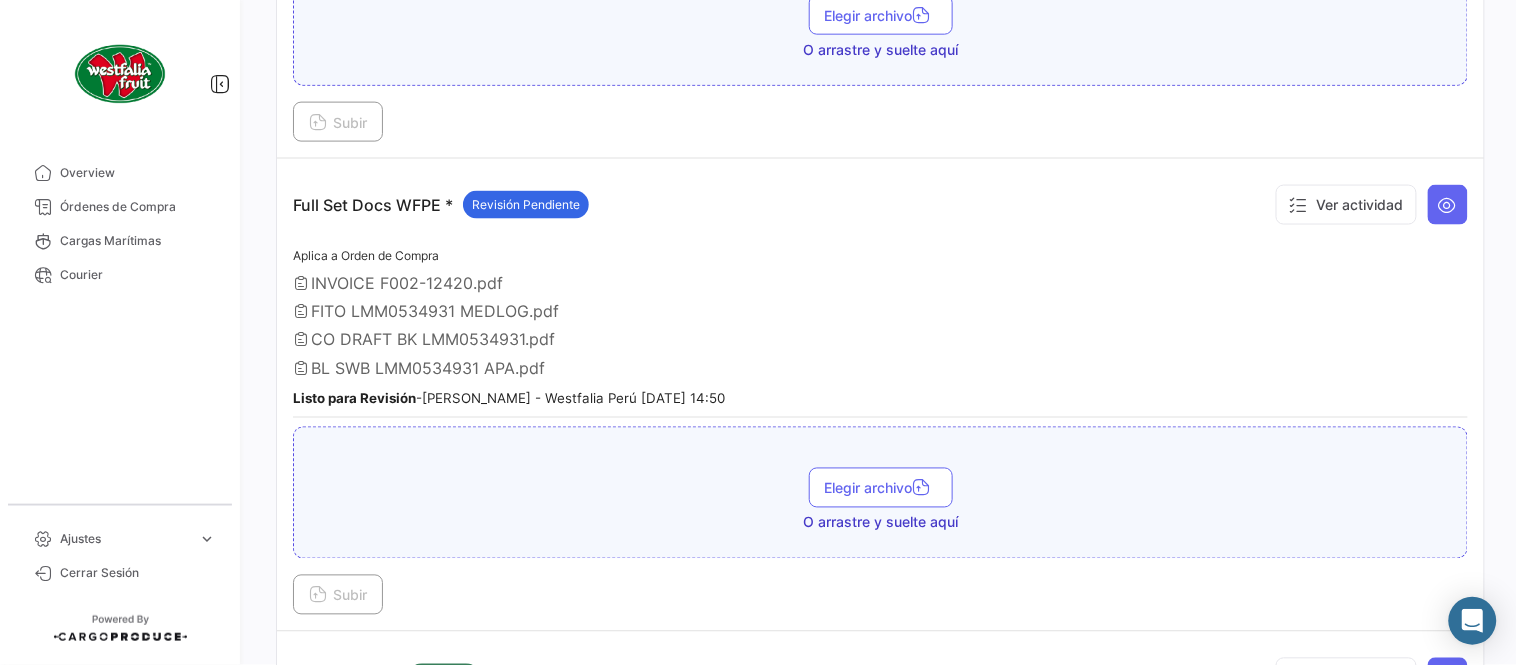scroll, scrollTop: 665, scrollLeft: 0, axis: vertical 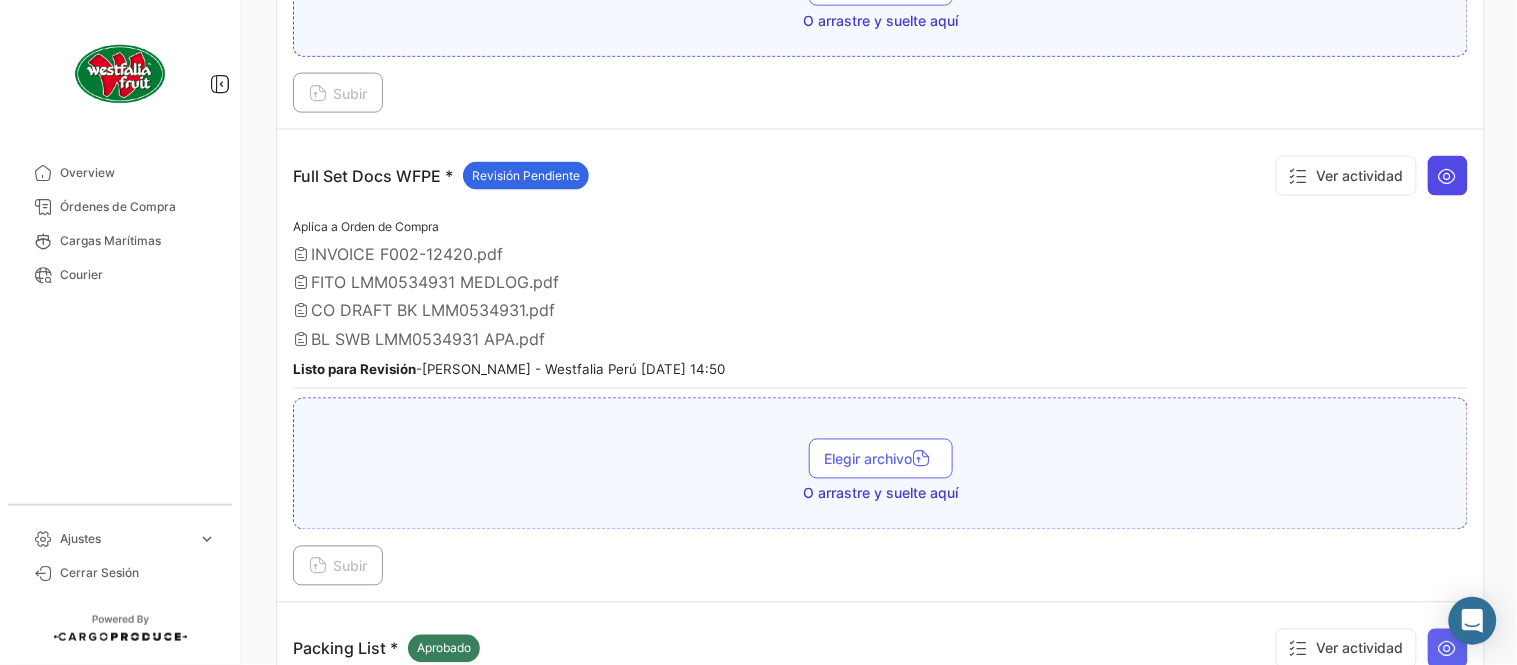 click at bounding box center [1448, 176] 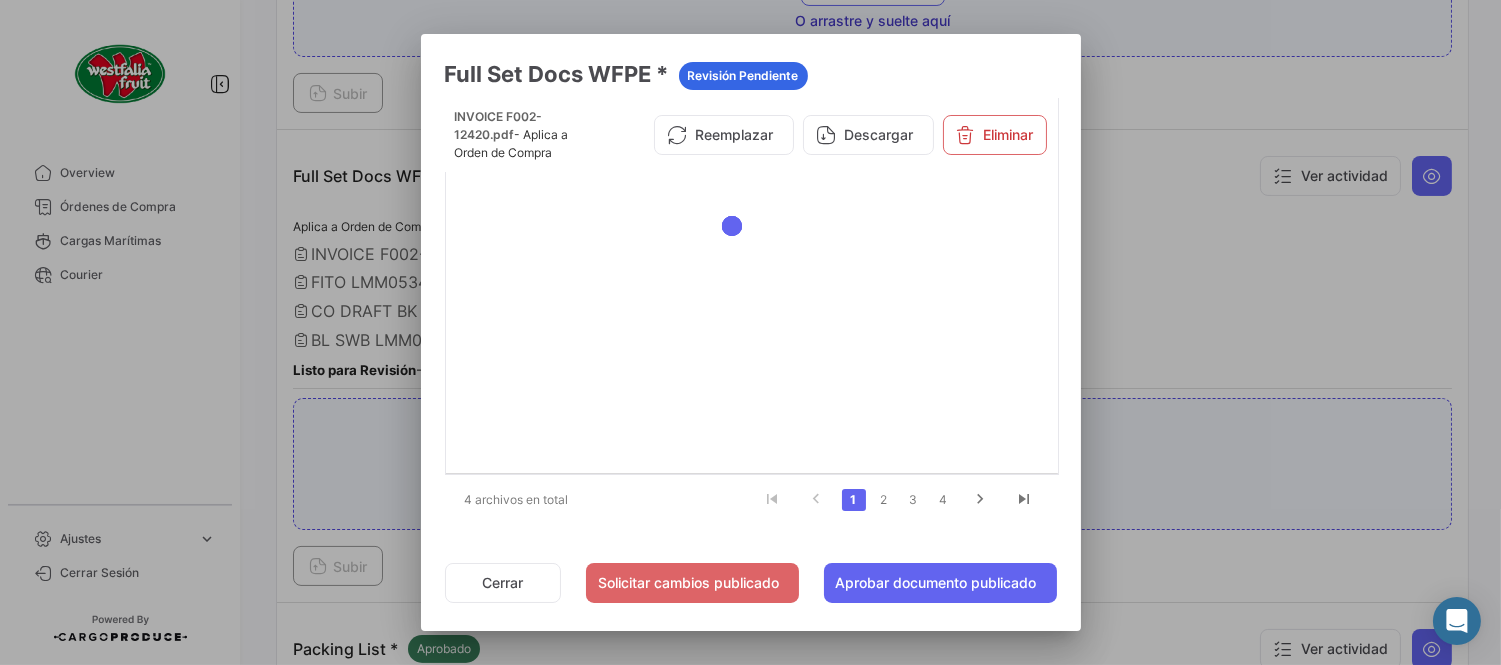 click on "3" 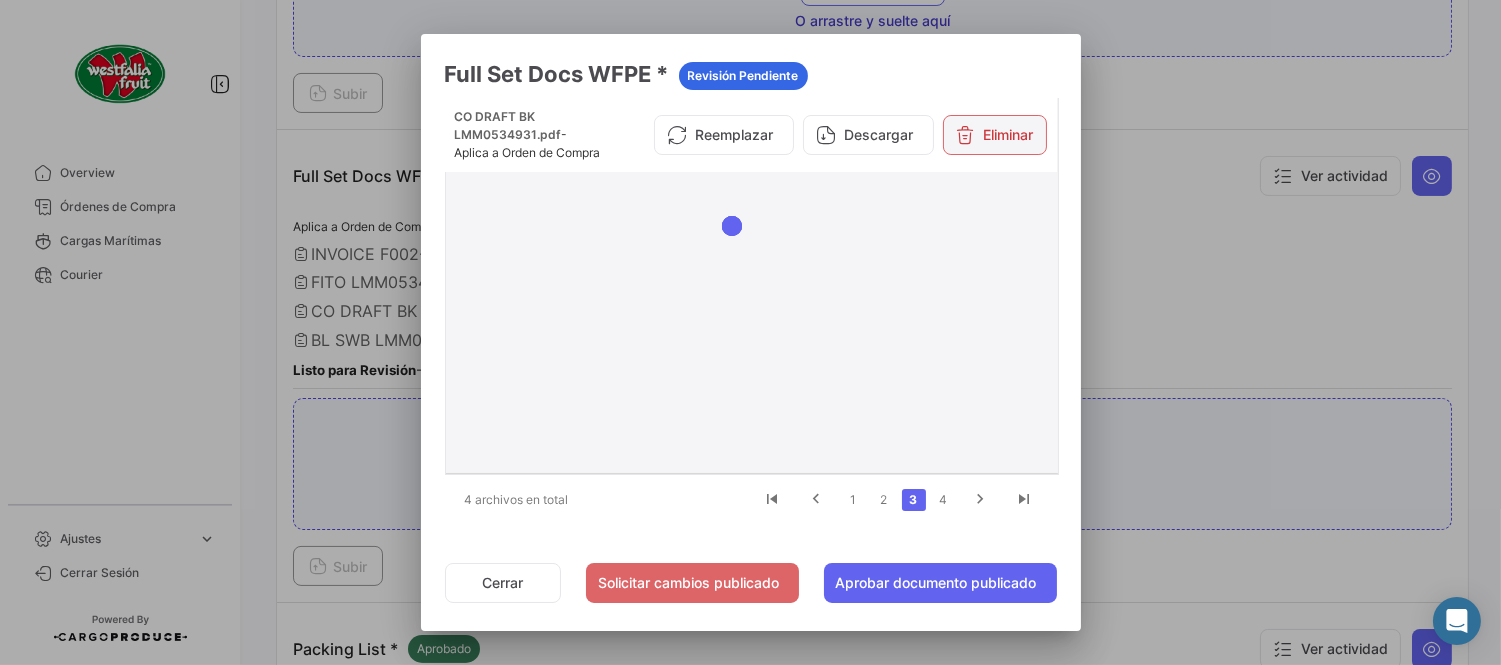 click on "Eliminar" at bounding box center (995, 135) 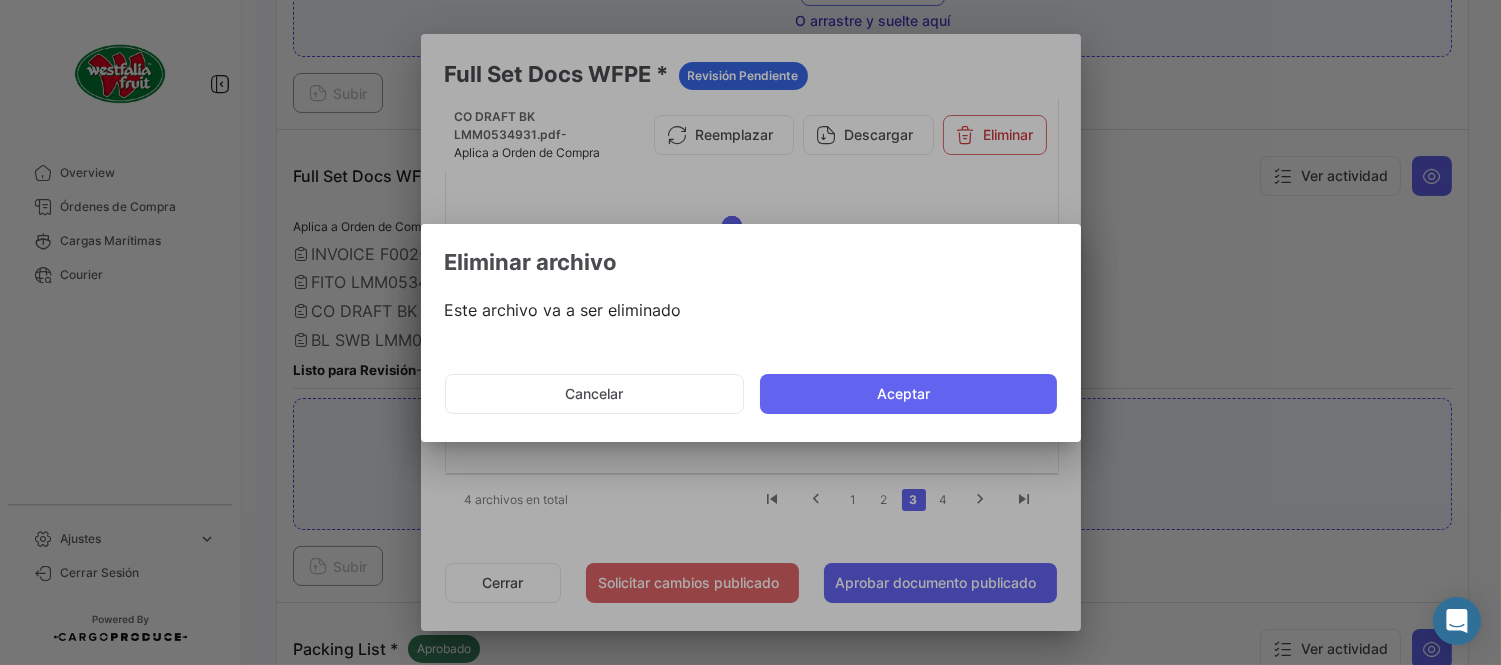 drag, startPoint x: 922, startPoint y: 391, endPoint x: 867, endPoint y: 547, distance: 165.4116 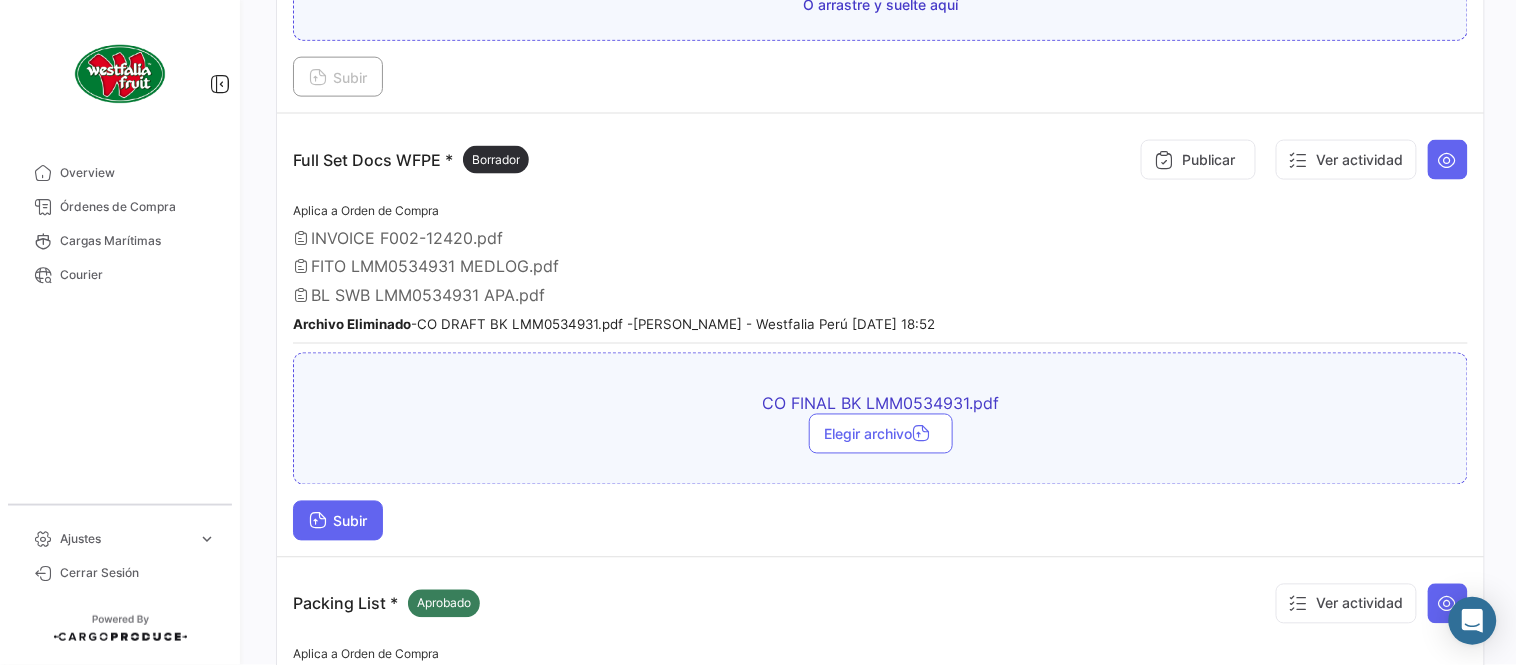 click on "Subir" at bounding box center [338, 521] 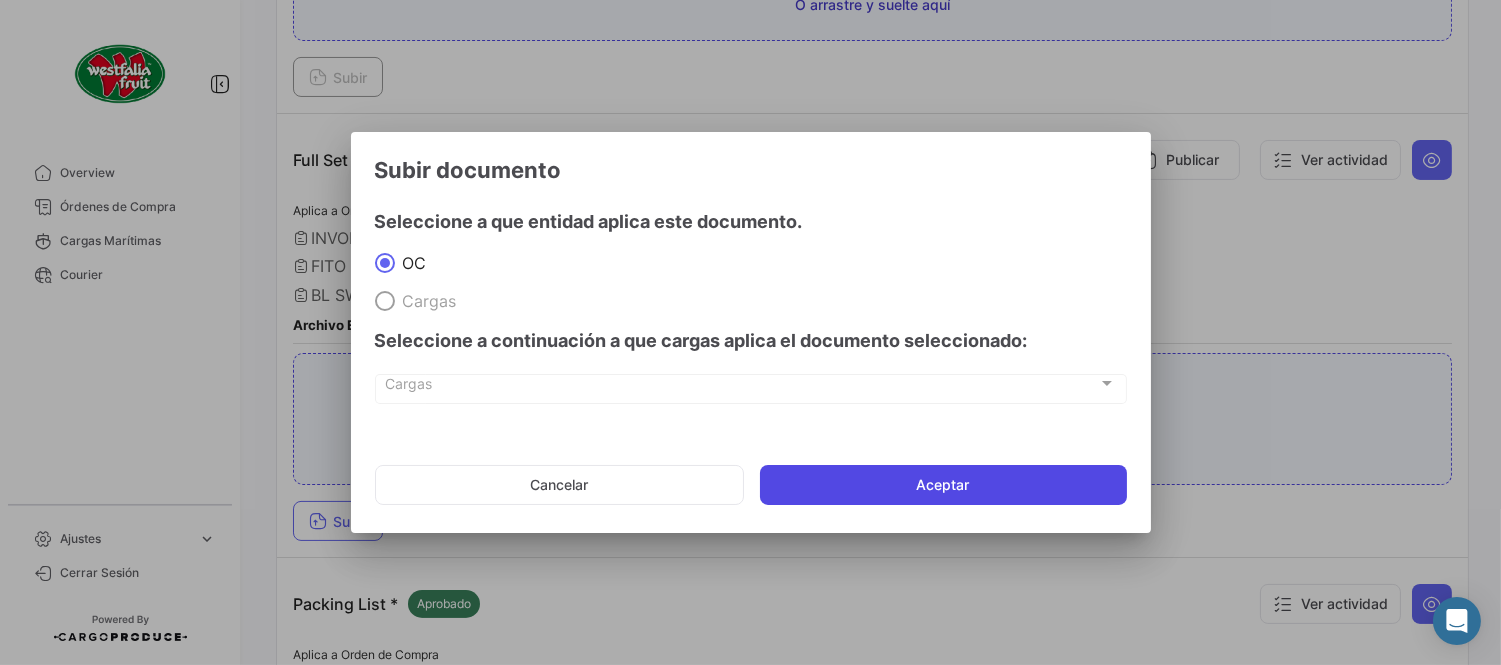 drag, startPoint x: 908, startPoint y: 498, endPoint x: 1044, endPoint y: 600, distance: 170 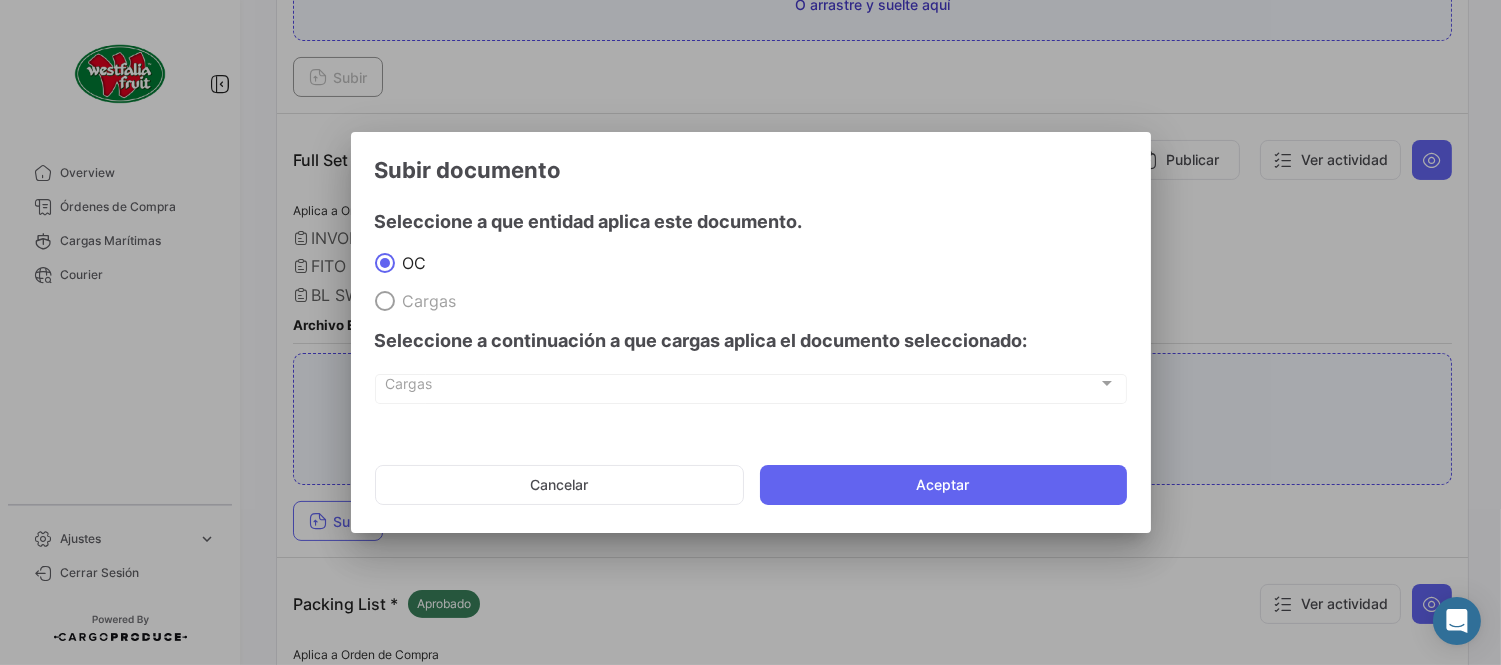 click on "Aceptar" 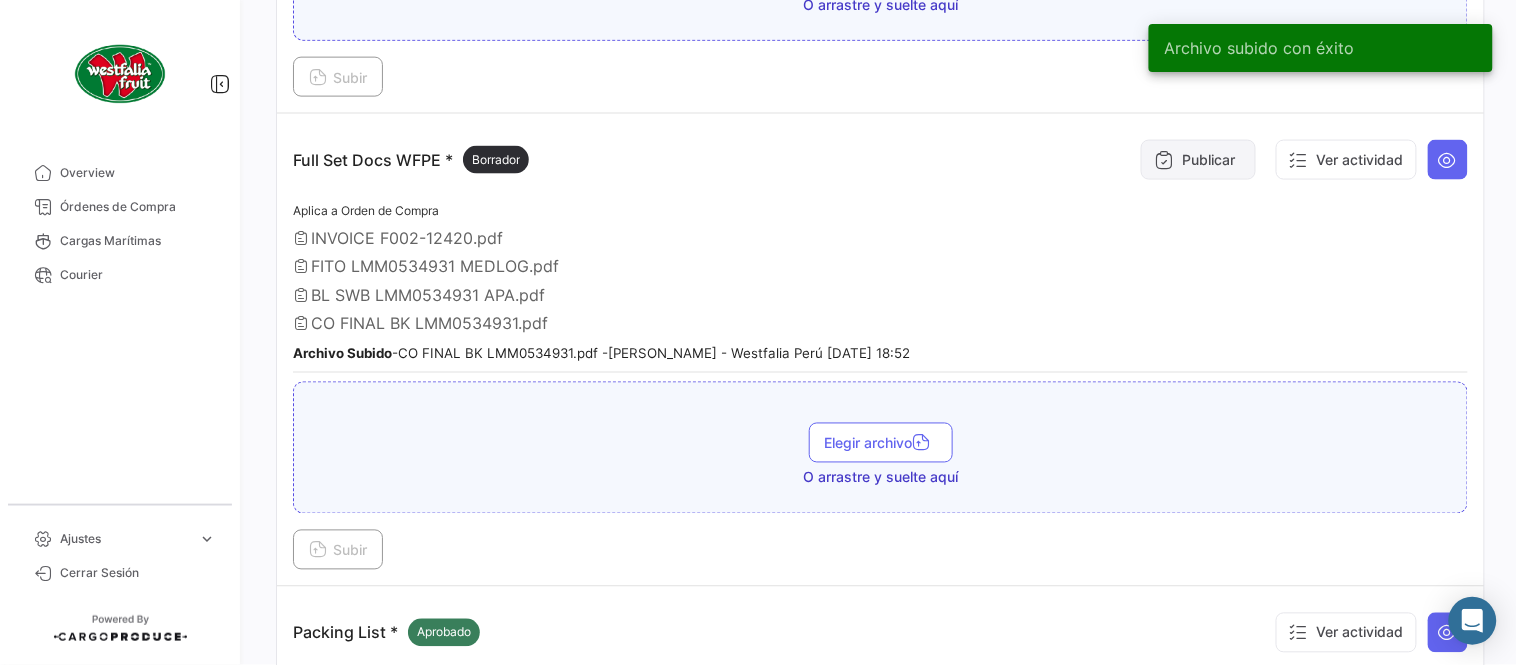 click on "Publicar" at bounding box center [1198, 160] 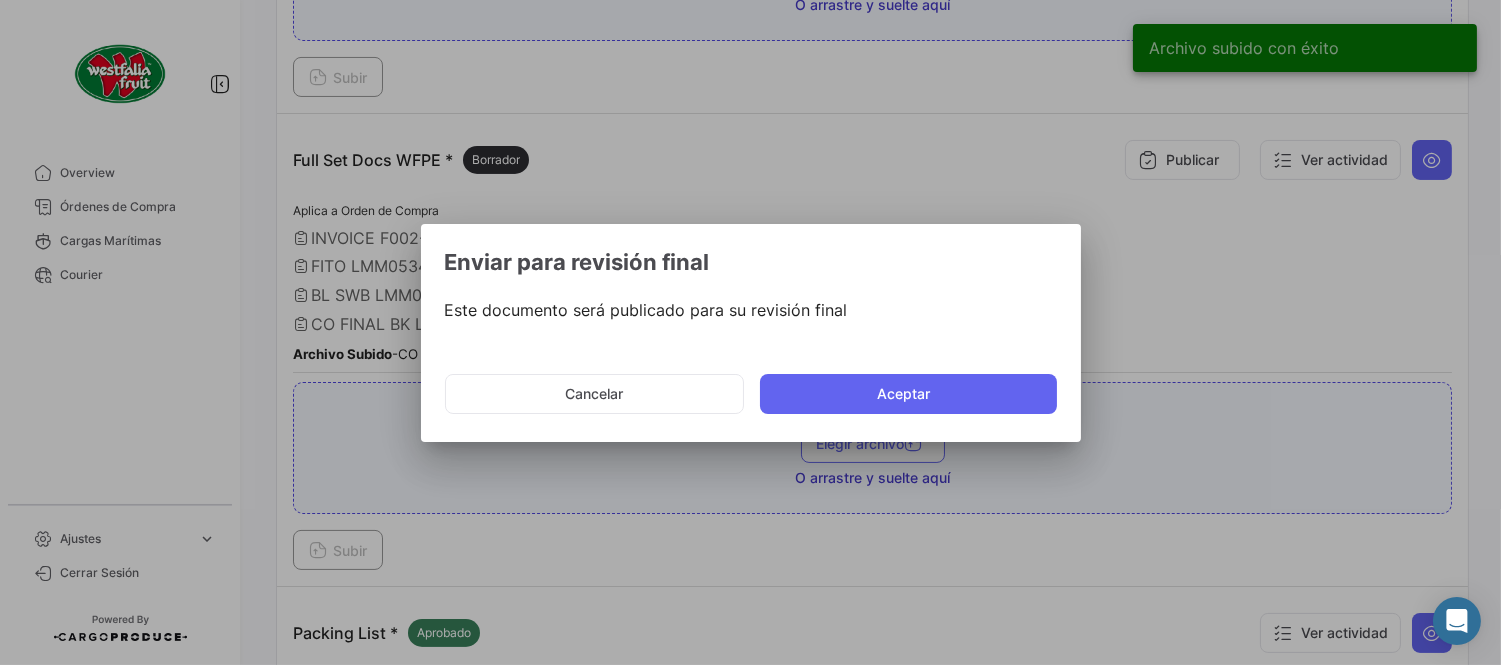 click at bounding box center (750, 332) 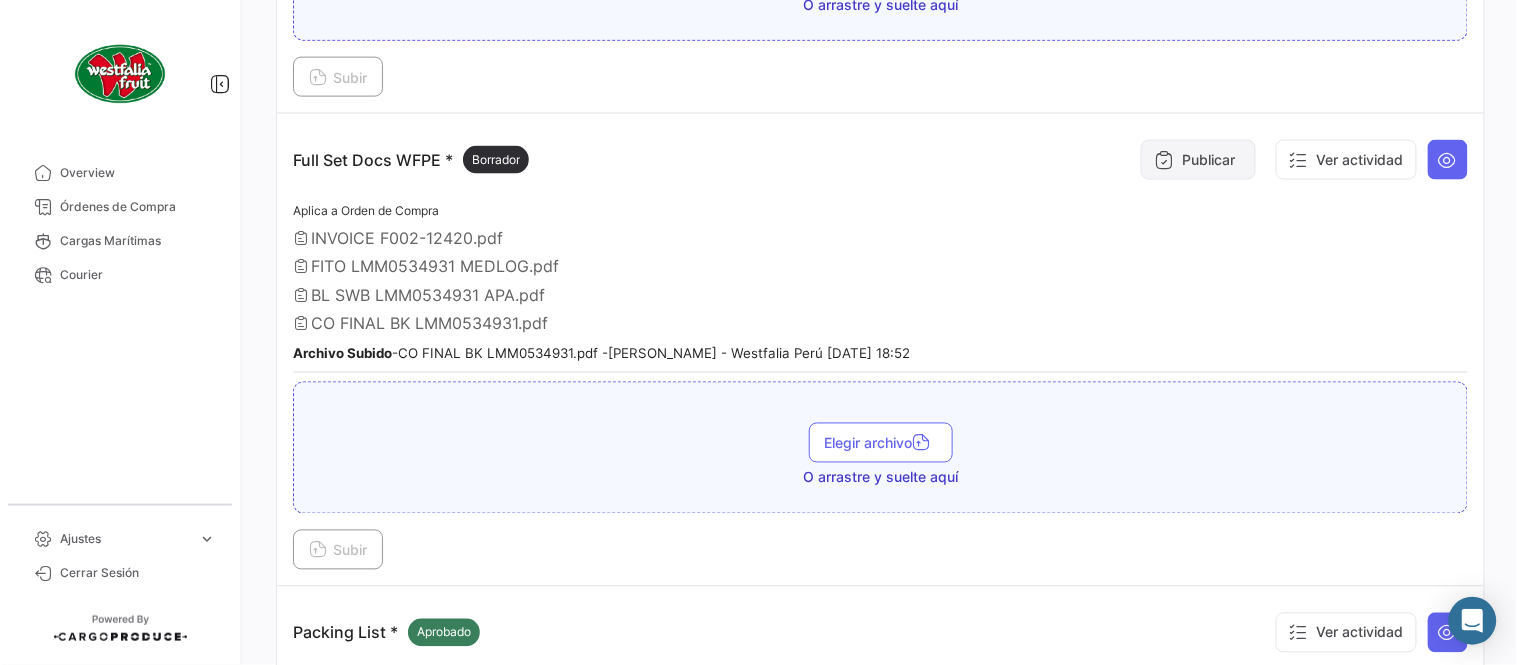 click on "Publicar" at bounding box center (1198, 160) 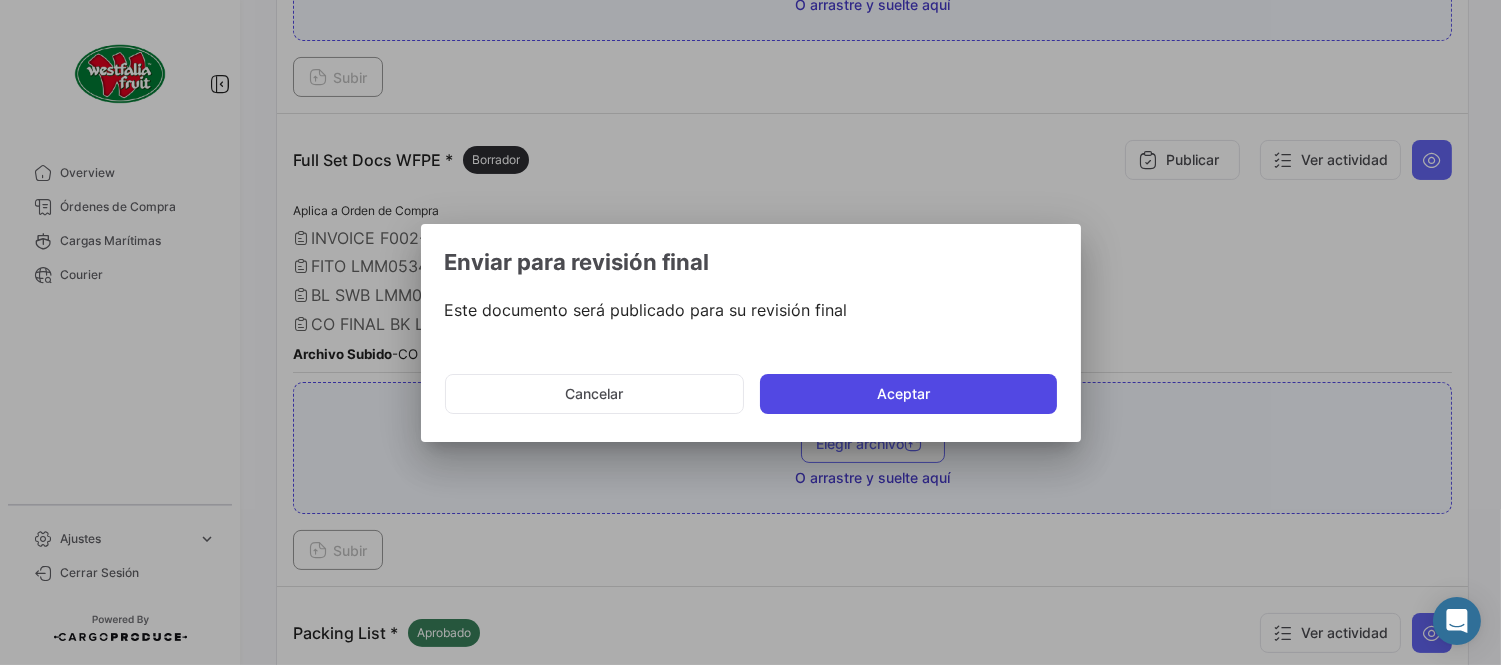 click on "Aceptar" 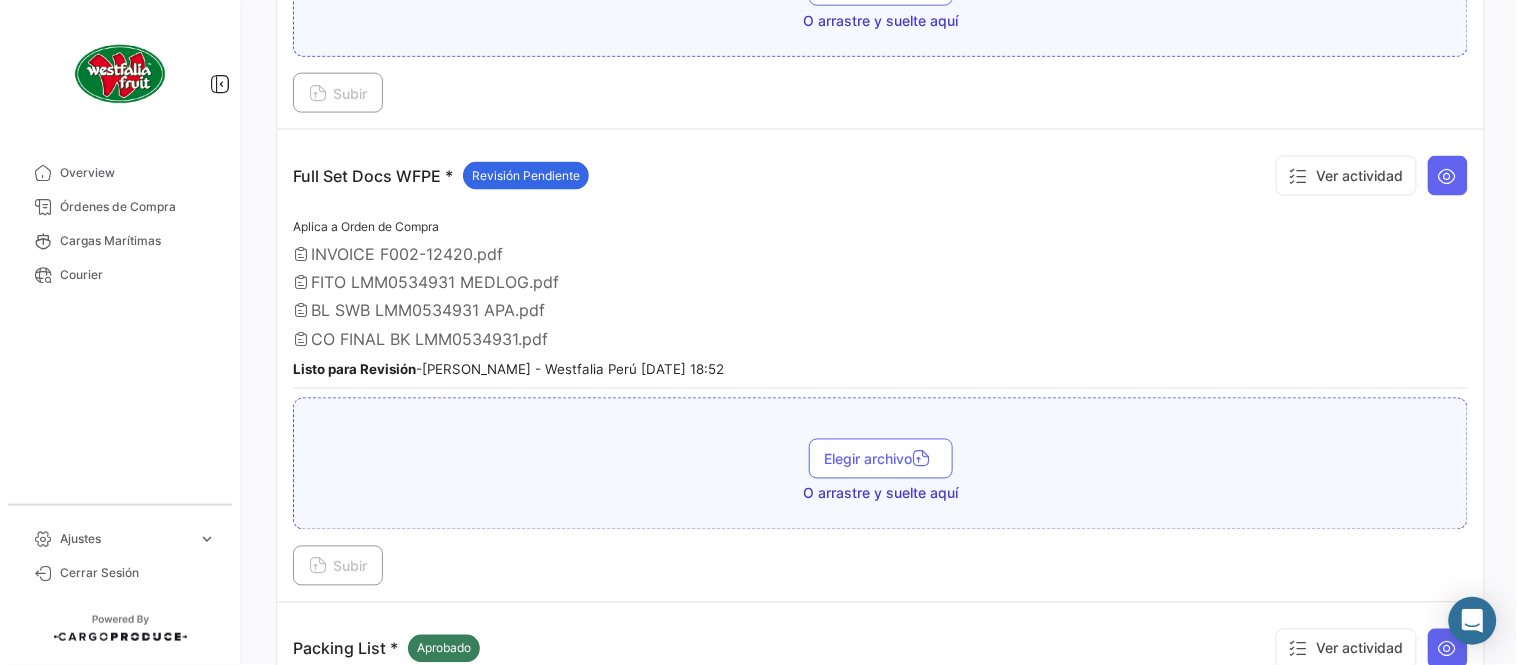click on "CO FINAL BK LMM0534931.pdf" at bounding box center (880, 340) 